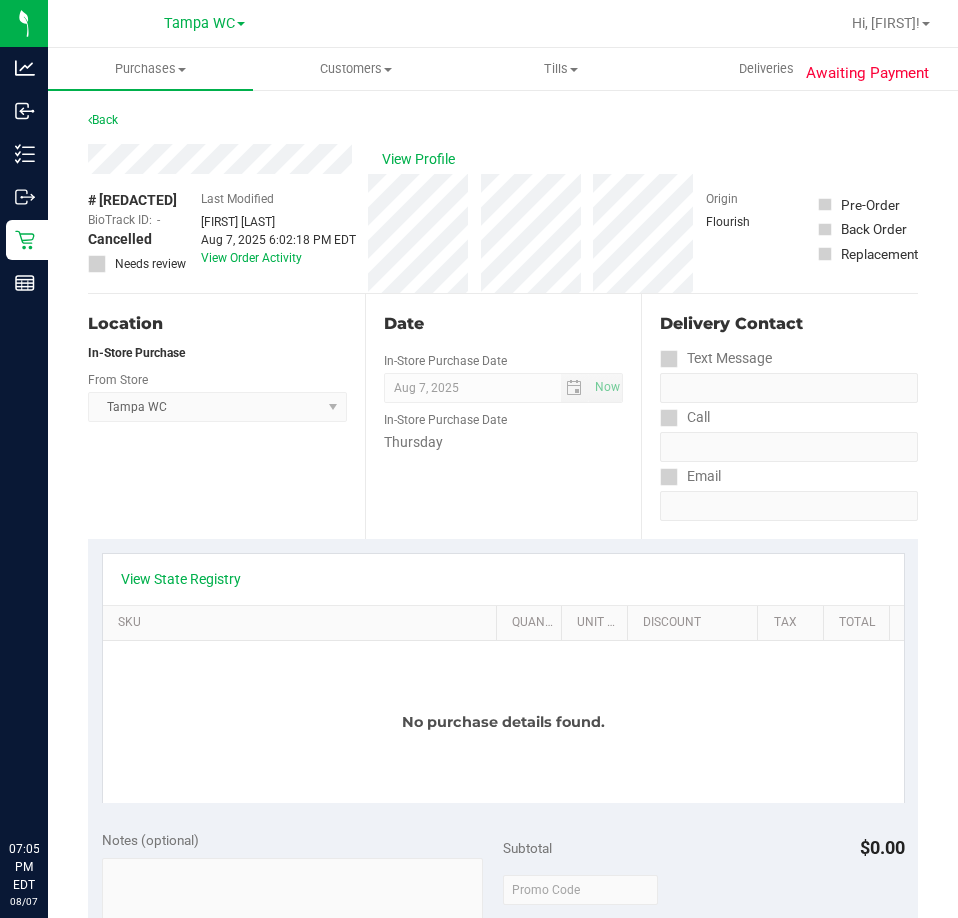 scroll, scrollTop: 0, scrollLeft: 0, axis: both 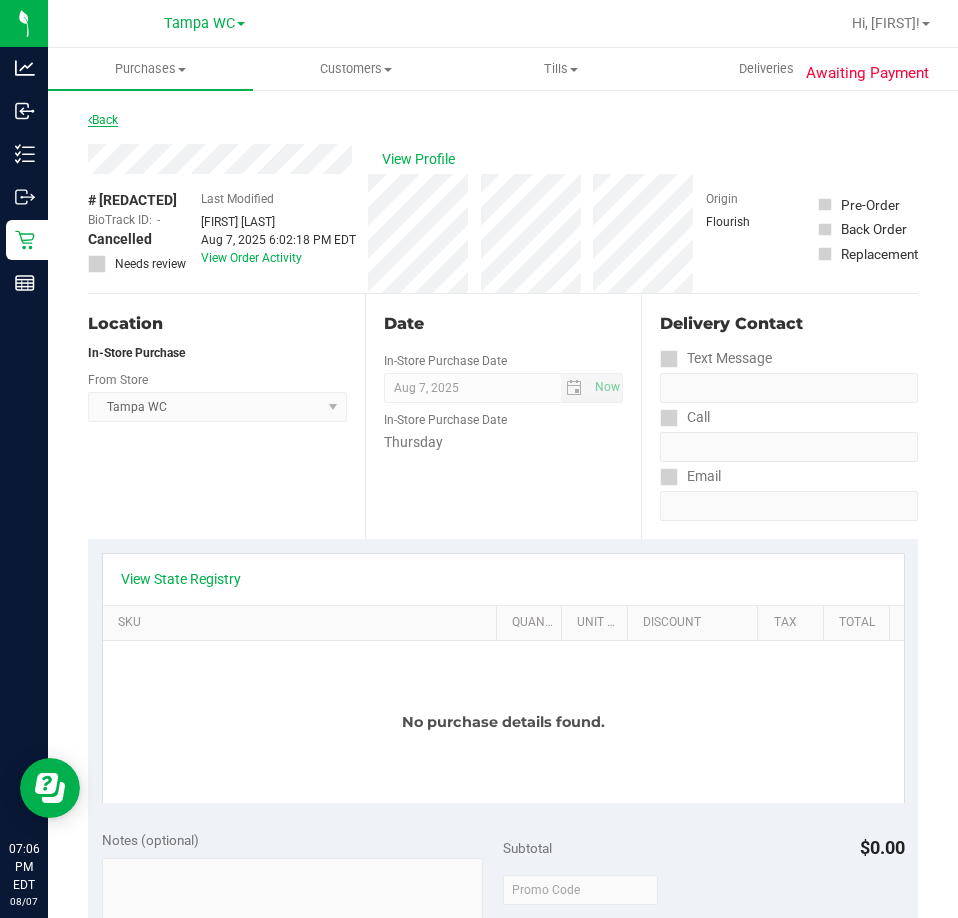 click on "Back" at bounding box center [103, 120] 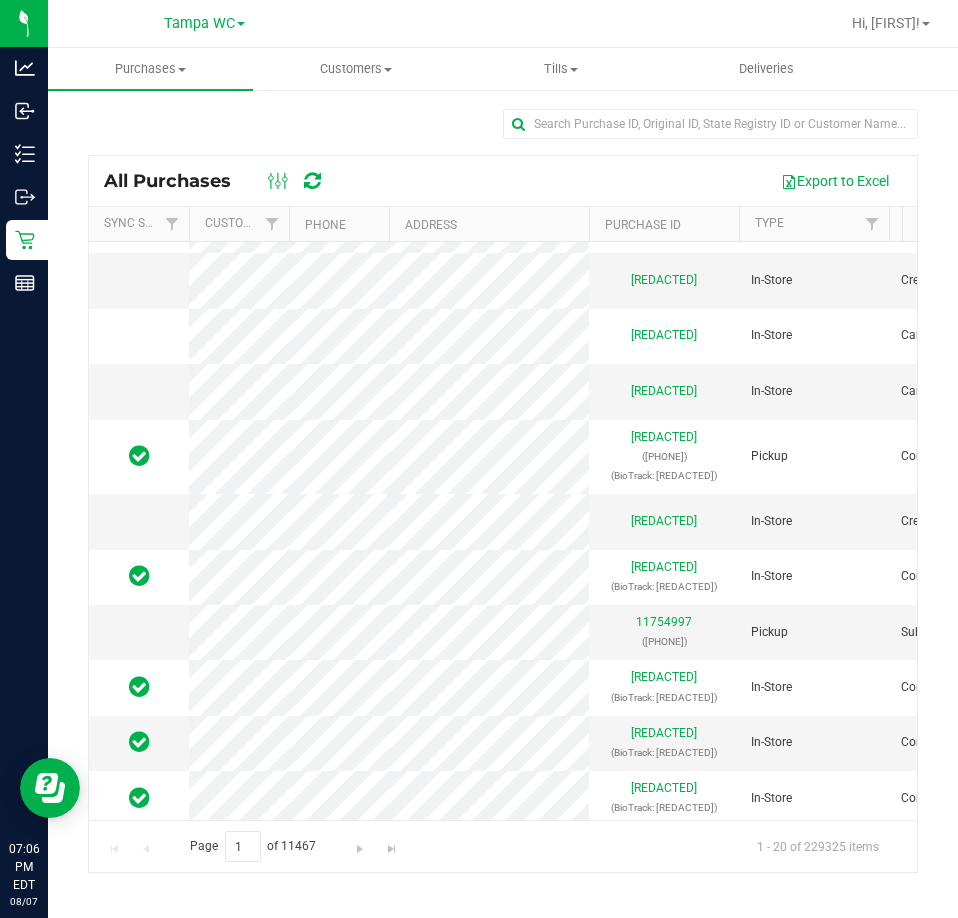 scroll, scrollTop: 0, scrollLeft: 0, axis: both 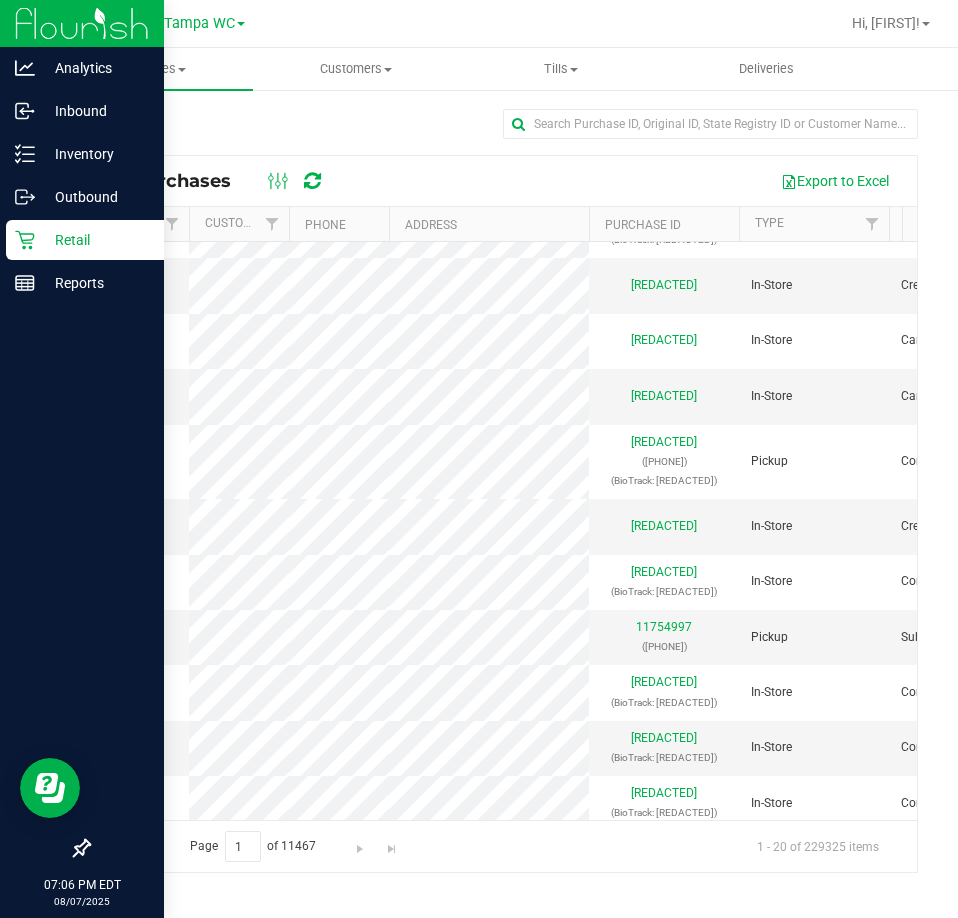click on "Retail" at bounding box center (82, 241) 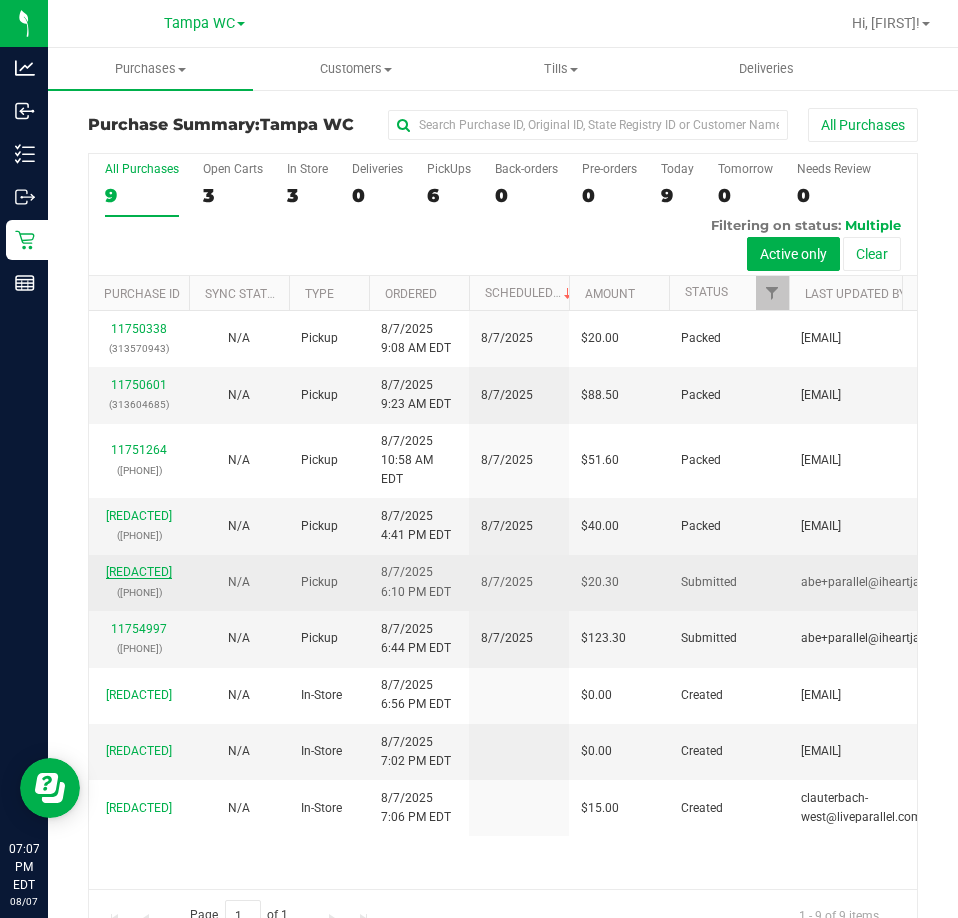 click on "[REDACTED]" at bounding box center [139, 572] 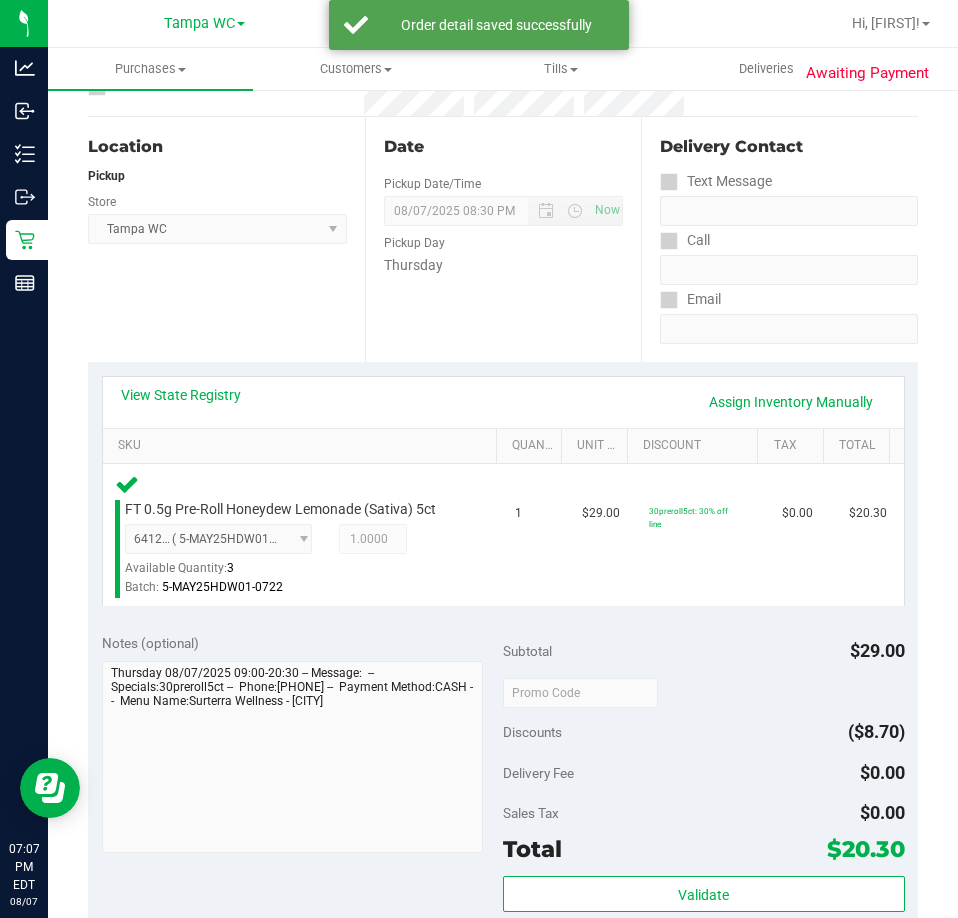 scroll, scrollTop: 600, scrollLeft: 0, axis: vertical 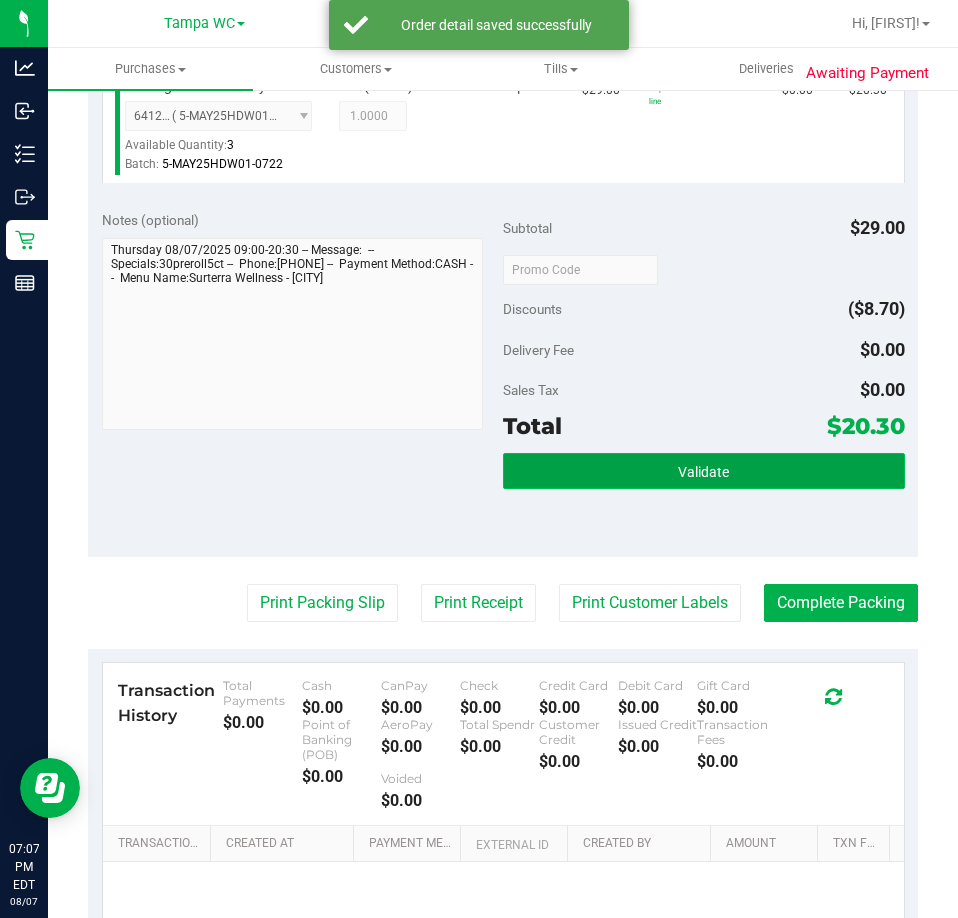 click on "Validate" at bounding box center [704, 471] 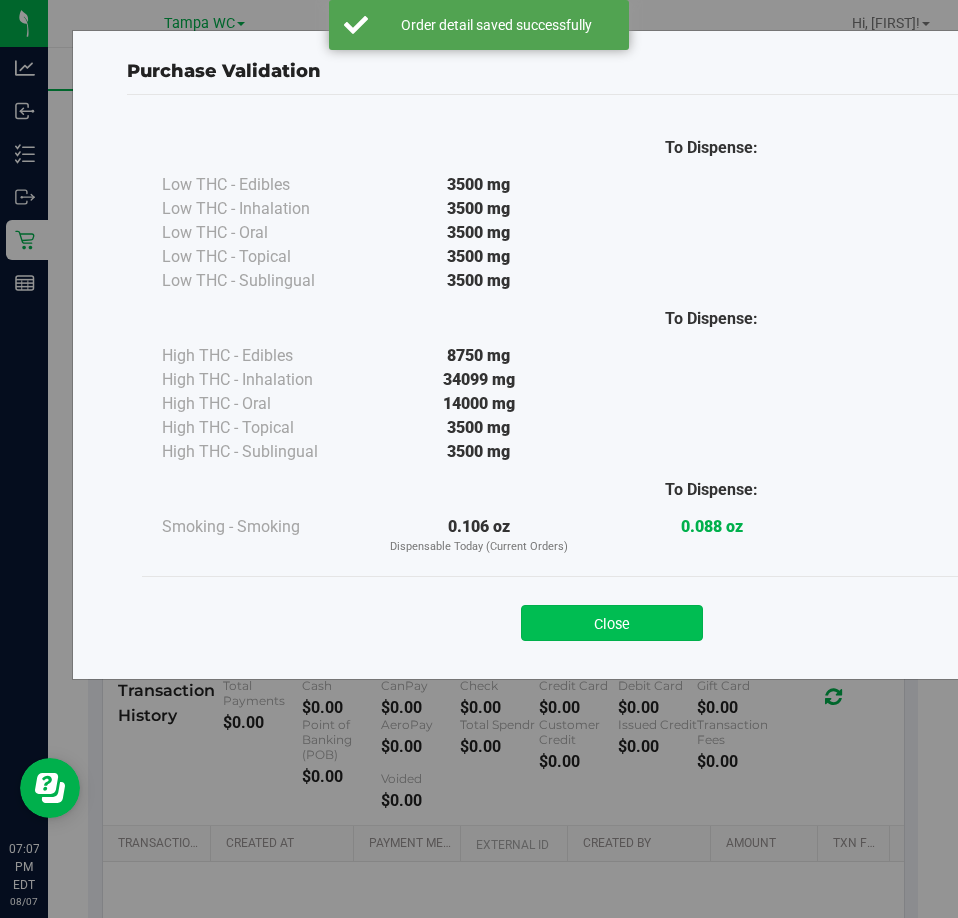 click on "Close" at bounding box center (612, 623) 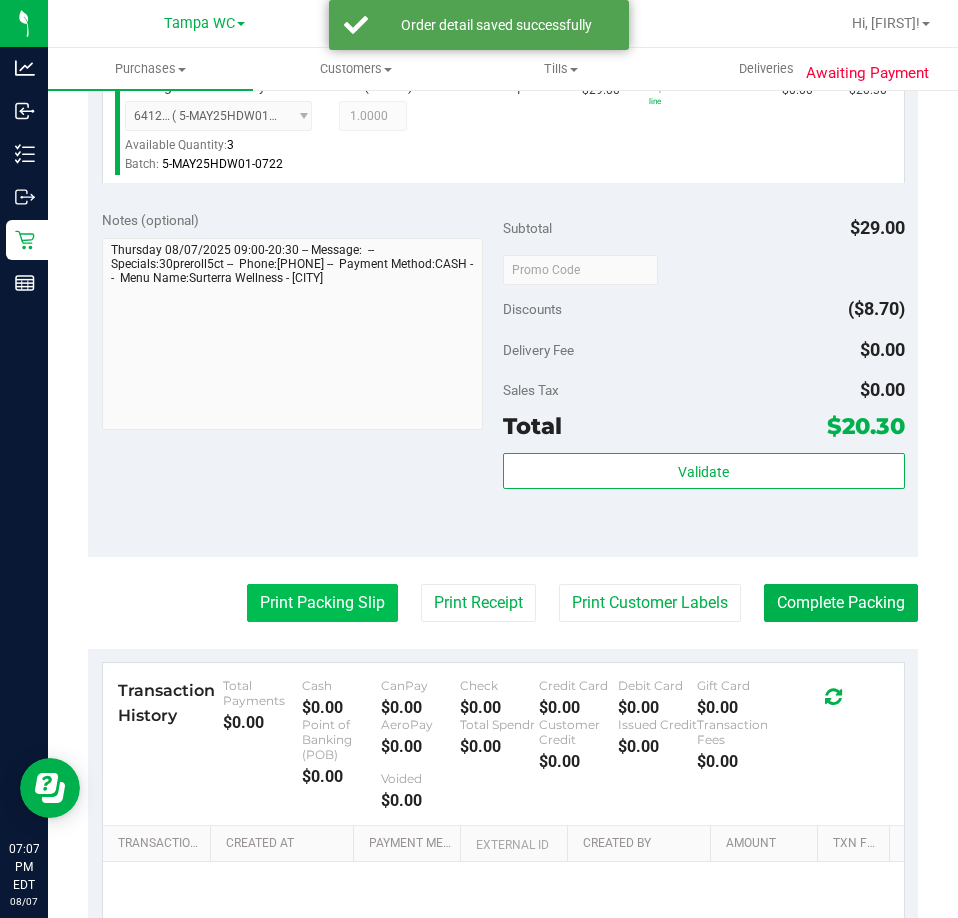 click on "Print Packing Slip" at bounding box center (322, 603) 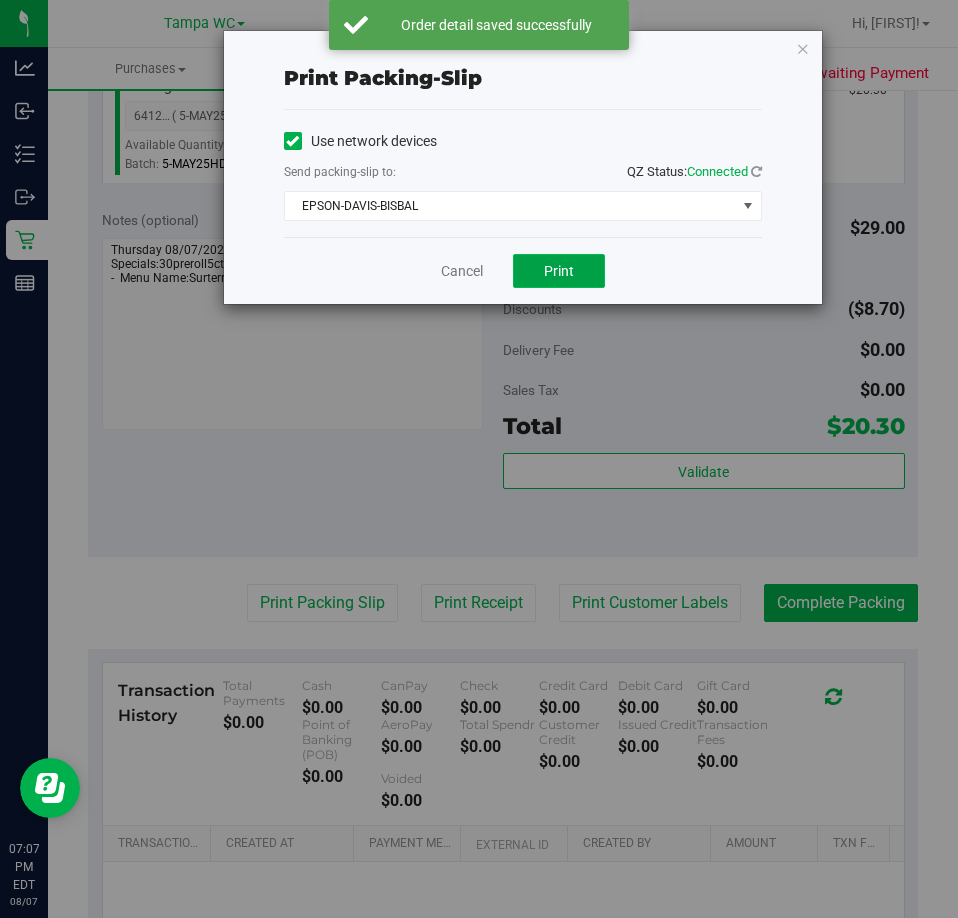 click on "Print" at bounding box center [559, 271] 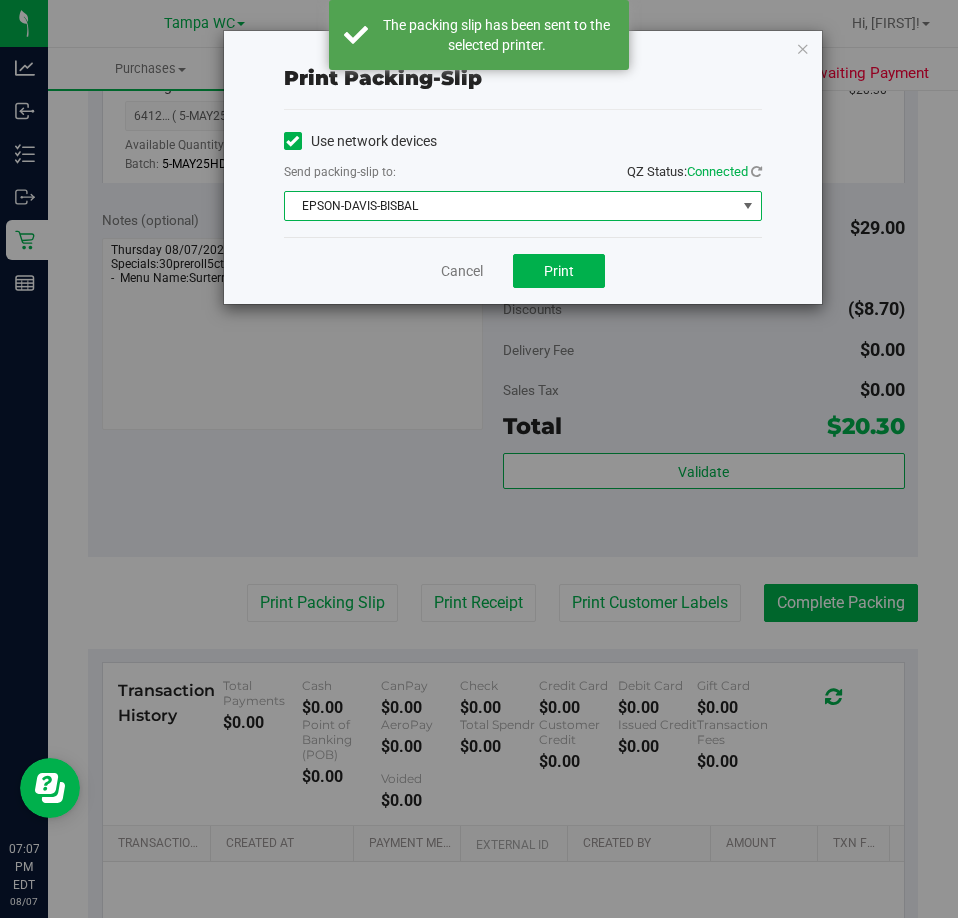 click on "EPSON-DAVIS-BISBAL" at bounding box center (510, 206) 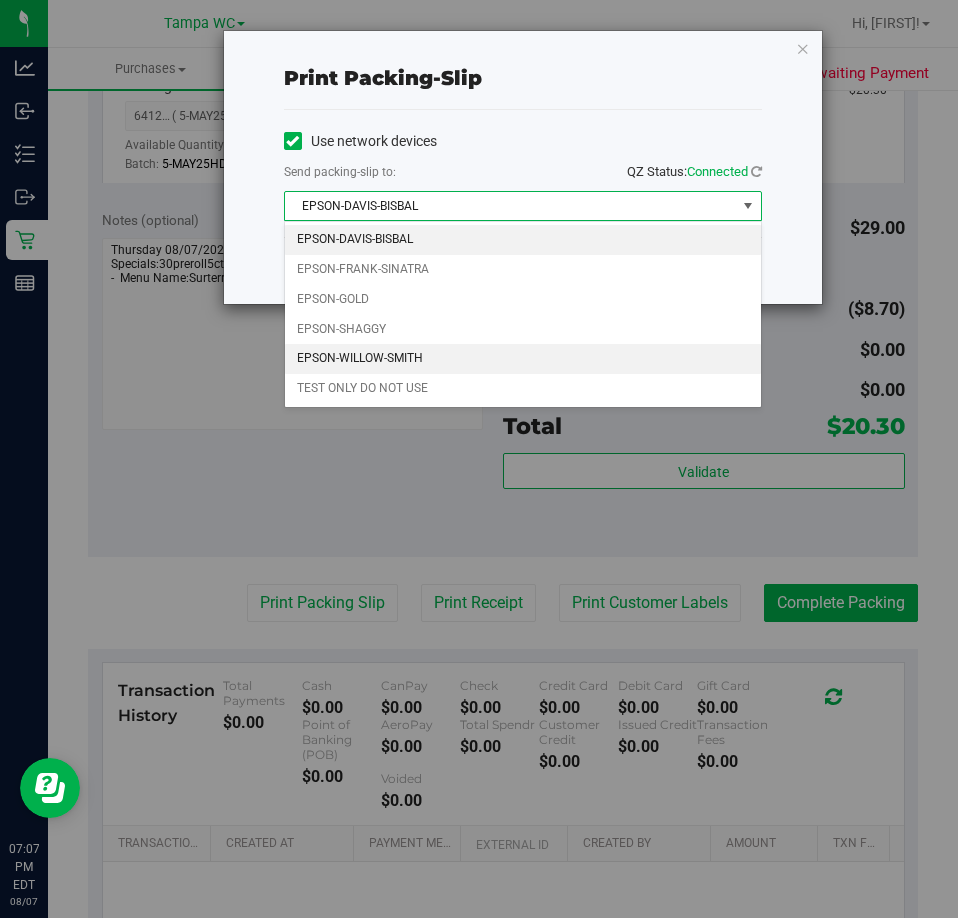 click on "EPSON-WILLOW-SMITH" at bounding box center (523, 359) 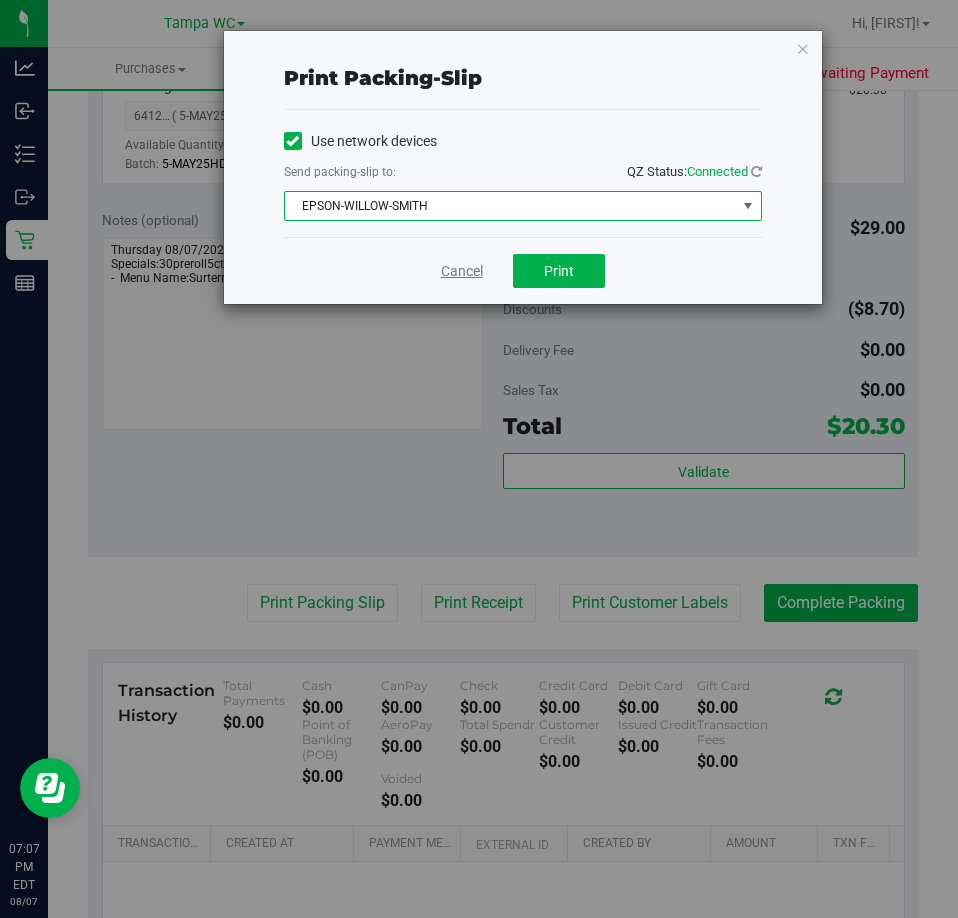click on "Cancel" at bounding box center [462, 271] 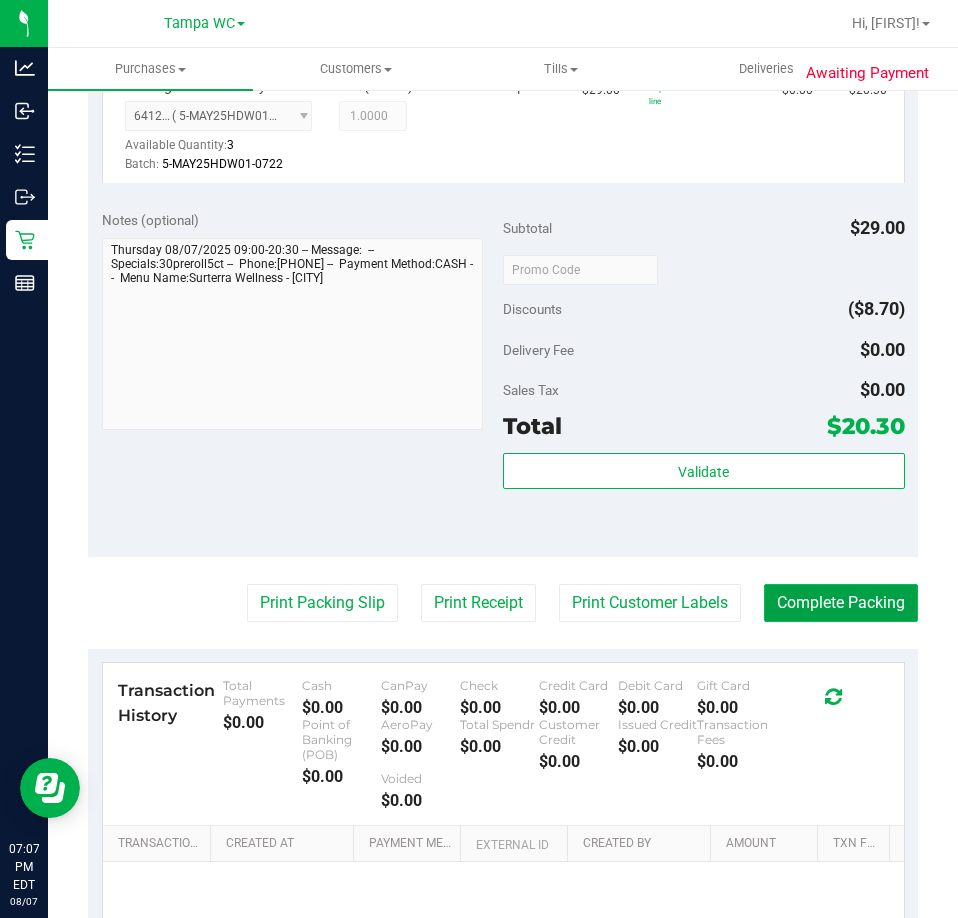 click on "Complete Packing" at bounding box center (841, 603) 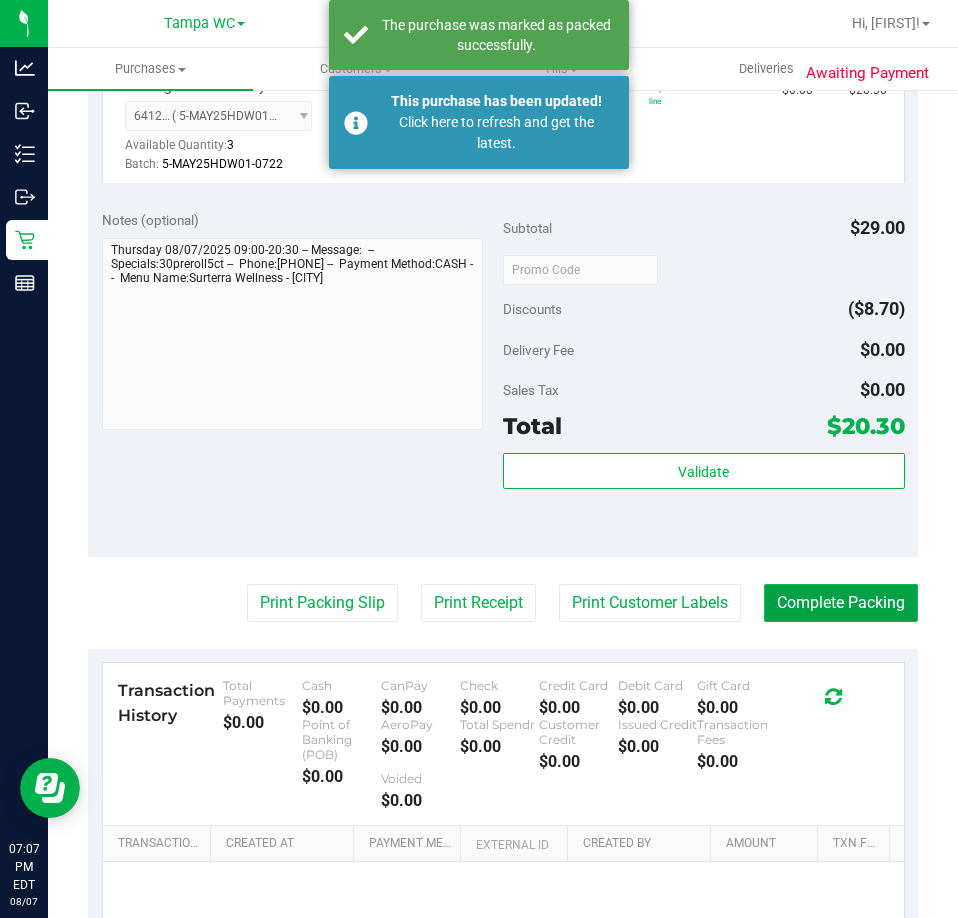 click on "Complete Packing" at bounding box center (841, 603) 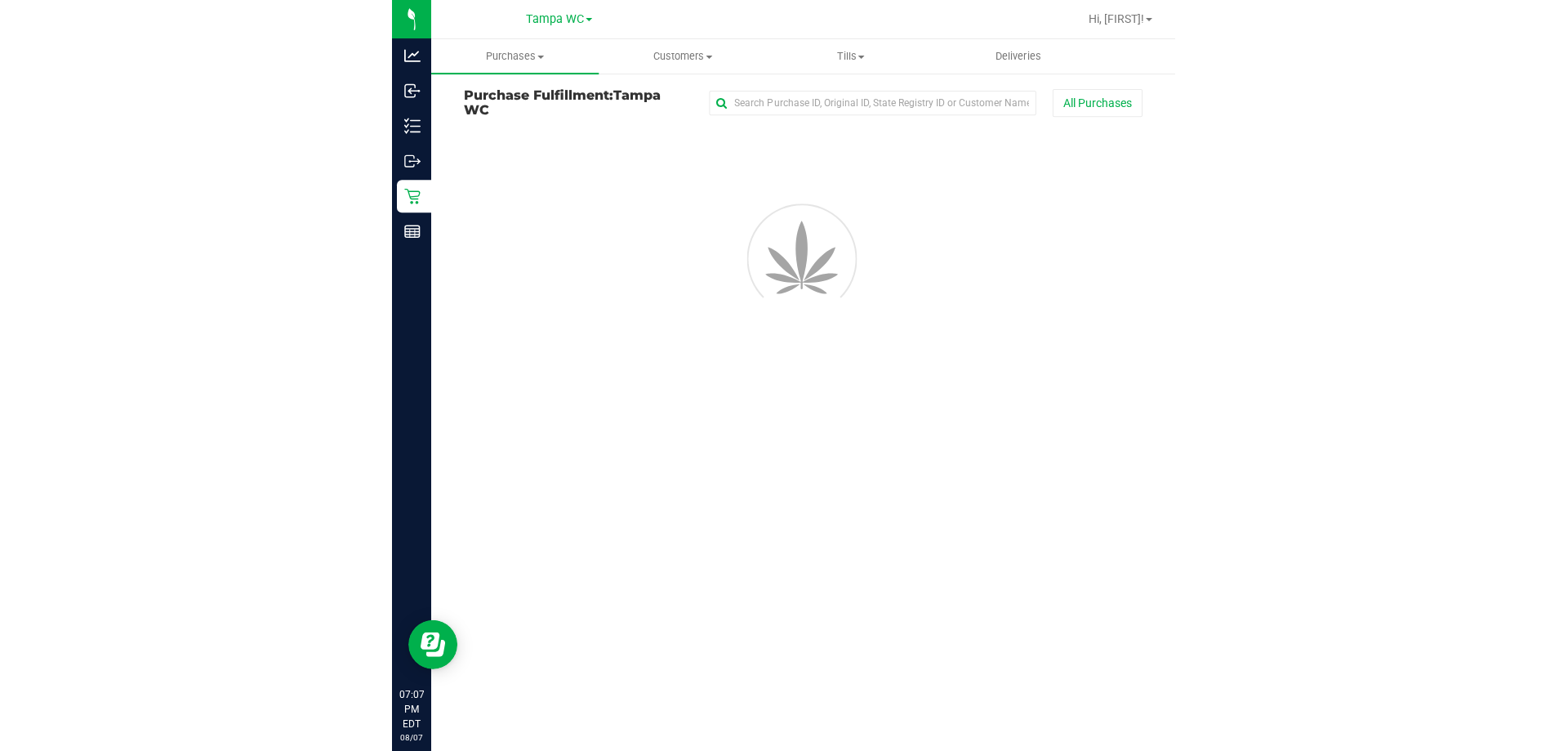 scroll, scrollTop: 0, scrollLeft: 0, axis: both 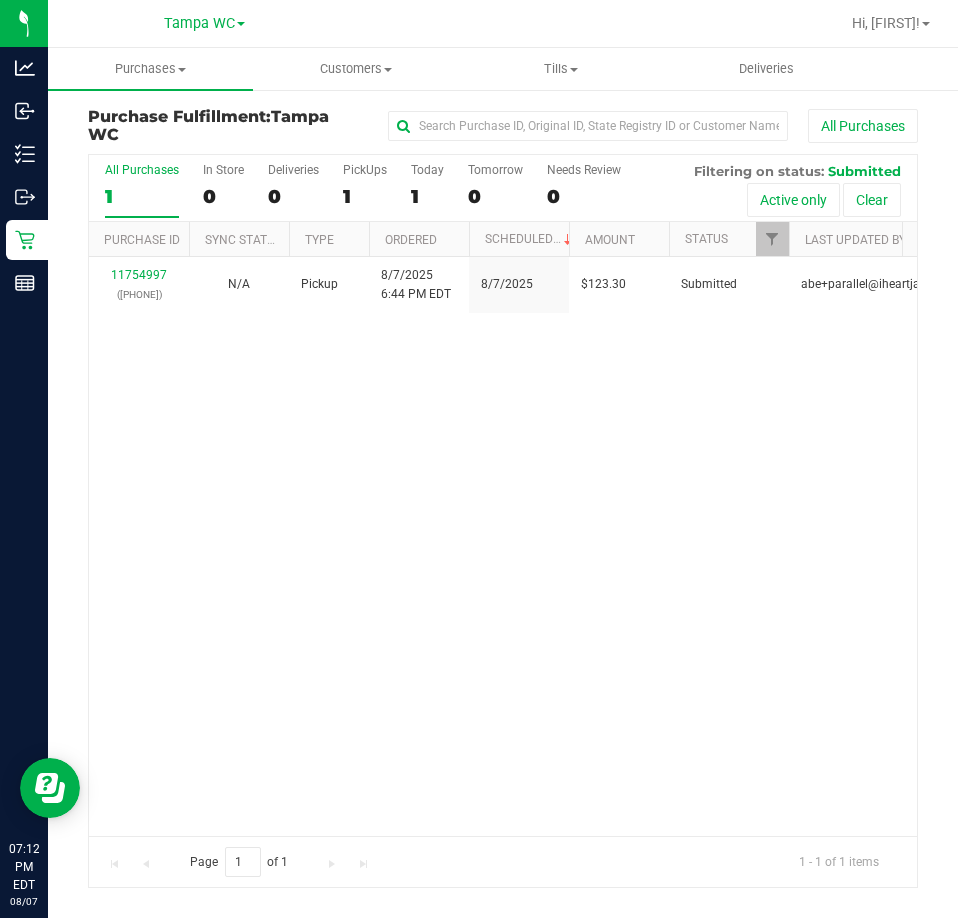 click on "[REDACTED]
([PHONE])
N/A
Pickup 8/7/2025 6:44 PM EDT 8/7/2025
$123.30
Submitted [EMAIL]" at bounding box center (503, 546) 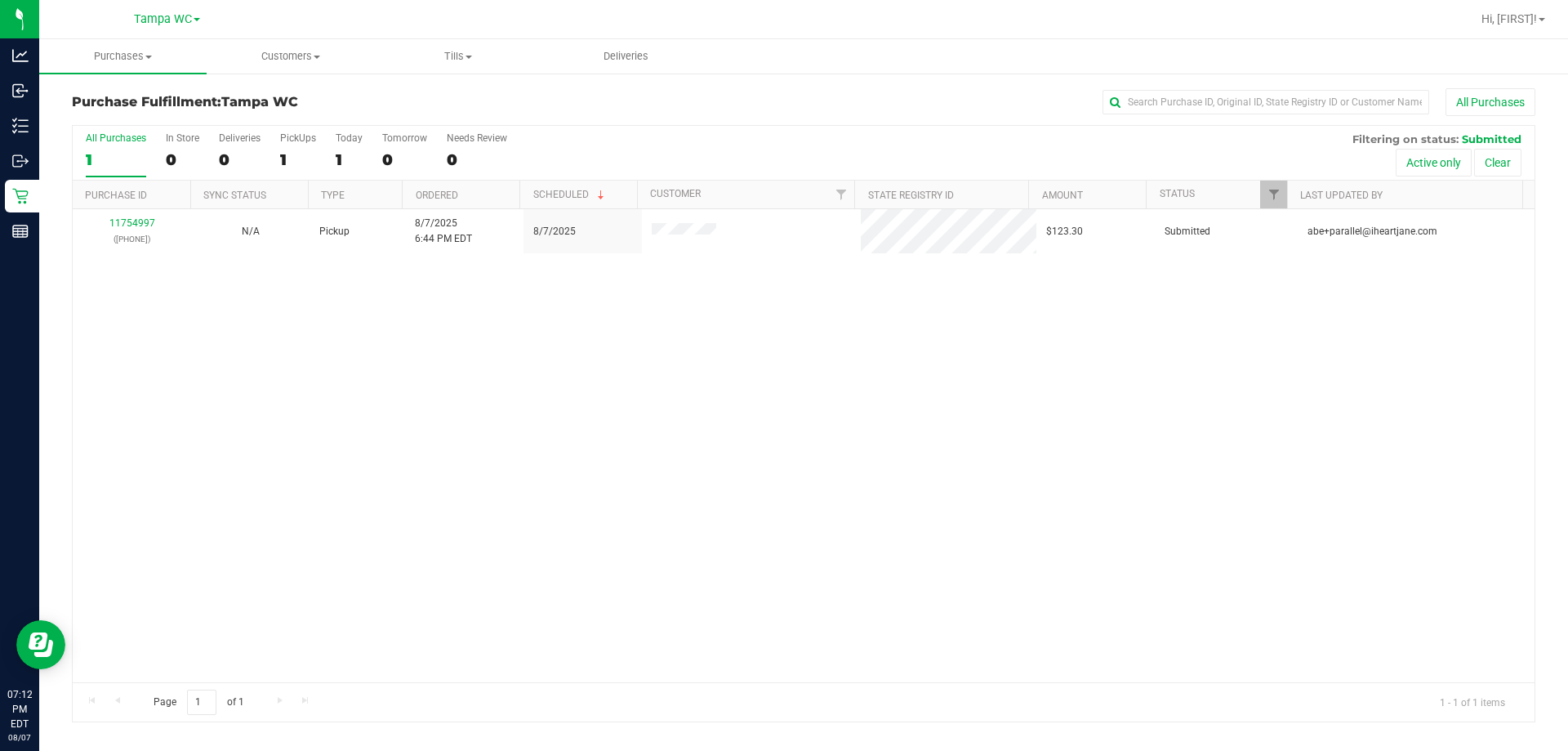 click on "[REDACTED]
([PHONE])
N/A
Pickup 8/7/2025 6:44 PM EDT 8/7/2025
$123.30
Submitted [EMAIL]" at bounding box center [804, 445] 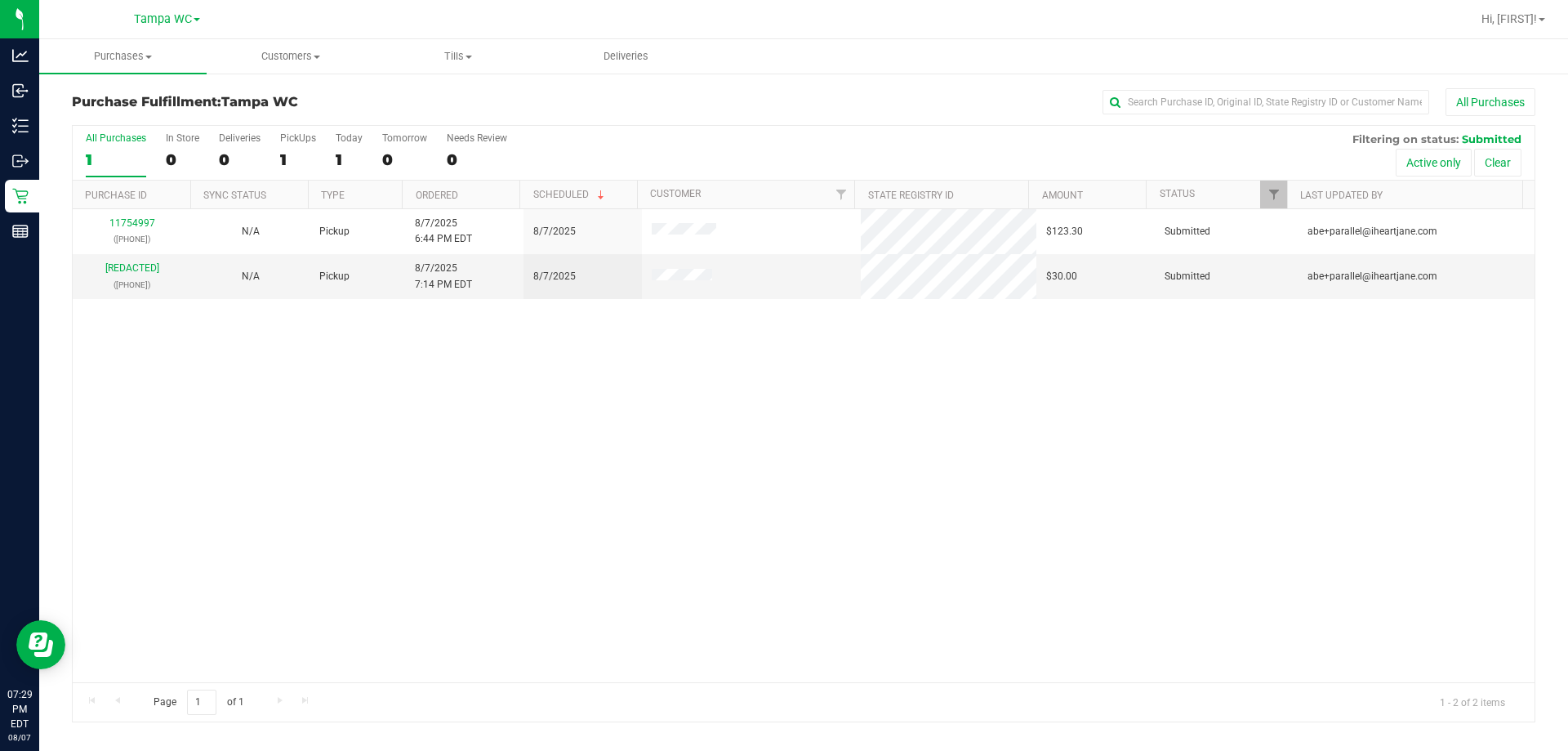 click on "[REDACTED]
([PHONE])
N/A
Pickup 8/7/2025 6:44 PM EDT 8/7/2025
$123.30
Submitted [EMAIL]
[REDACTED]
([PHONE])
N/A
Pickup 8/7/2025 7:14 PM EDT 8/7/2025
$30.00
Submitted [EMAIL]" at bounding box center (804, 445) 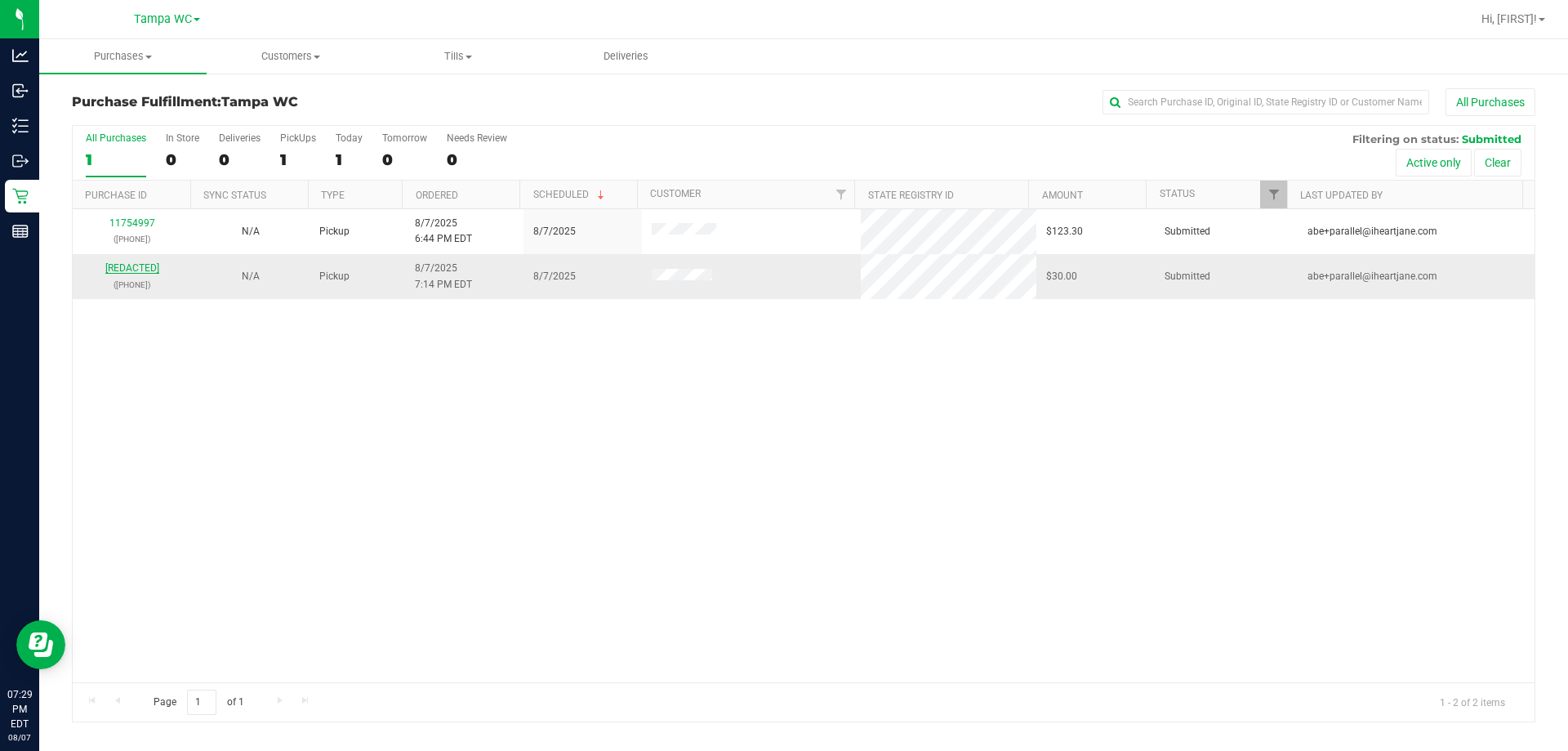 click on "[REDACTED]" at bounding box center (132, 268) 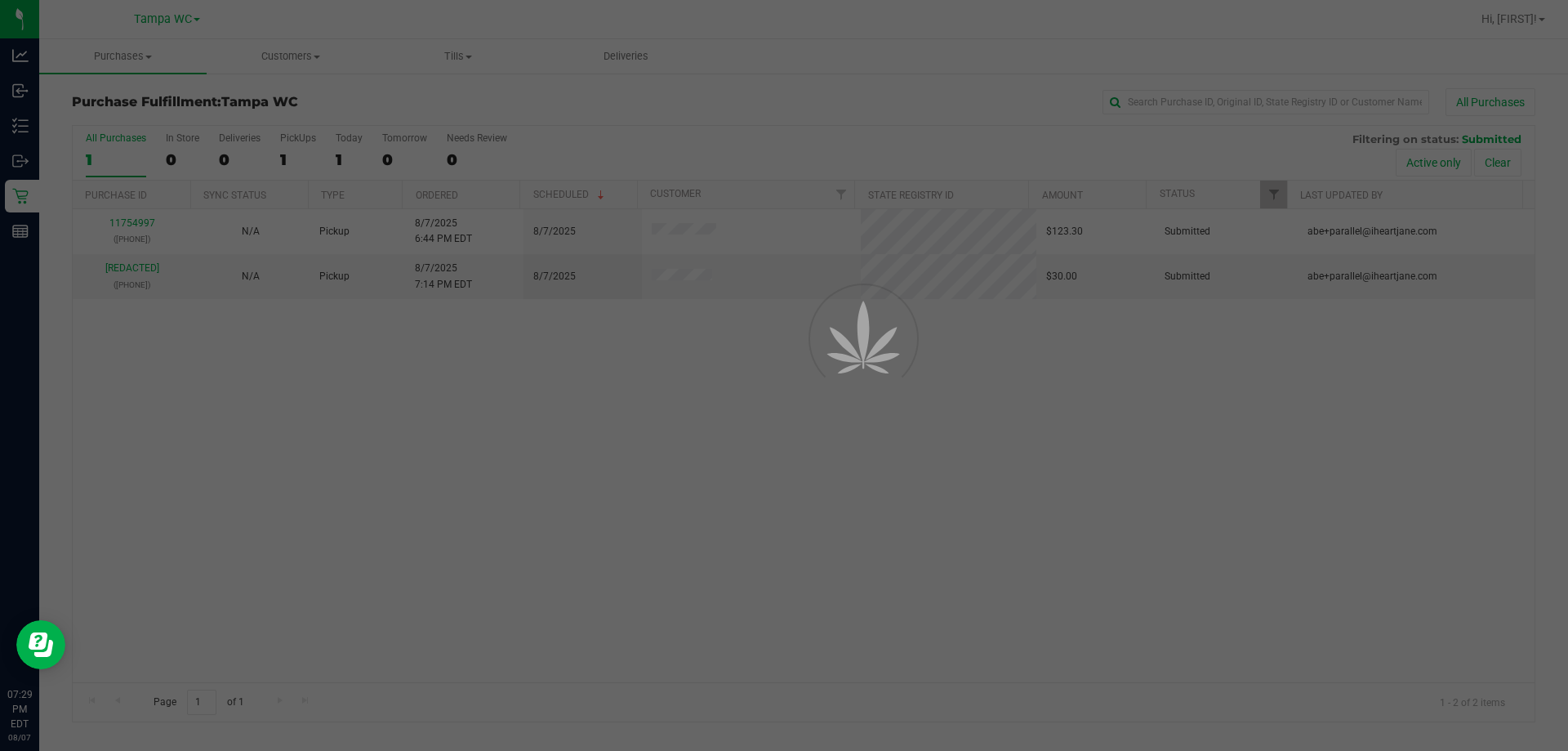 click at bounding box center [784, 375] 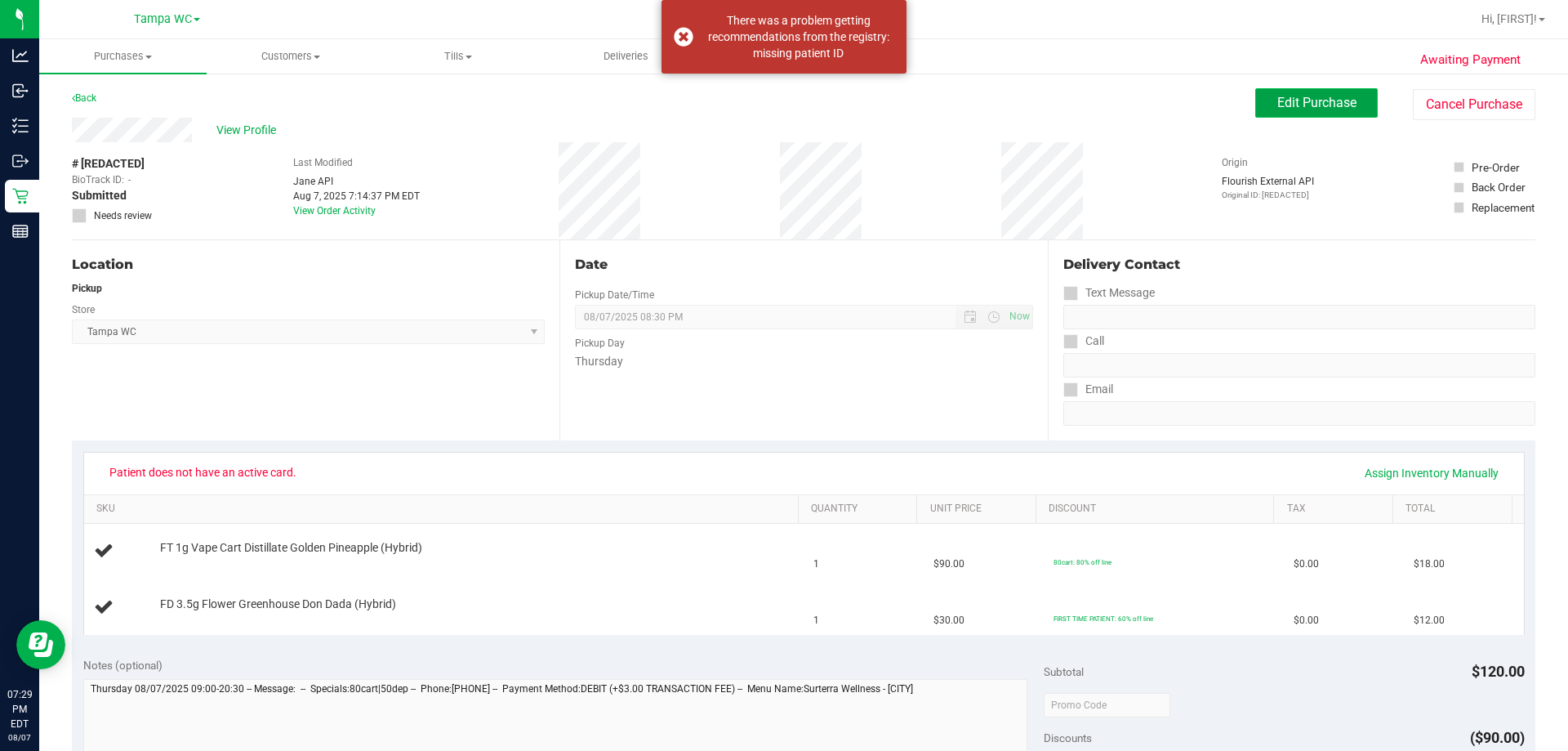 click on "Edit Purchase" at bounding box center (1316, 102) 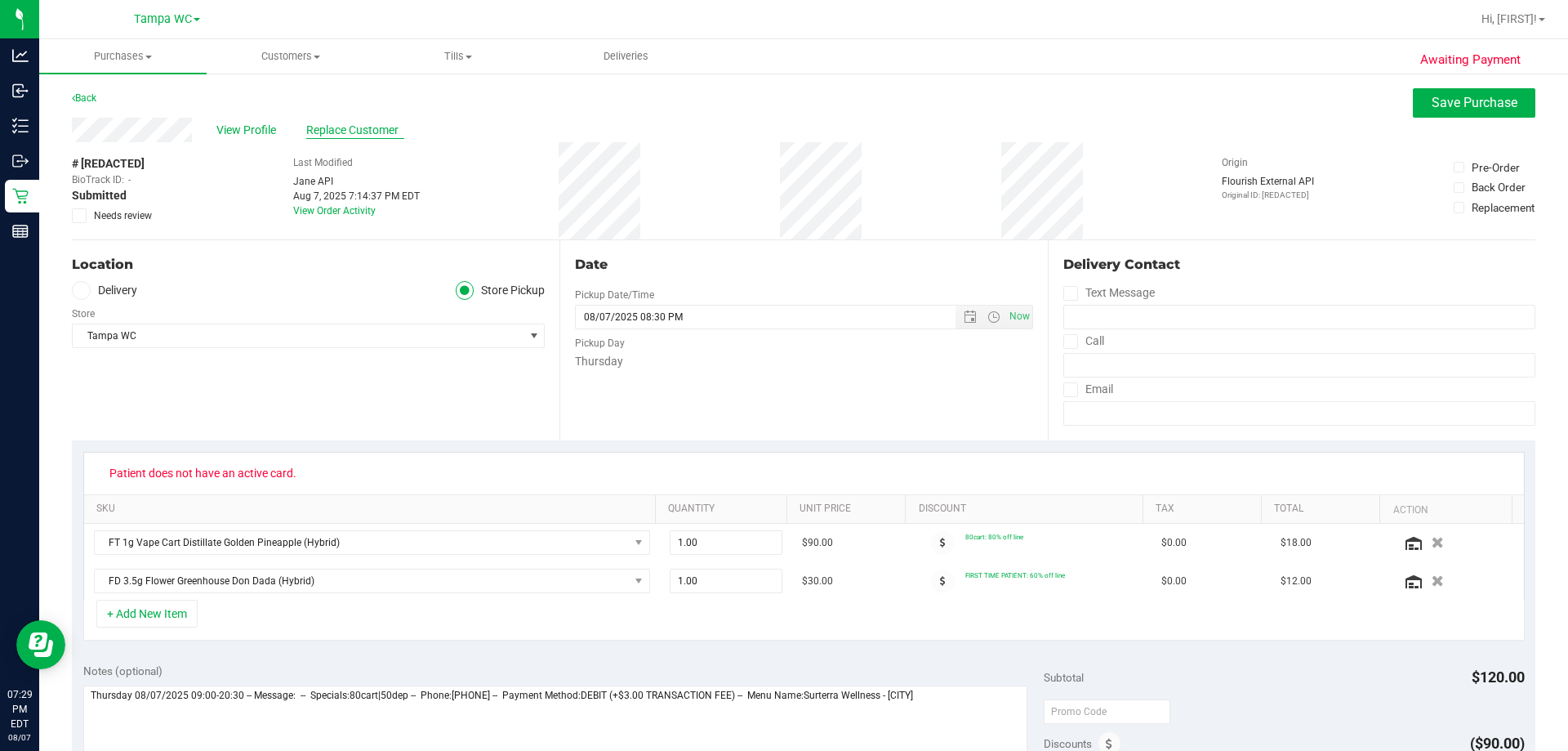 click on "Replace Customer" at bounding box center [355, 130] 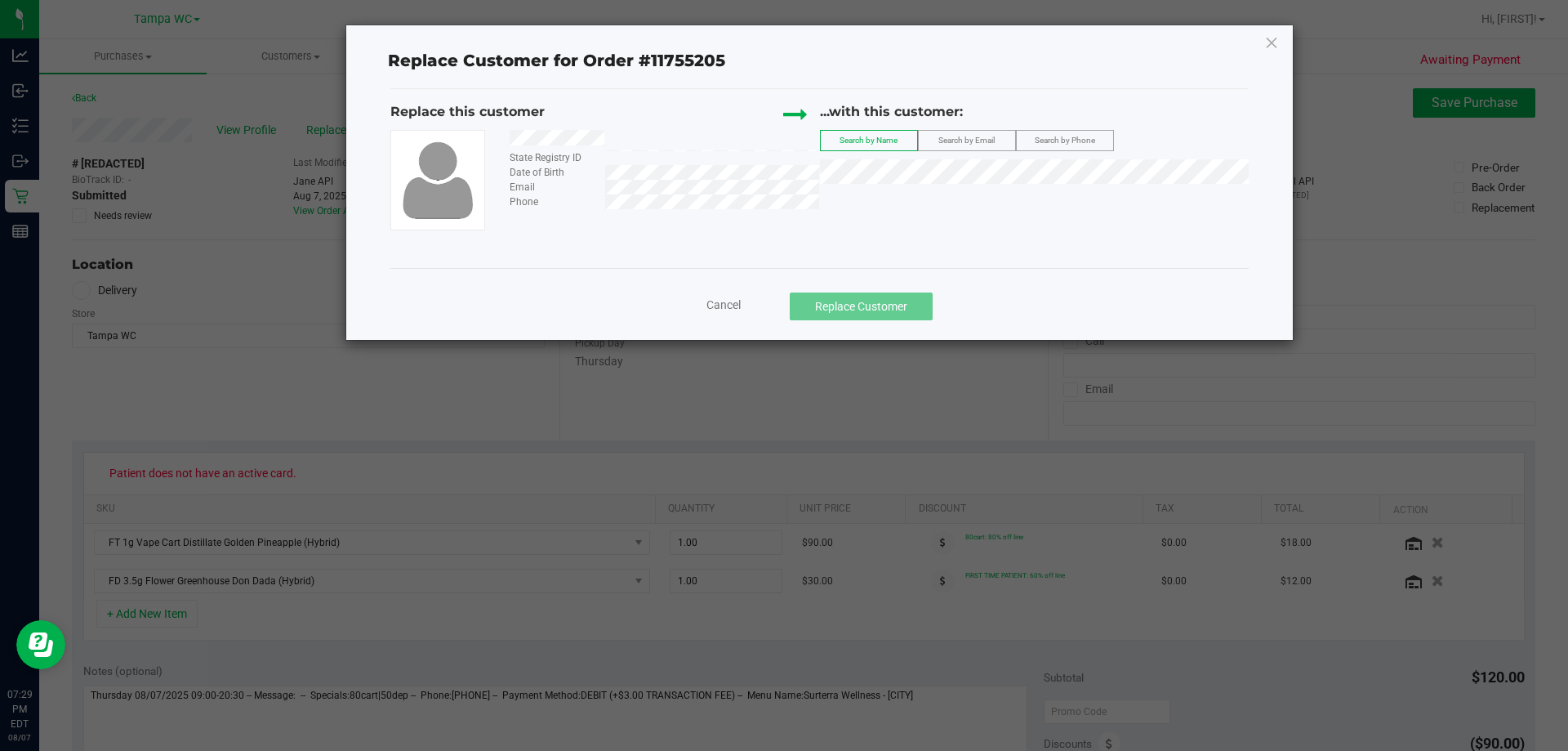 drag, startPoint x: 620, startPoint y: 133, endPoint x: 501, endPoint y: 141, distance: 119.2686 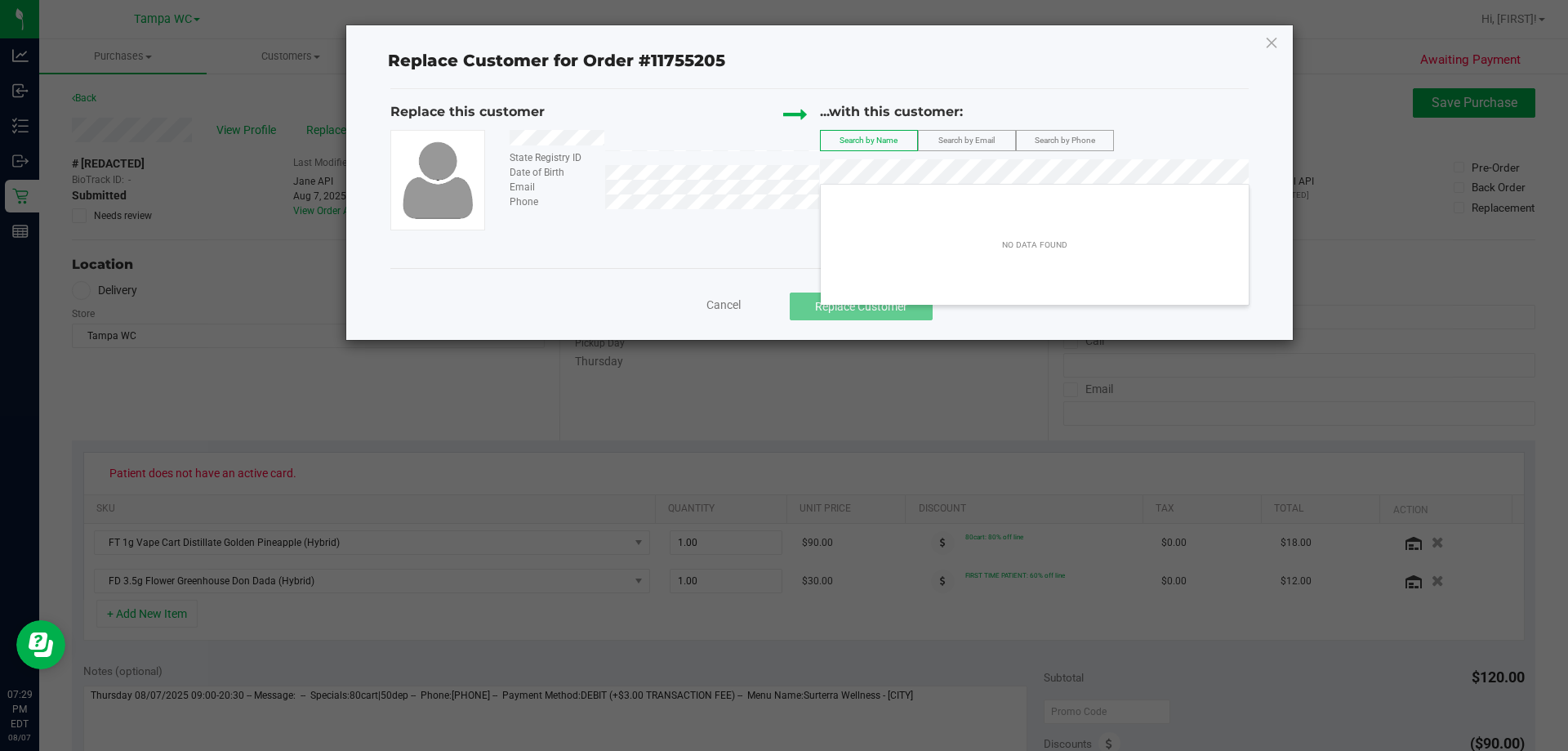 click on "NO DATA FOUND" 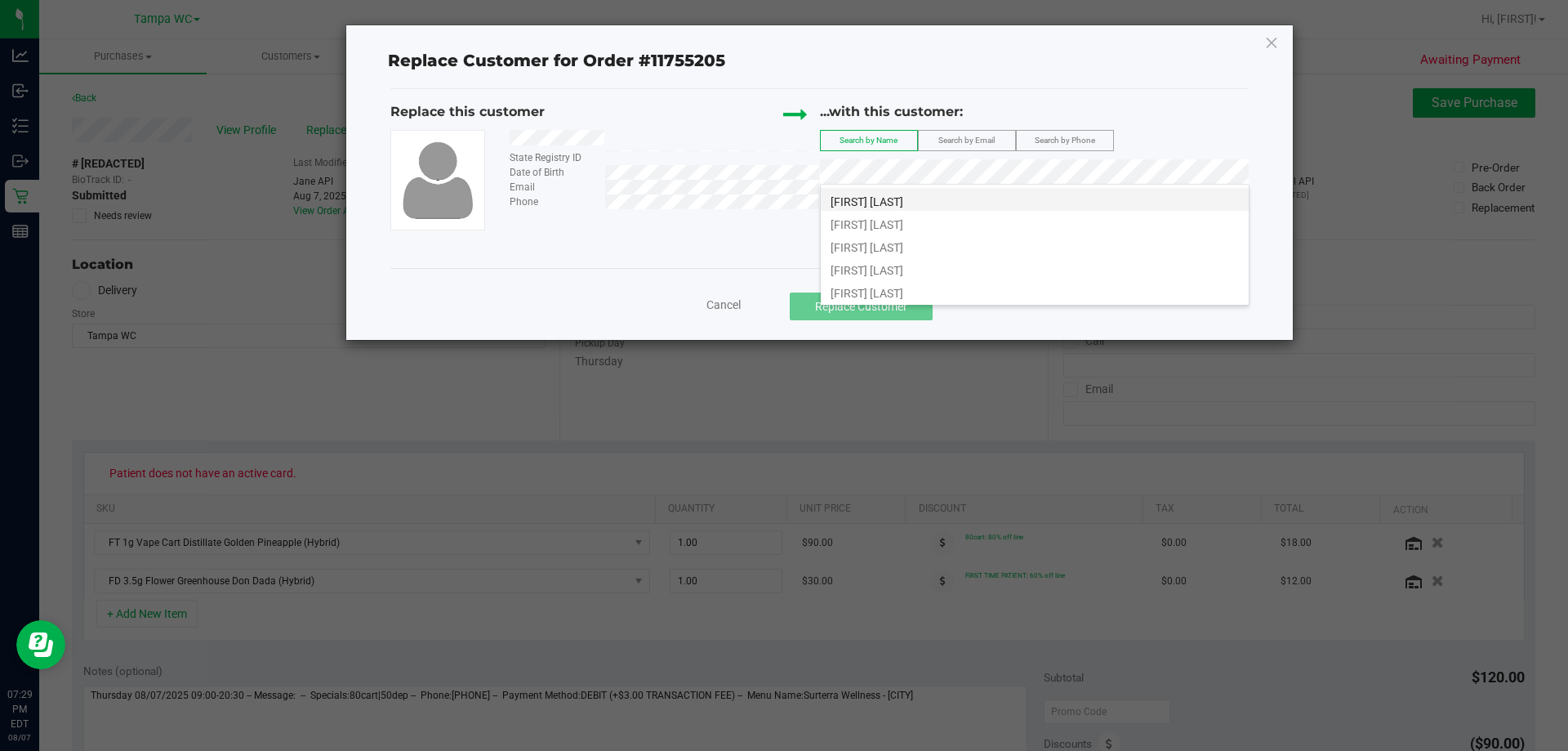 click on "[FIRST] [LAST]" at bounding box center [866, 202] 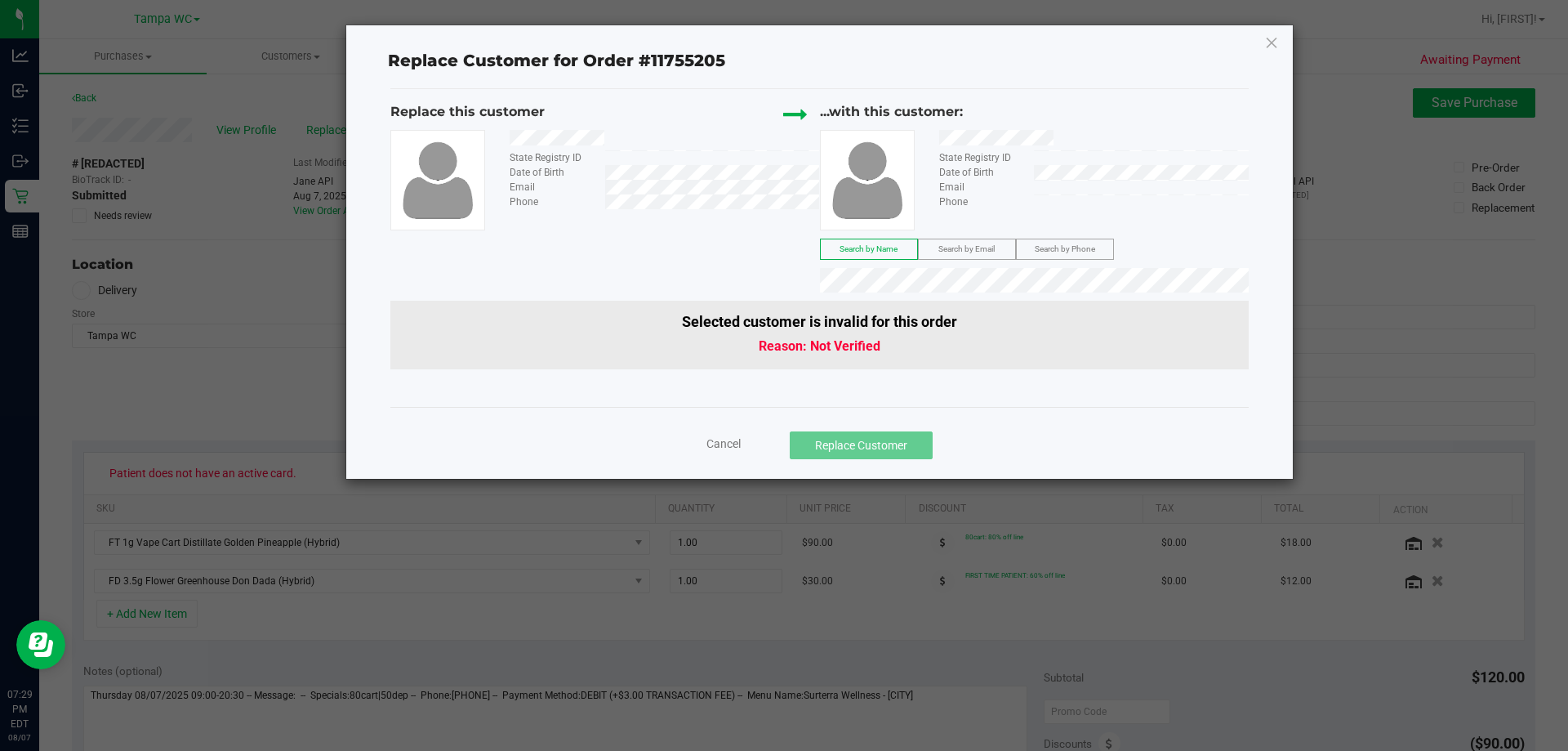 click on "Phone" 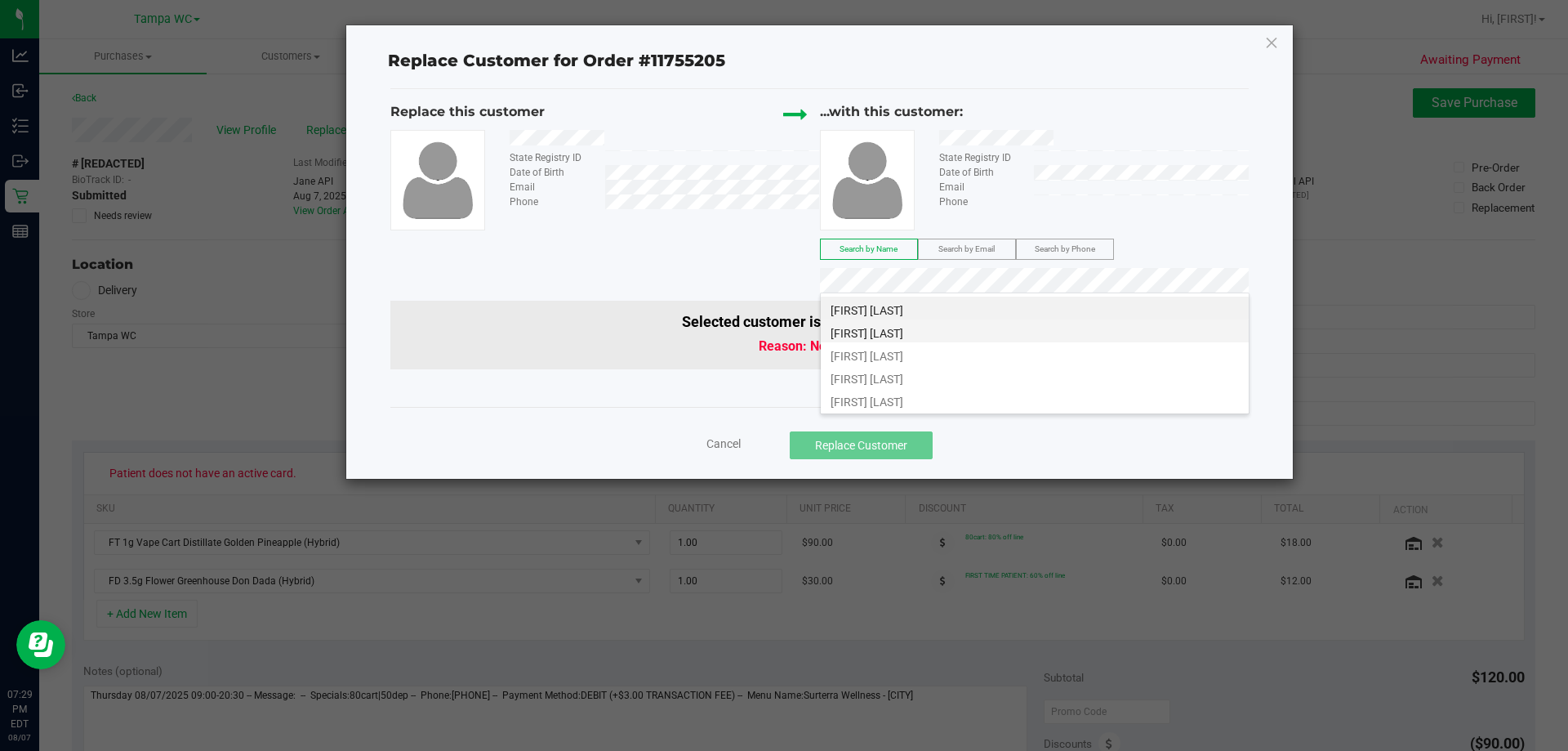 click on "[FIRST] [LAST]" at bounding box center (866, 333) 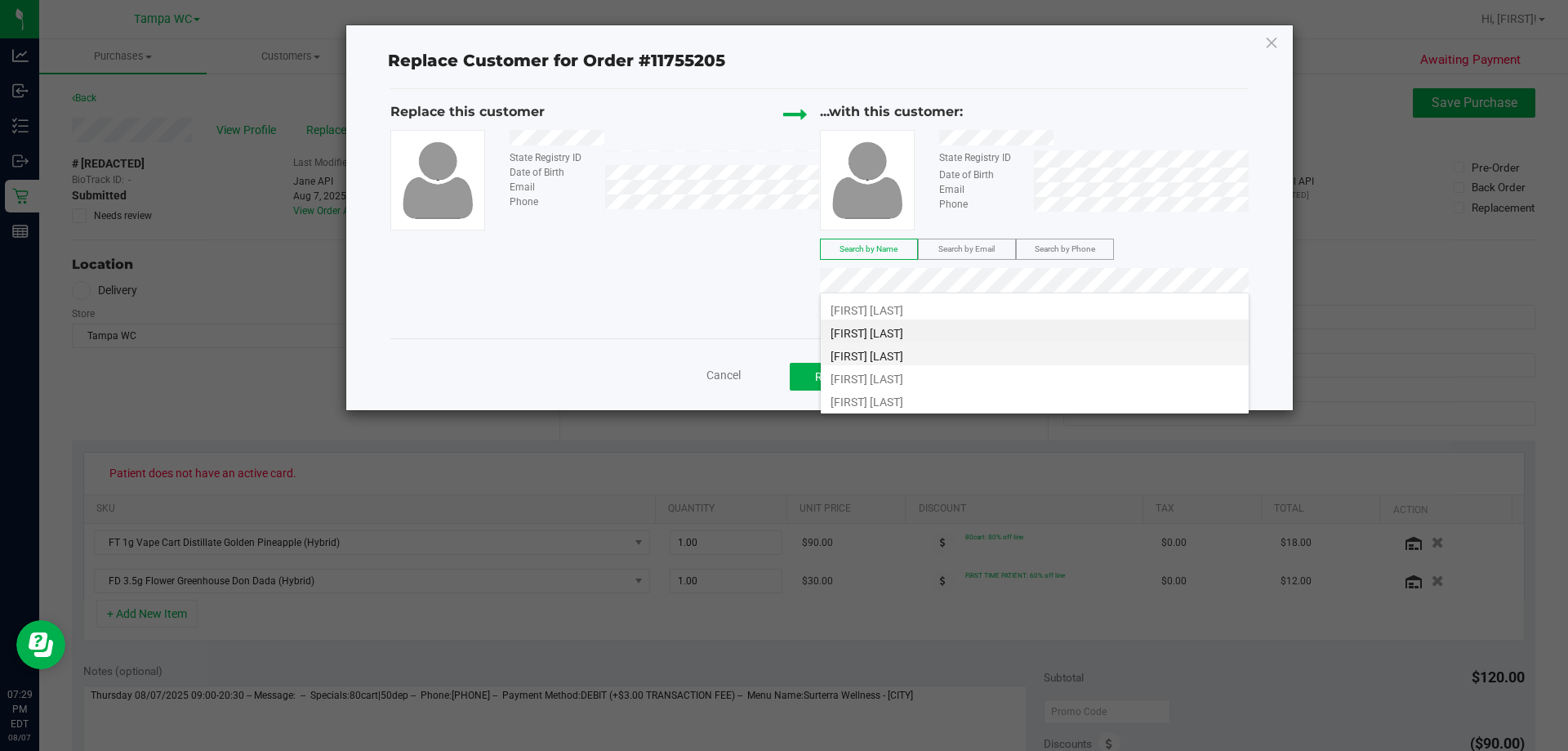 click on "[FIRST] [LAST]" at bounding box center [866, 356] 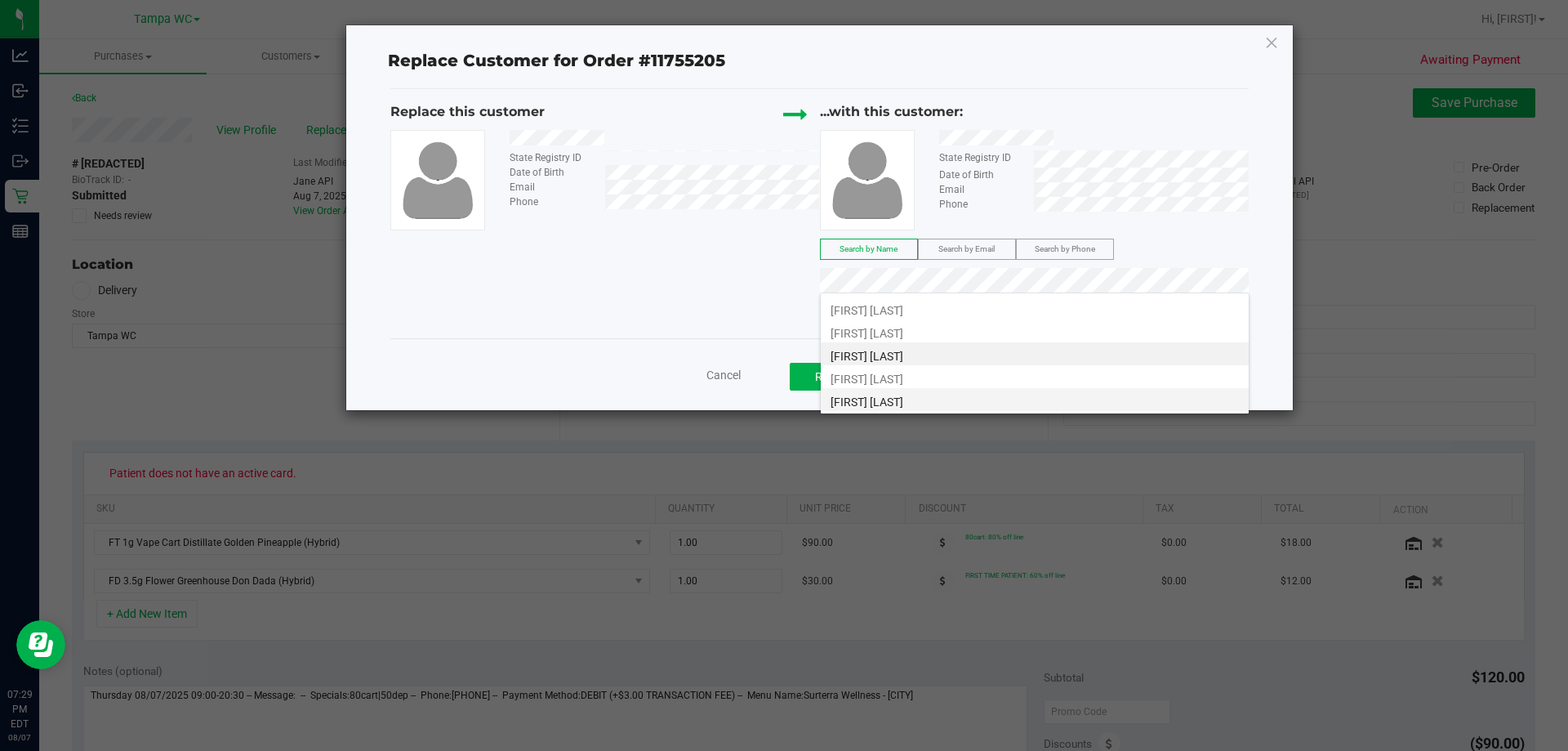 click on "[FIRST] [LAST]" at bounding box center (866, 402) 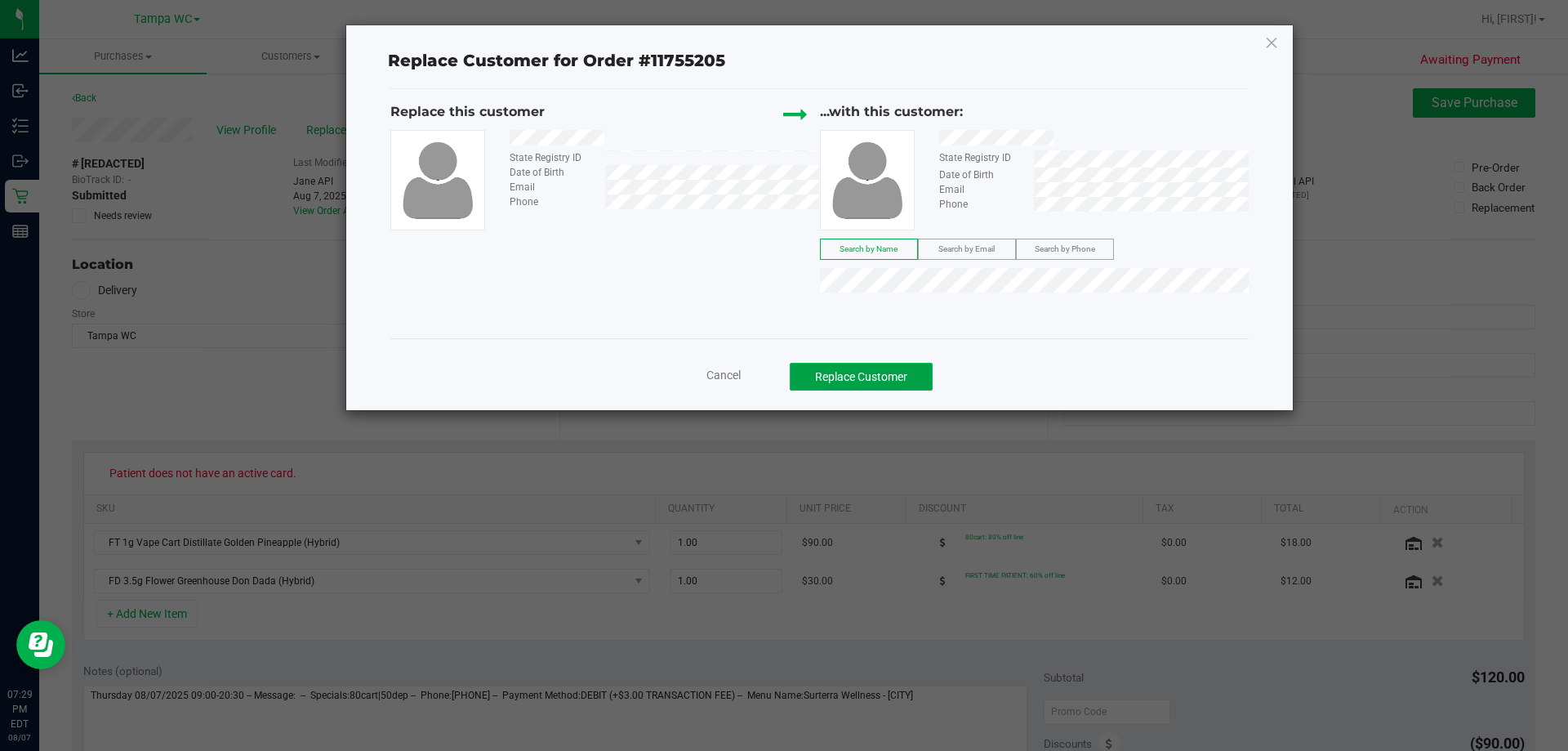 click on "Replace Customer" 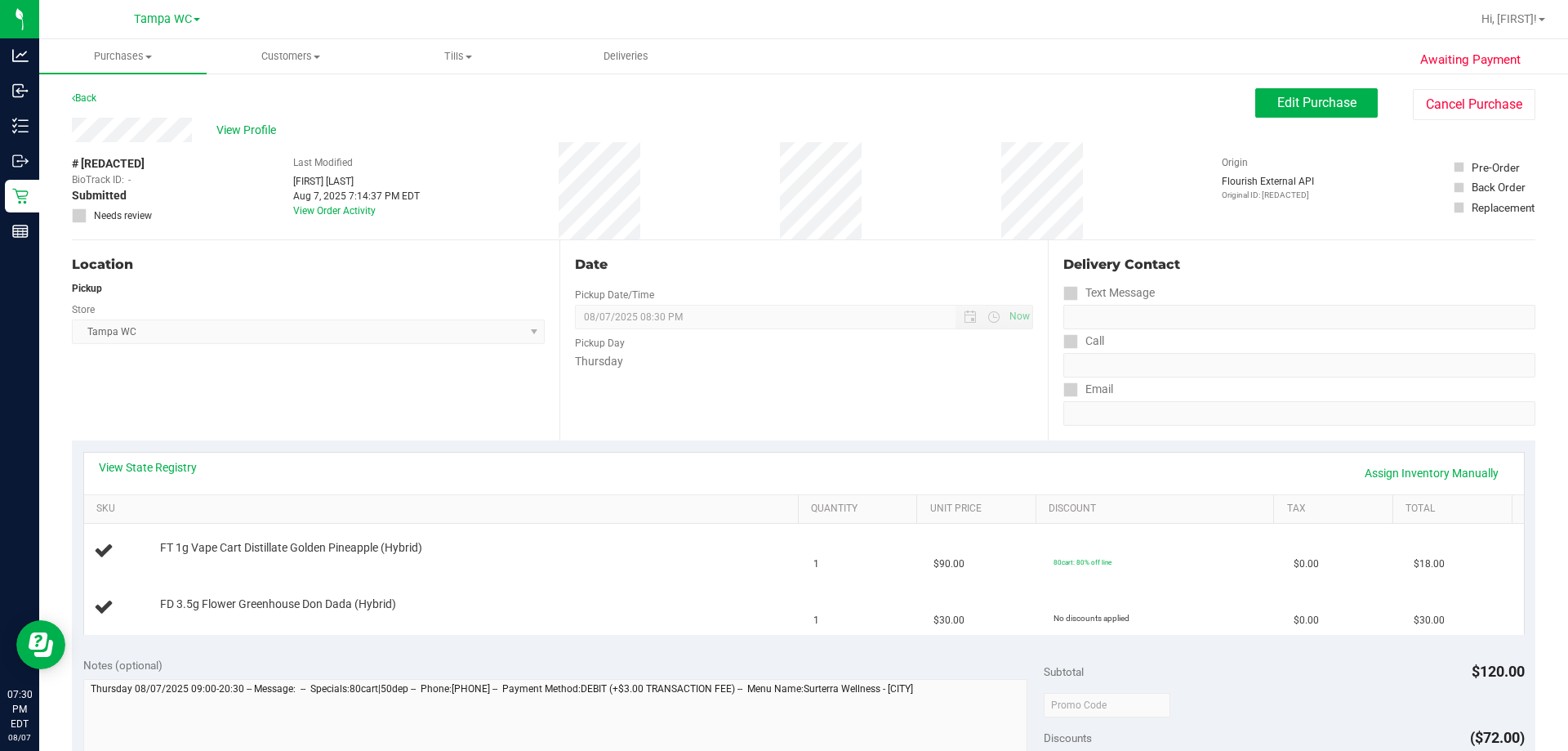 click on "View State Registry
Assign Inventory Manually" at bounding box center [804, 473] 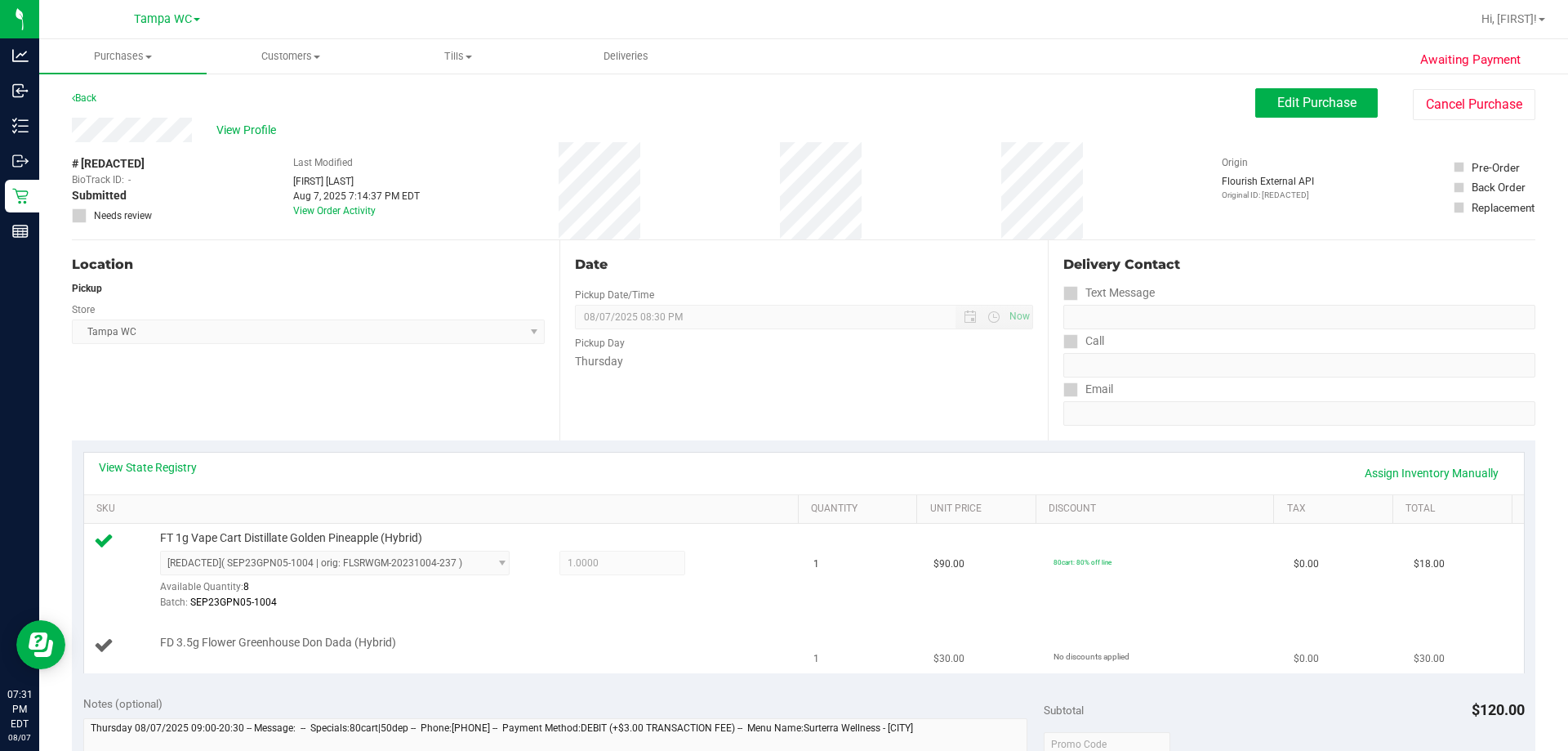 click on "FD 3.5g Flower Greenhouse Don Dada (Hybrid)" at bounding box center (471, 643) 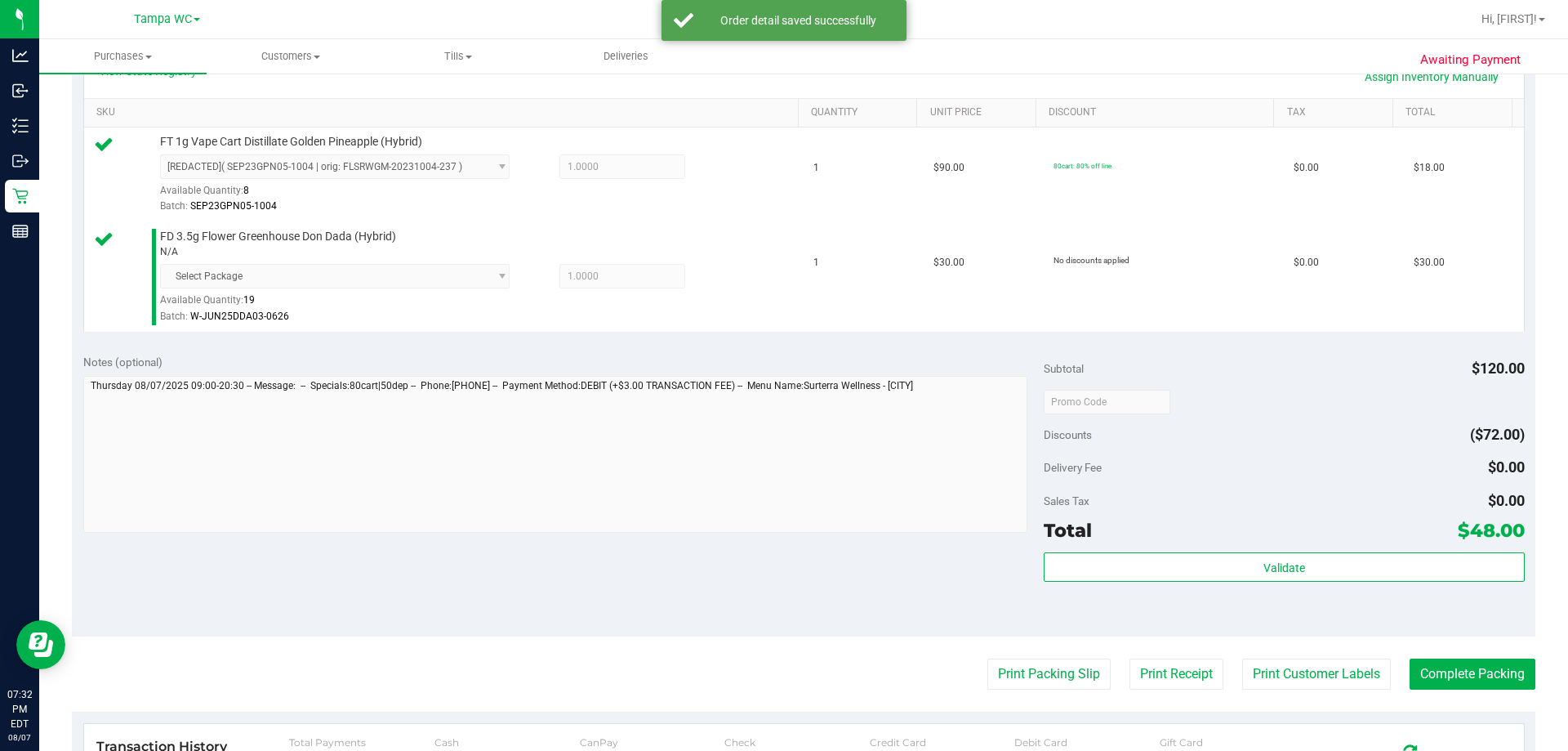 scroll, scrollTop: 490, scrollLeft: 0, axis: vertical 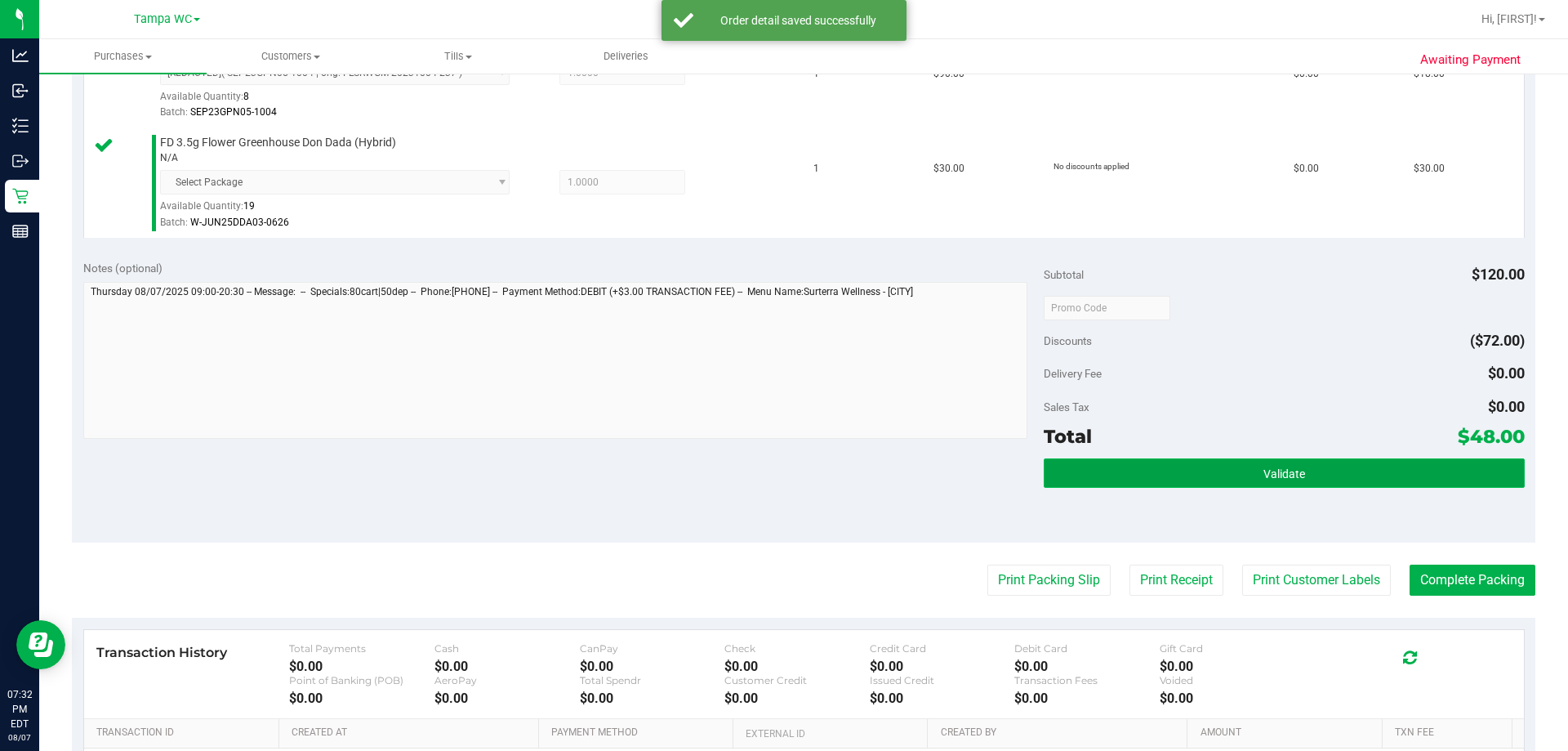 click on "Validate" at bounding box center (1284, 473) 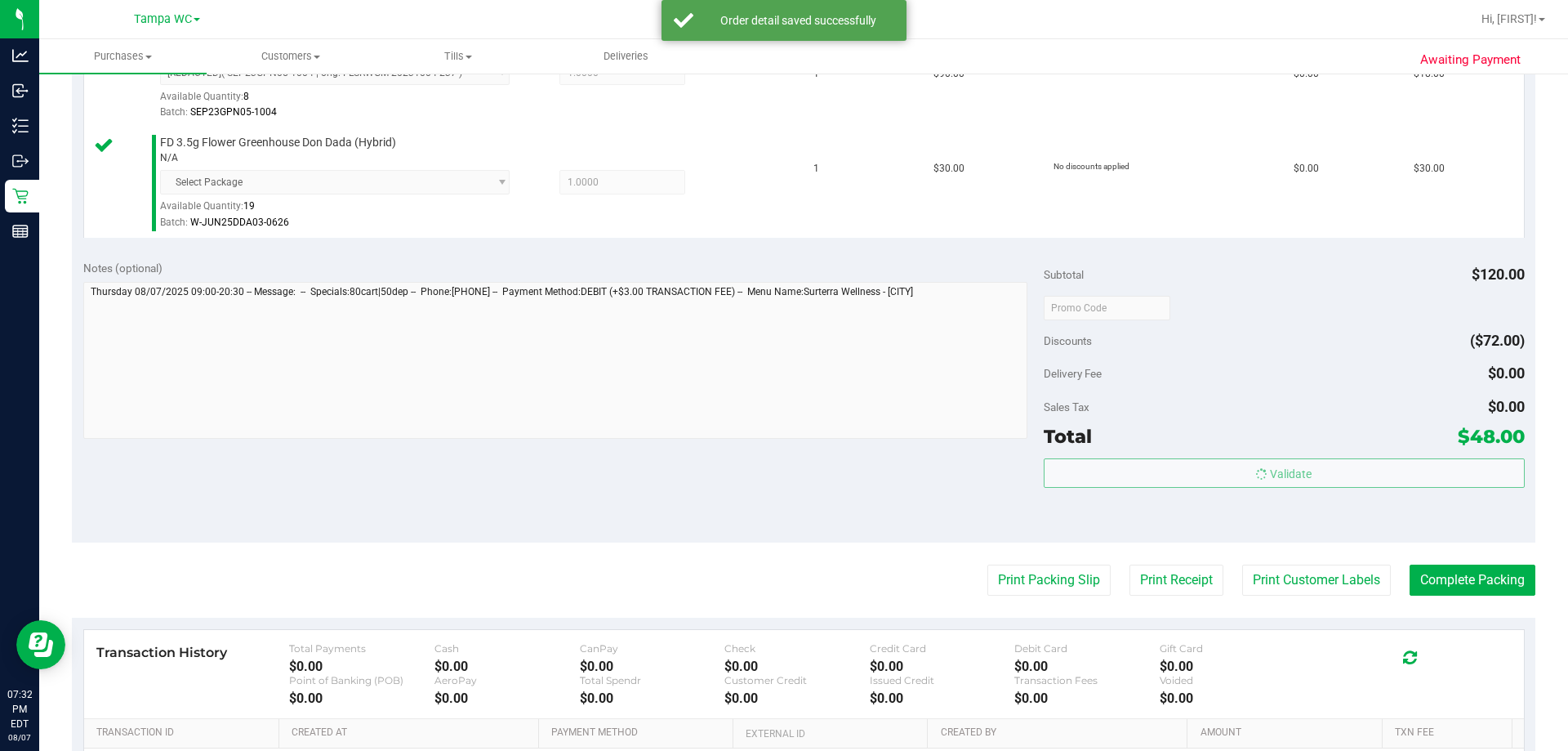 click on "Analytics Inbound Inventory Outbound Retail Reports 07:32 PM EDT 08/07/2025  08/07   [CITY] [STATE_CODE]  Hi, [FIRST]!
Purchases
Summary of purchases
Fulfillment
All purchases
Customers
All customers" at bounding box center (784, 375) 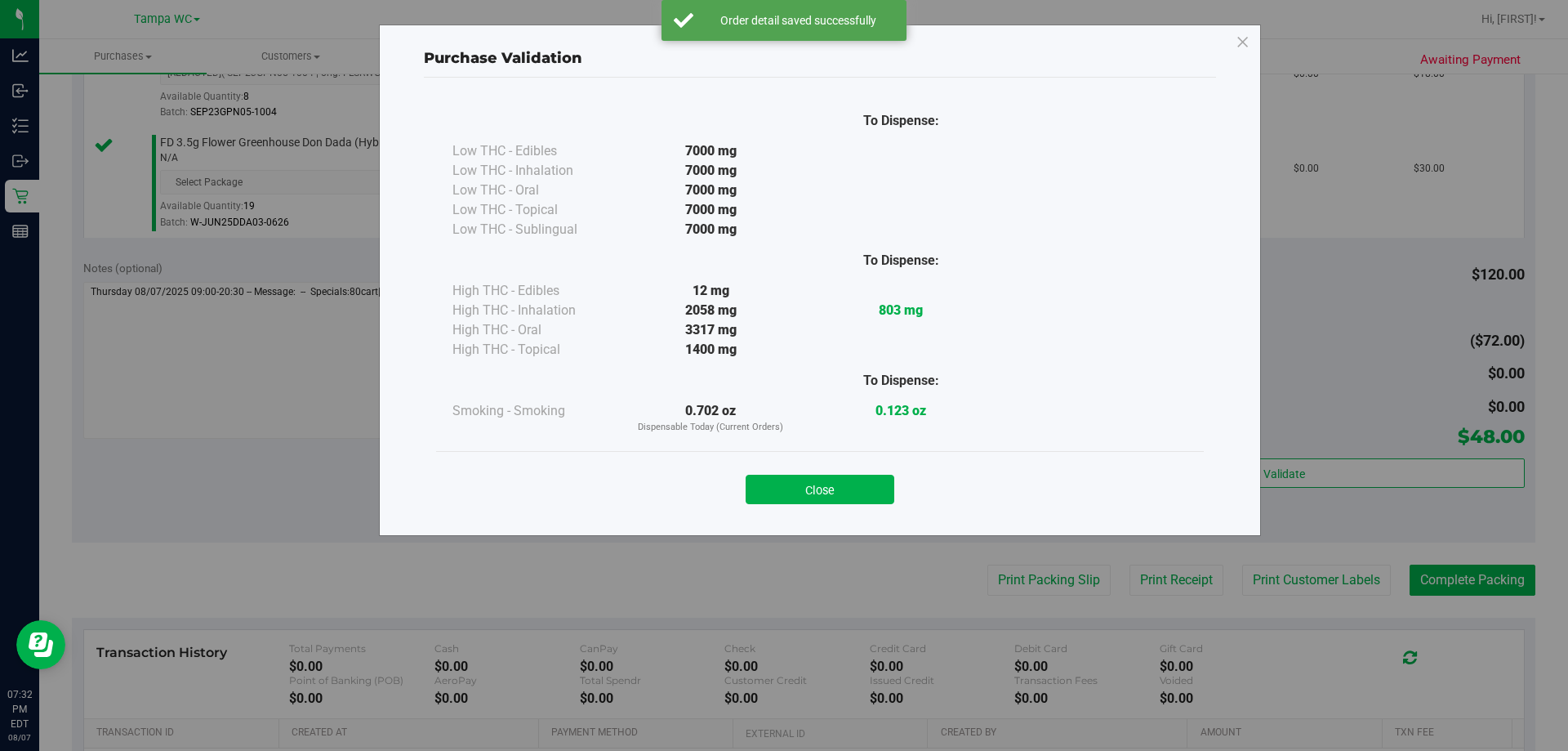 drag, startPoint x: 762, startPoint y: 489, endPoint x: 777, endPoint y: 493, distance: 15.524175 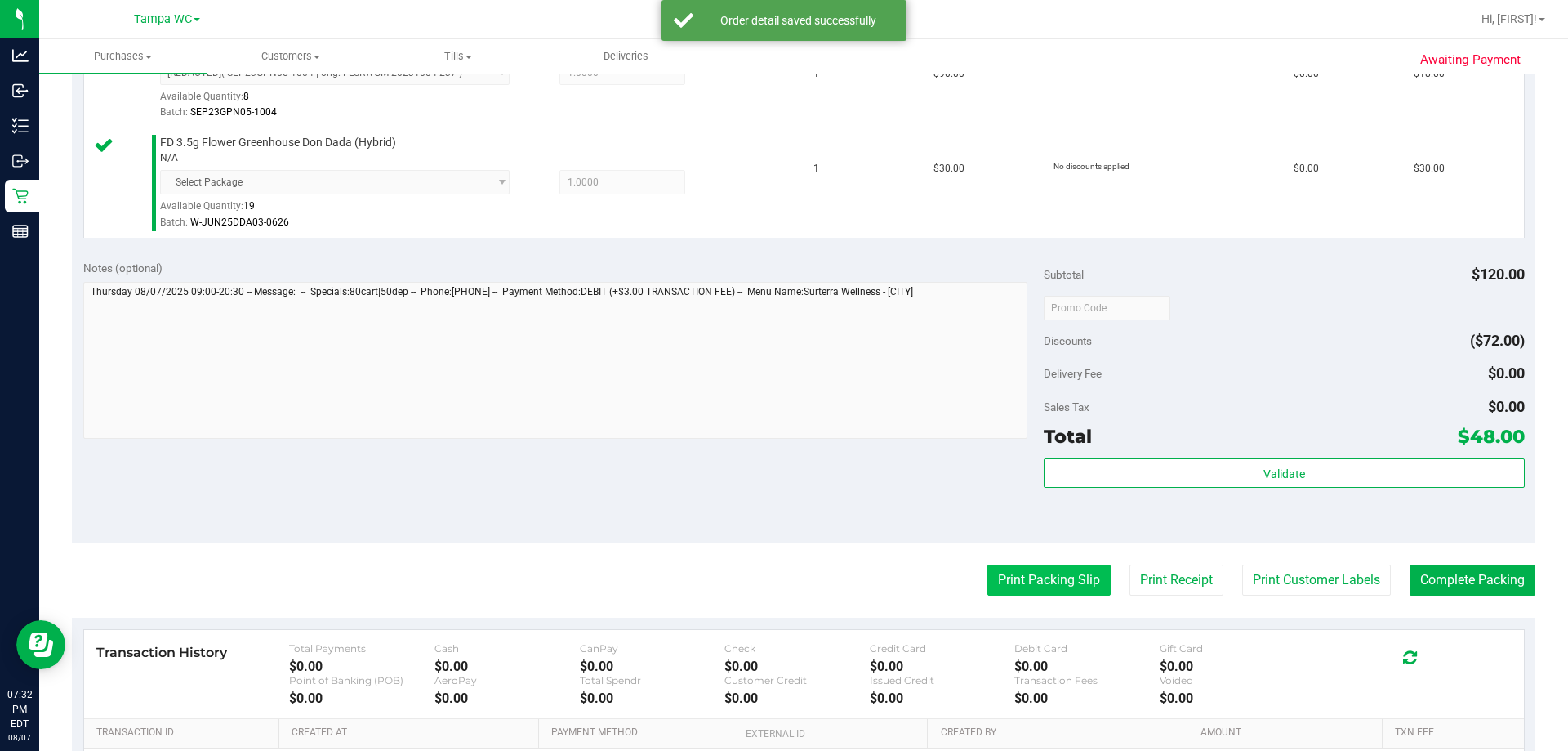 click on "Print Packing Slip" at bounding box center (1049, 580) 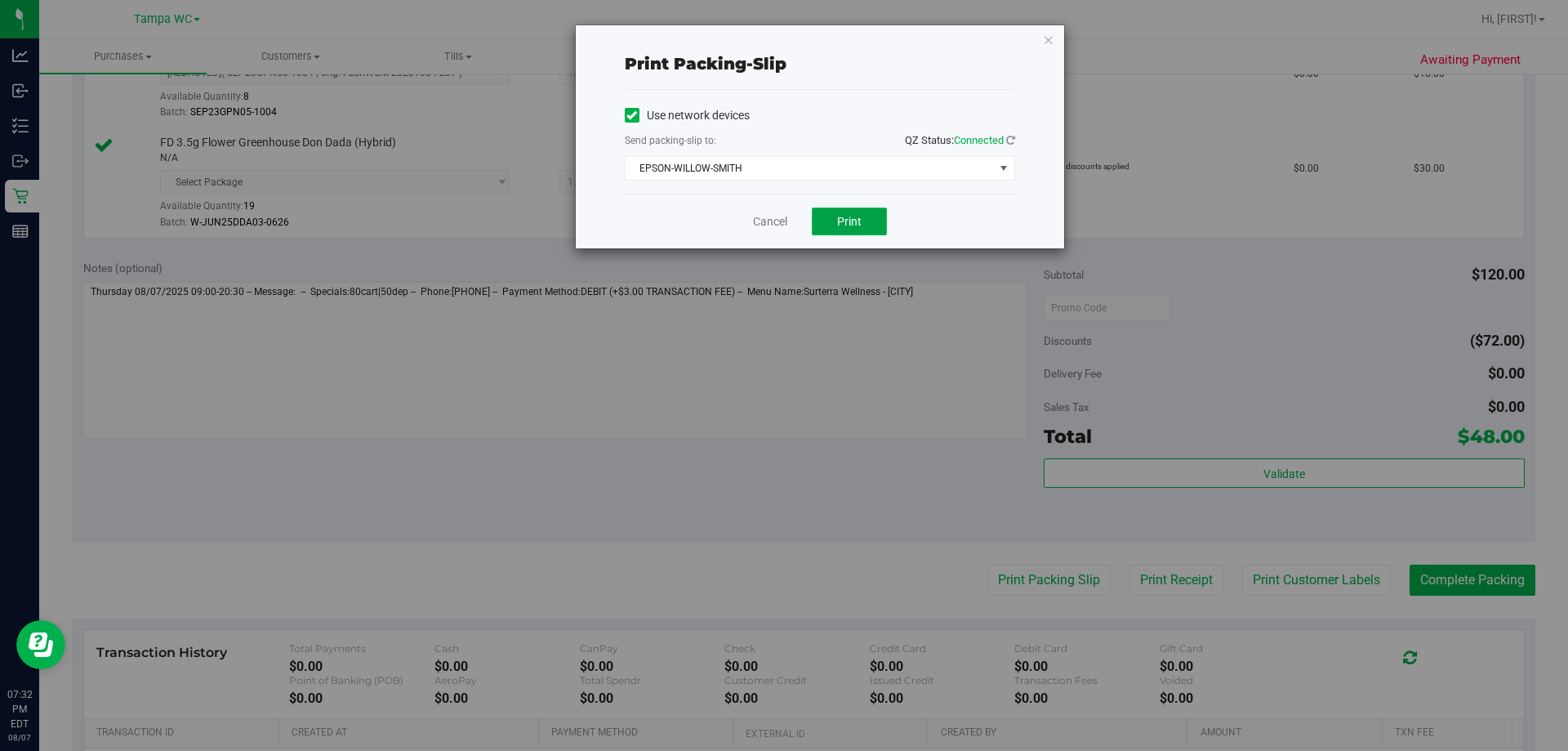 click on "Print" at bounding box center (849, 221) 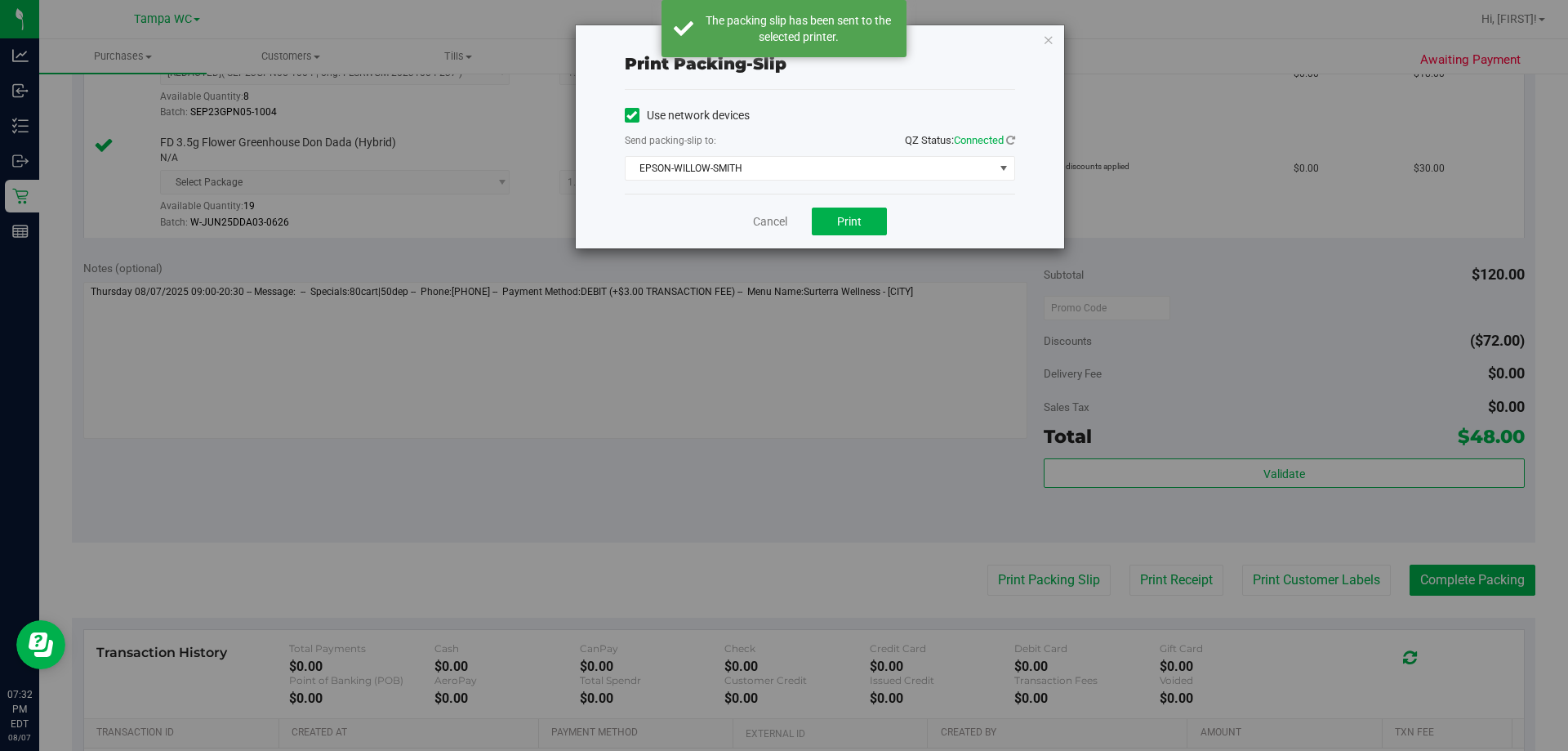 click on "Cancel
Print" at bounding box center [820, 221] 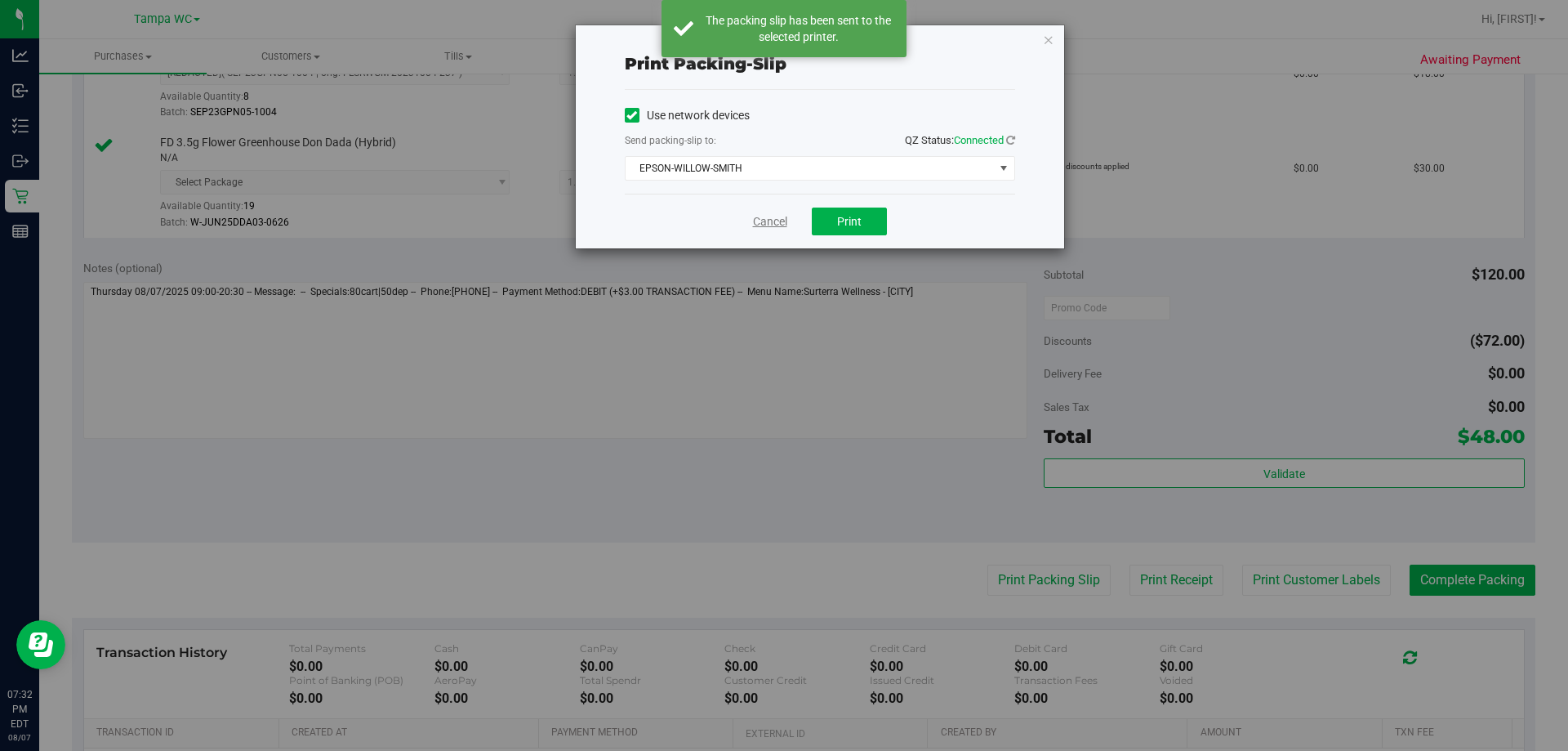 click on "Cancel" at bounding box center (770, 221) 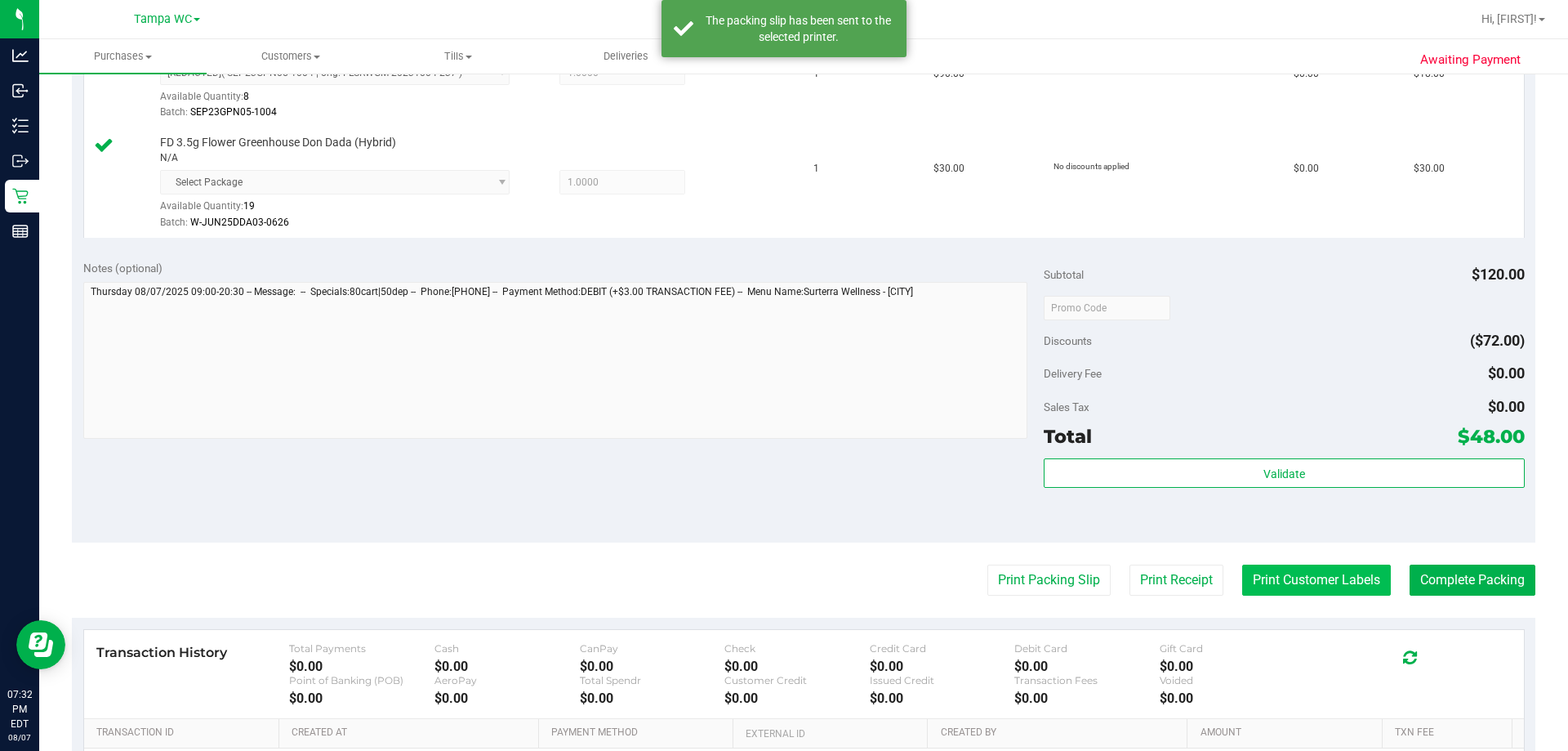 click on "Print Customer Labels" at bounding box center (1316, 580) 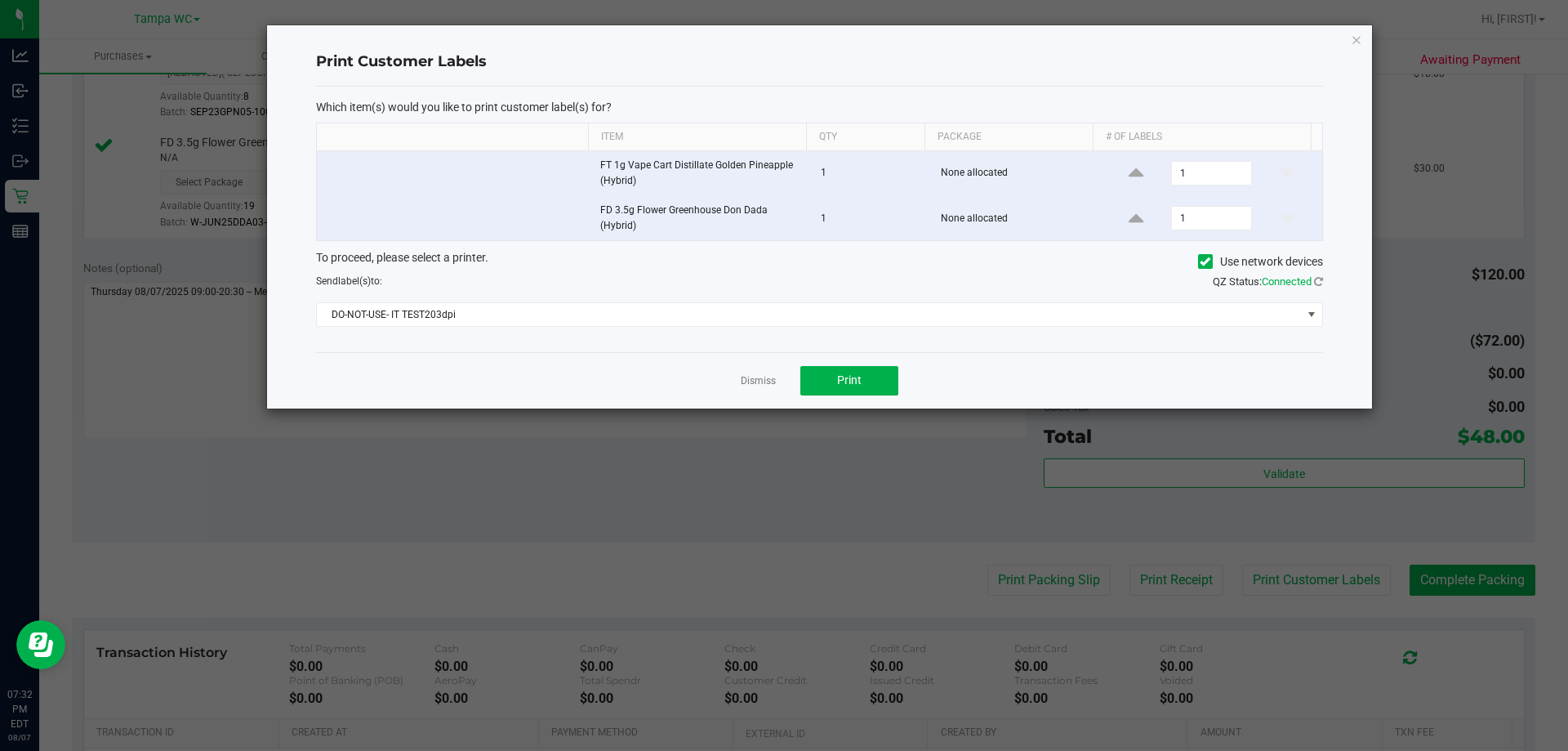 click on "To proceed, please select a printer.   Use network devices  Send  label(s)  to:  QZ Status:   Connected  DO-NOT-USE- IT TEST203dpi" 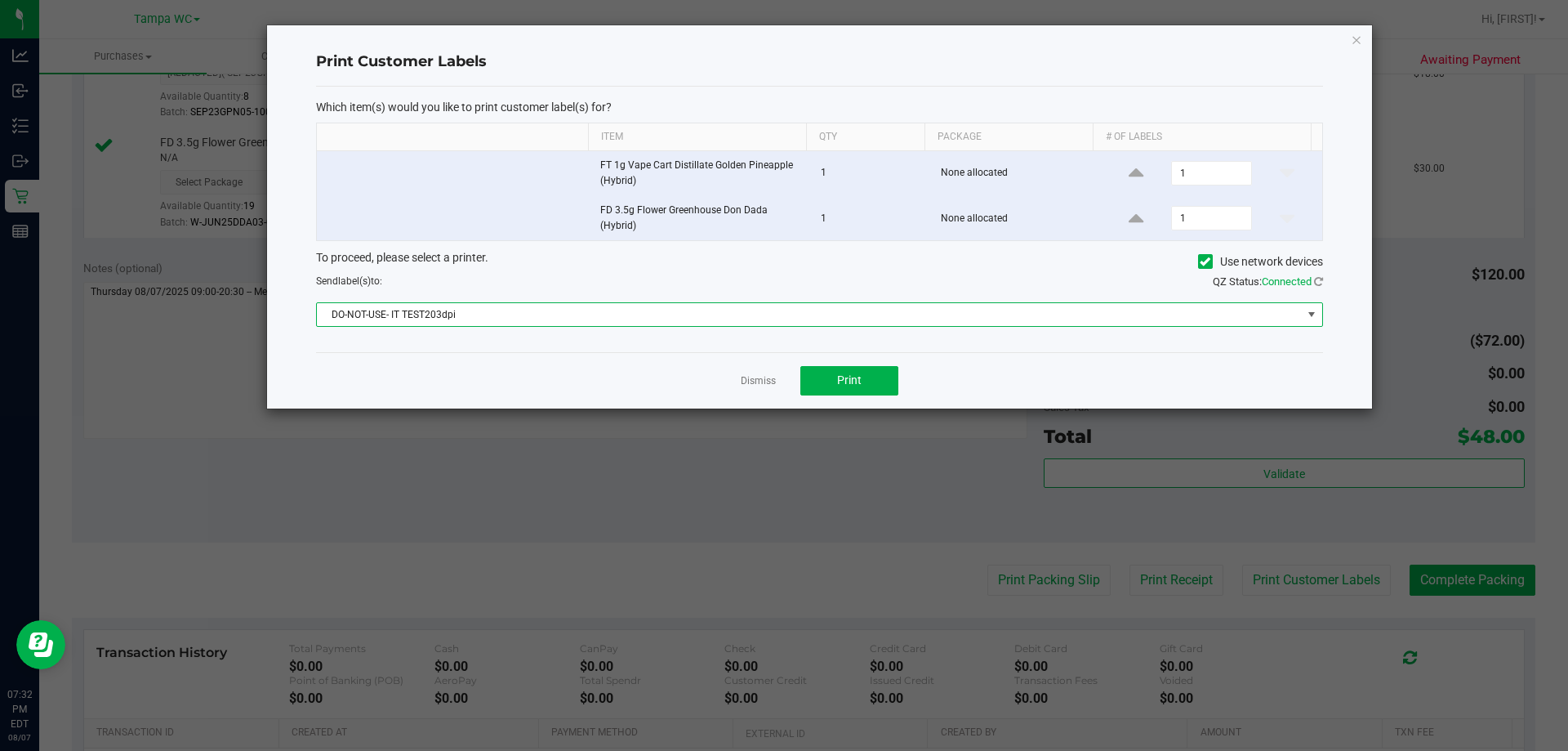 click on "DO-NOT-USE- IT TEST203dpi" at bounding box center (809, 315) 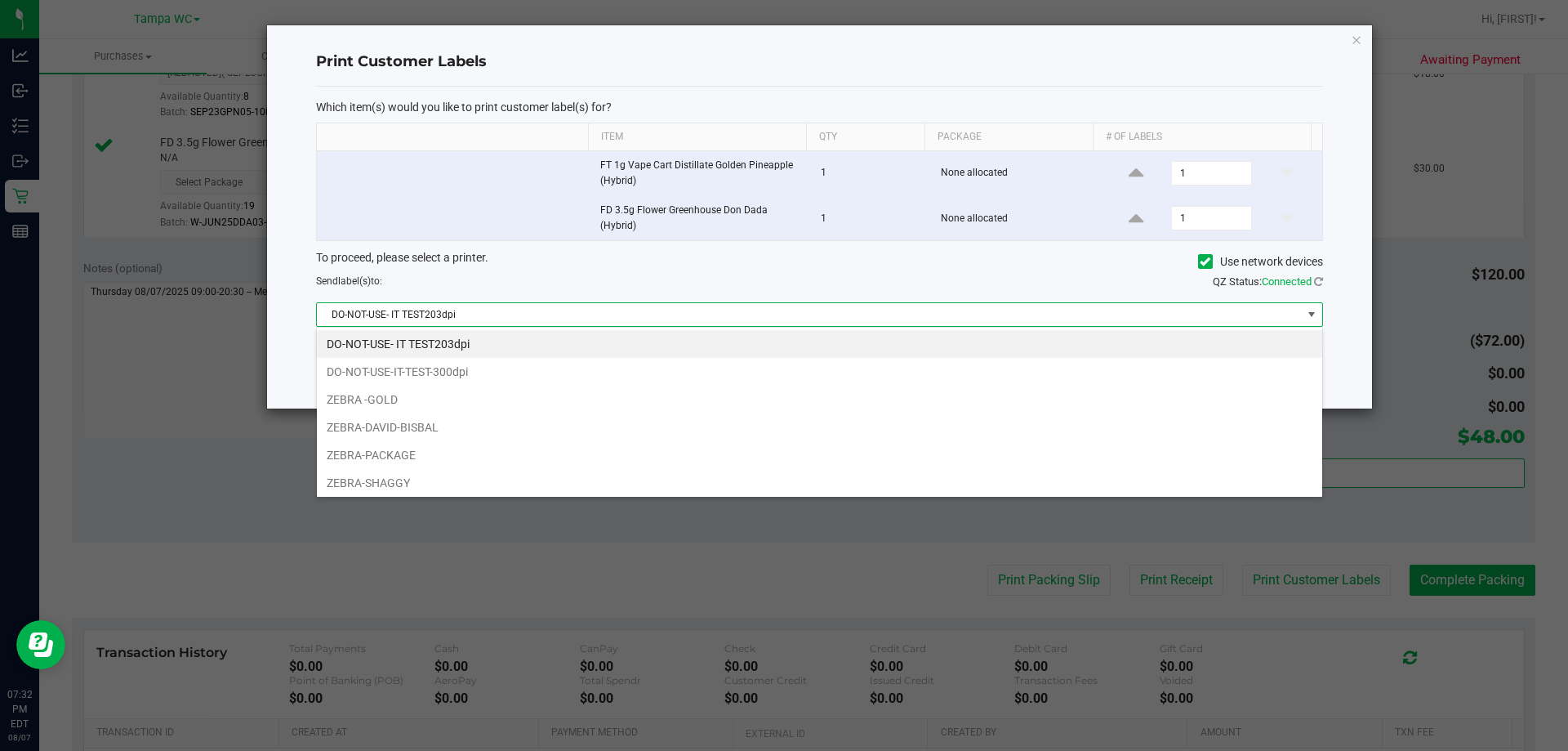 scroll, scrollTop: 81695, scrollLeft: 80660, axis: both 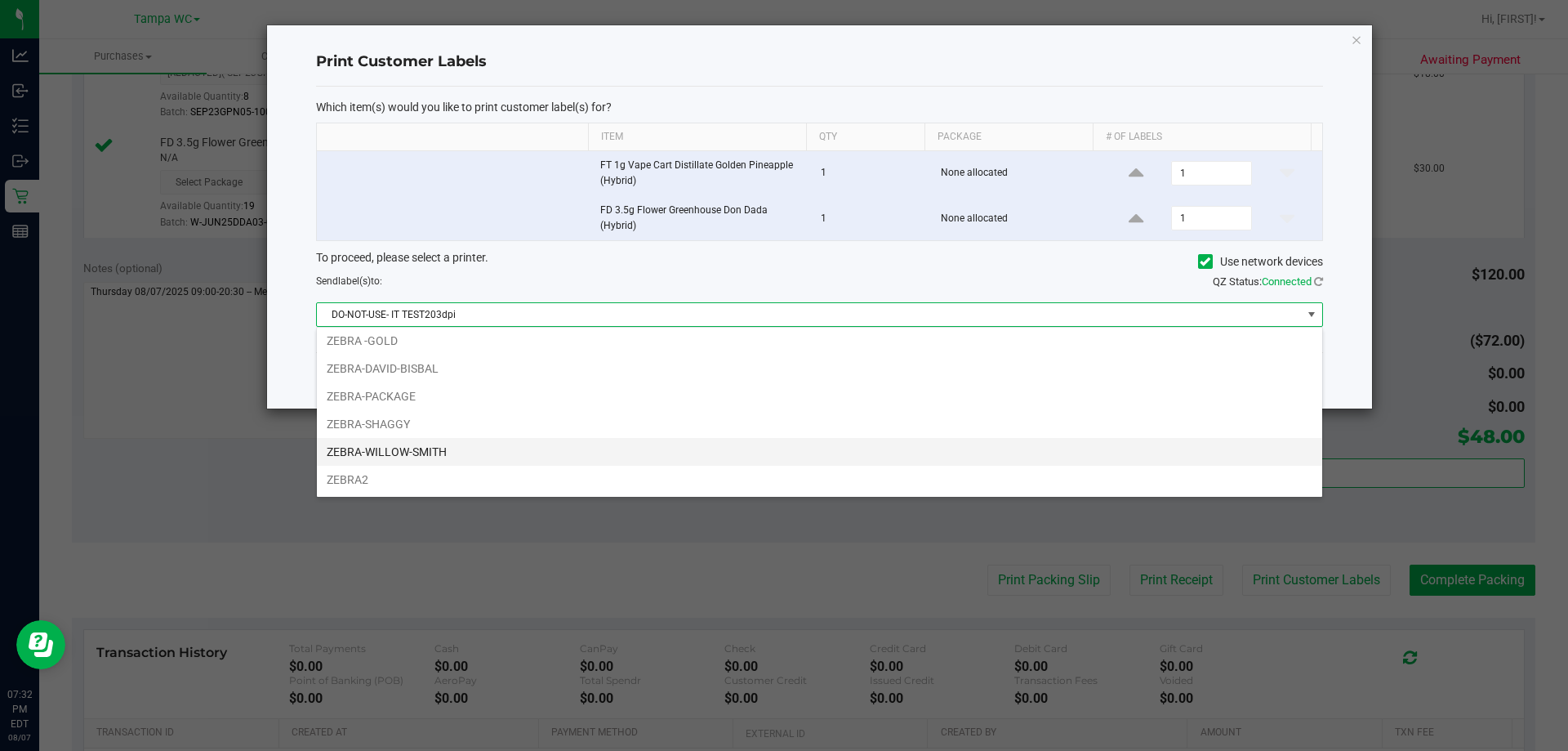 click on "ZEBRA-WILLOW-SMITH" at bounding box center [819, 452] 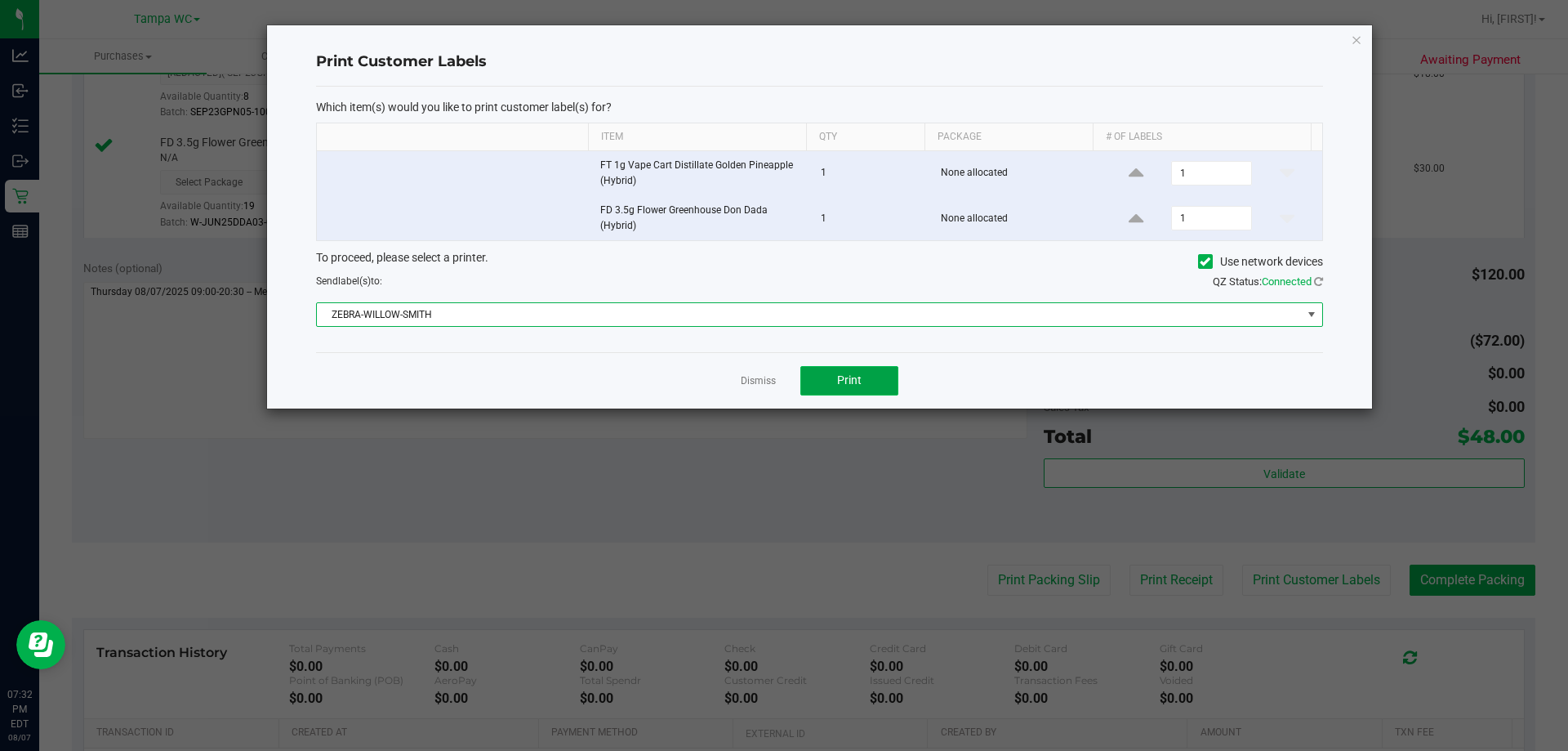 click on "Print" 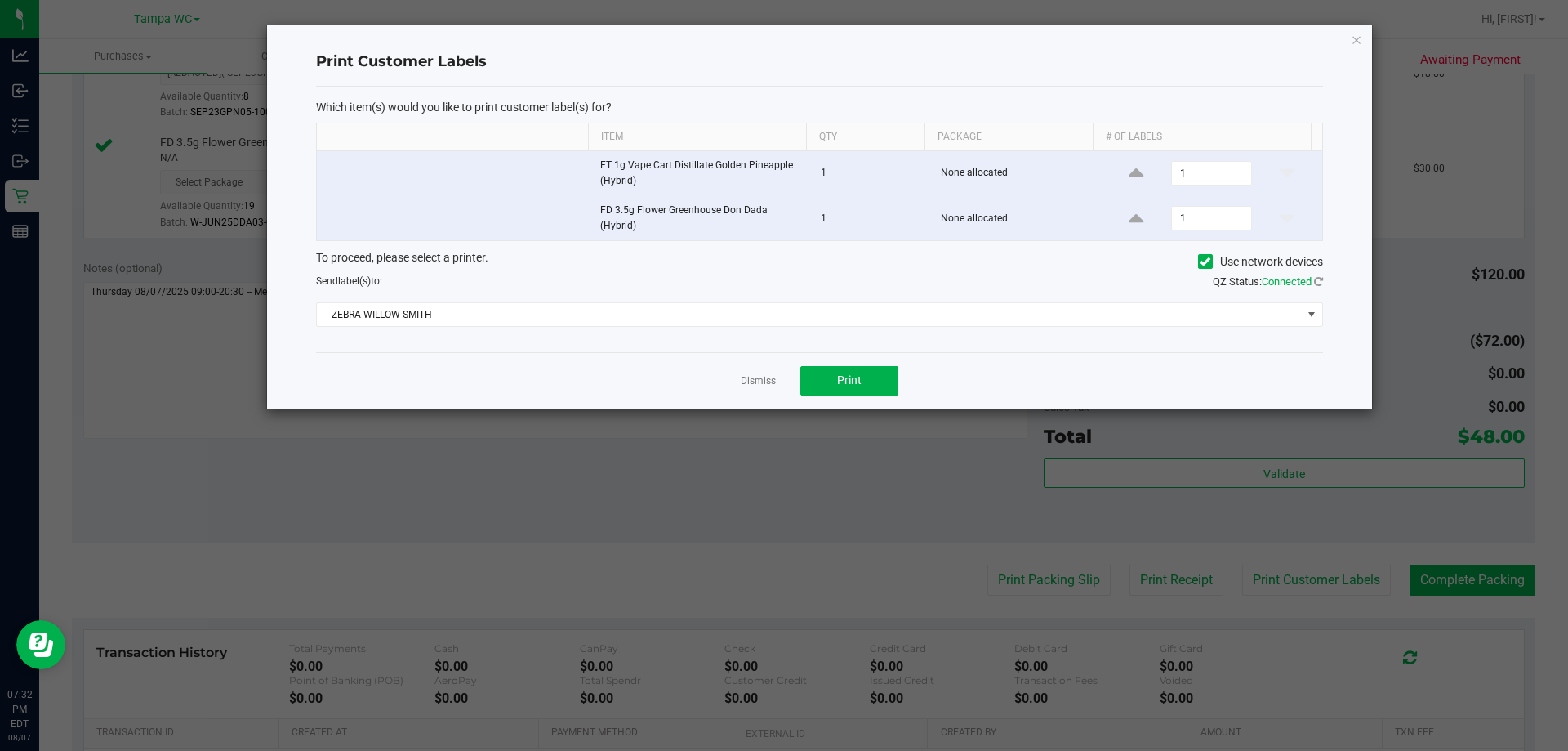 click on "Dismiss   Print" 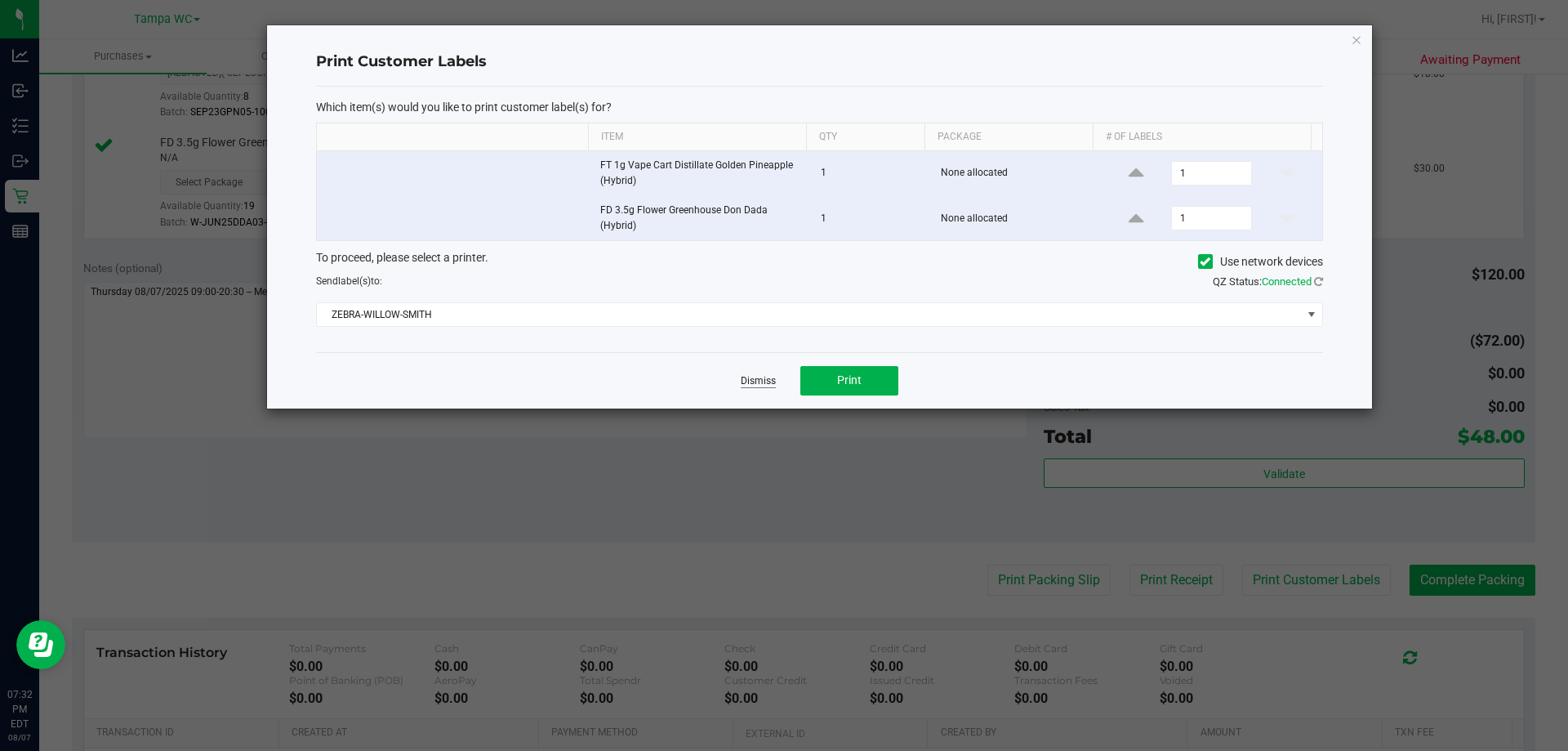 click on "Dismiss" 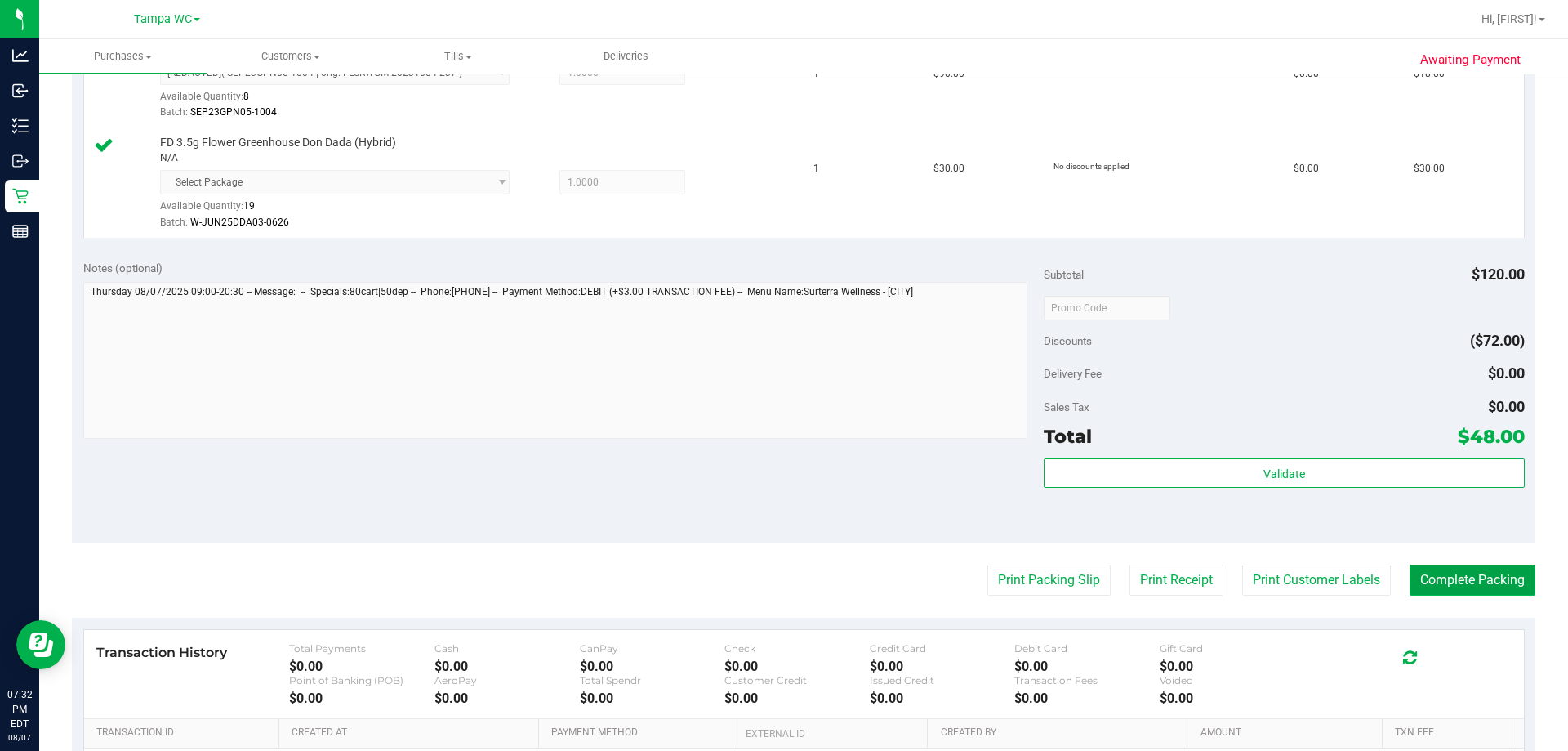 click on "Complete Packing" at bounding box center (1472, 580) 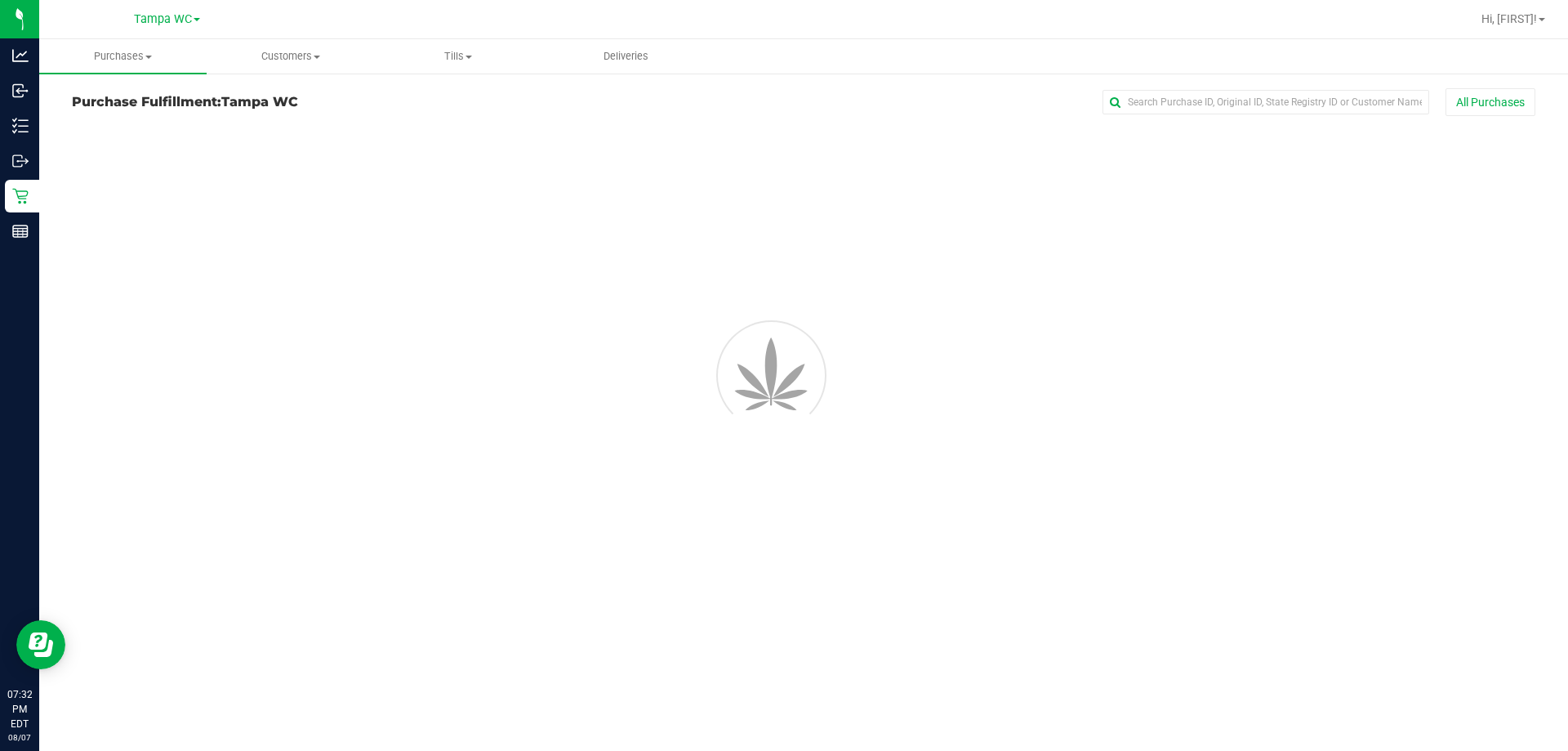 scroll, scrollTop: 0, scrollLeft: 0, axis: both 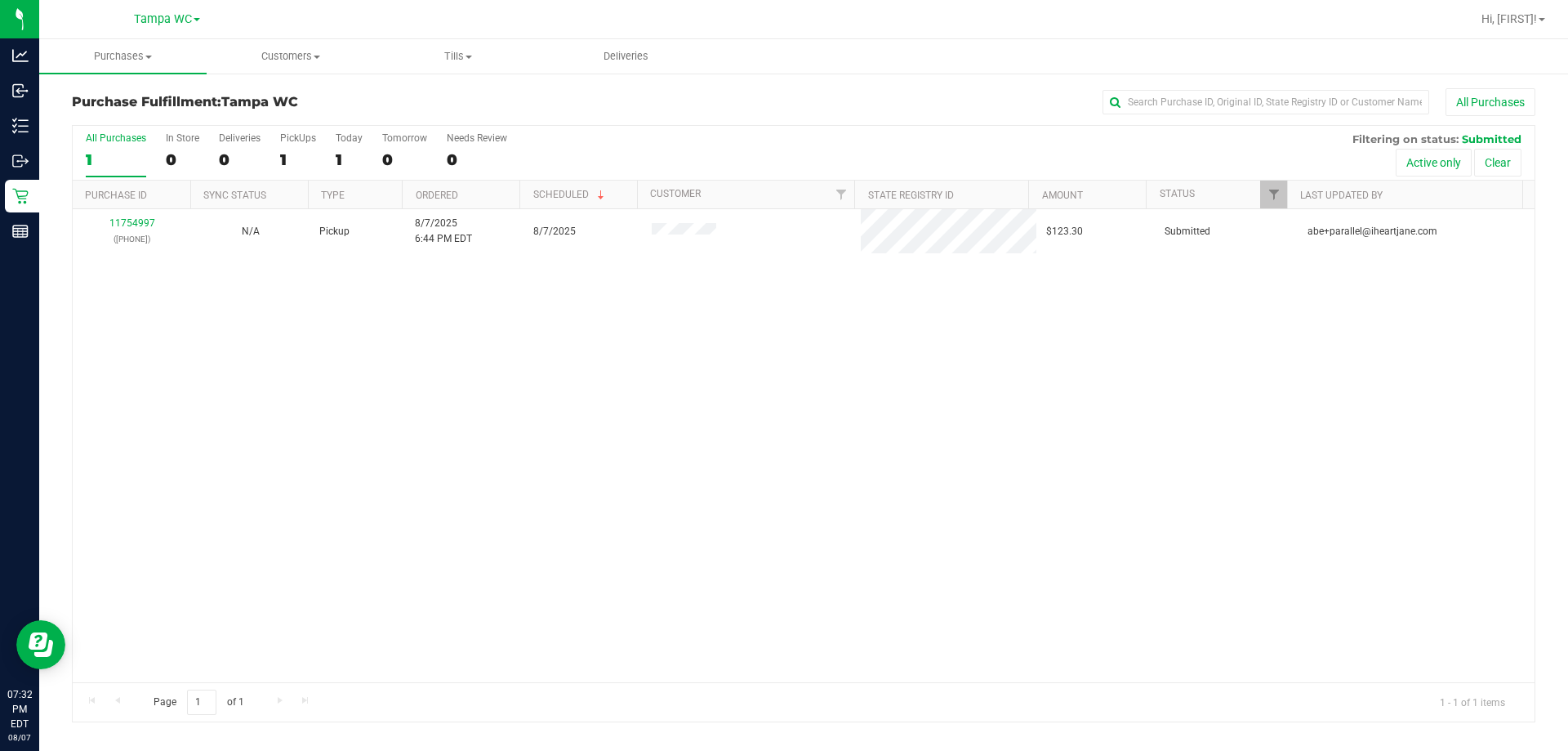click on "[REDACTED]
([PHONE])
N/A
Pickup 8/7/2025 6:44 PM EDT 8/7/2025
$123.30
Submitted [EMAIL]" at bounding box center [804, 445] 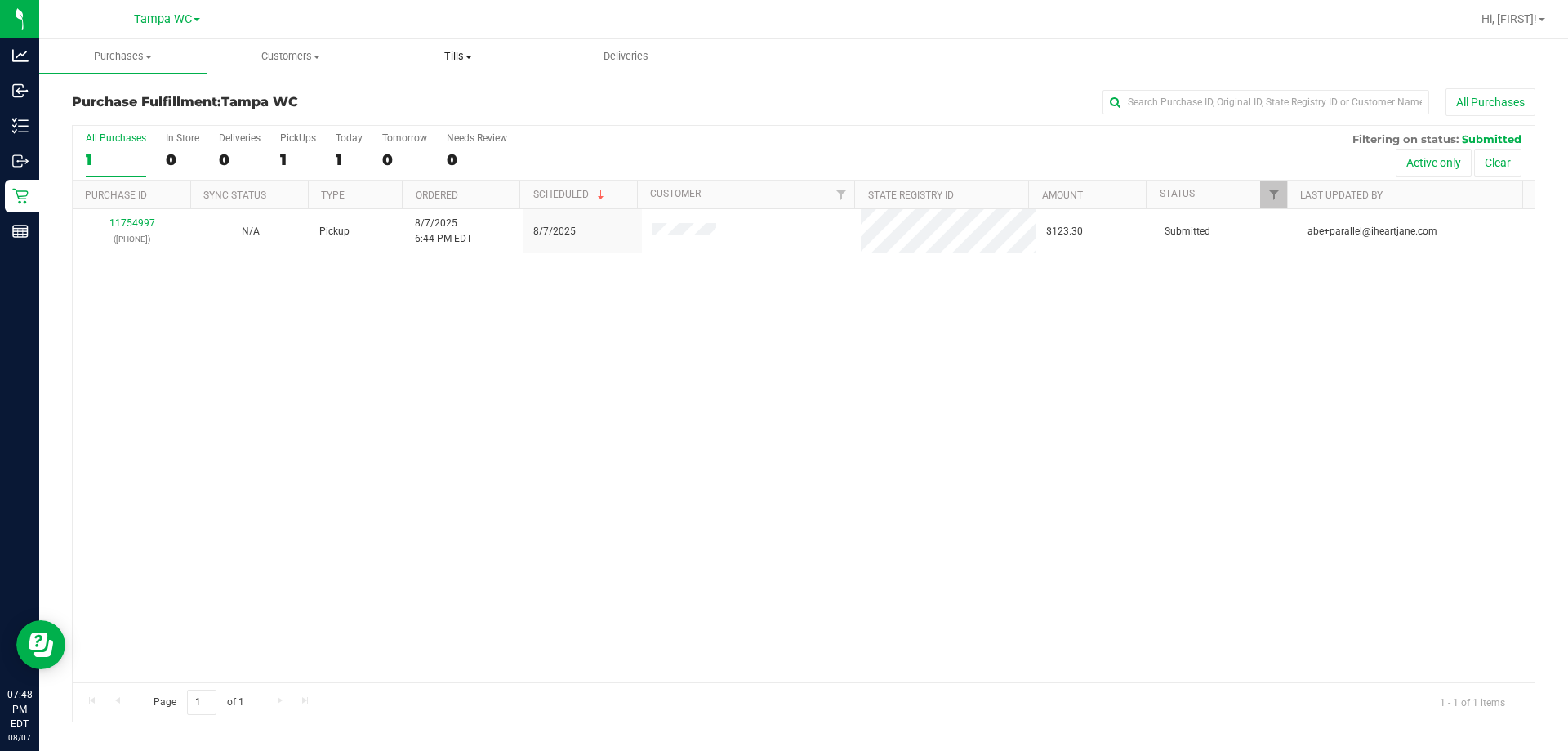 click on "Tills" at bounding box center (457, 56) 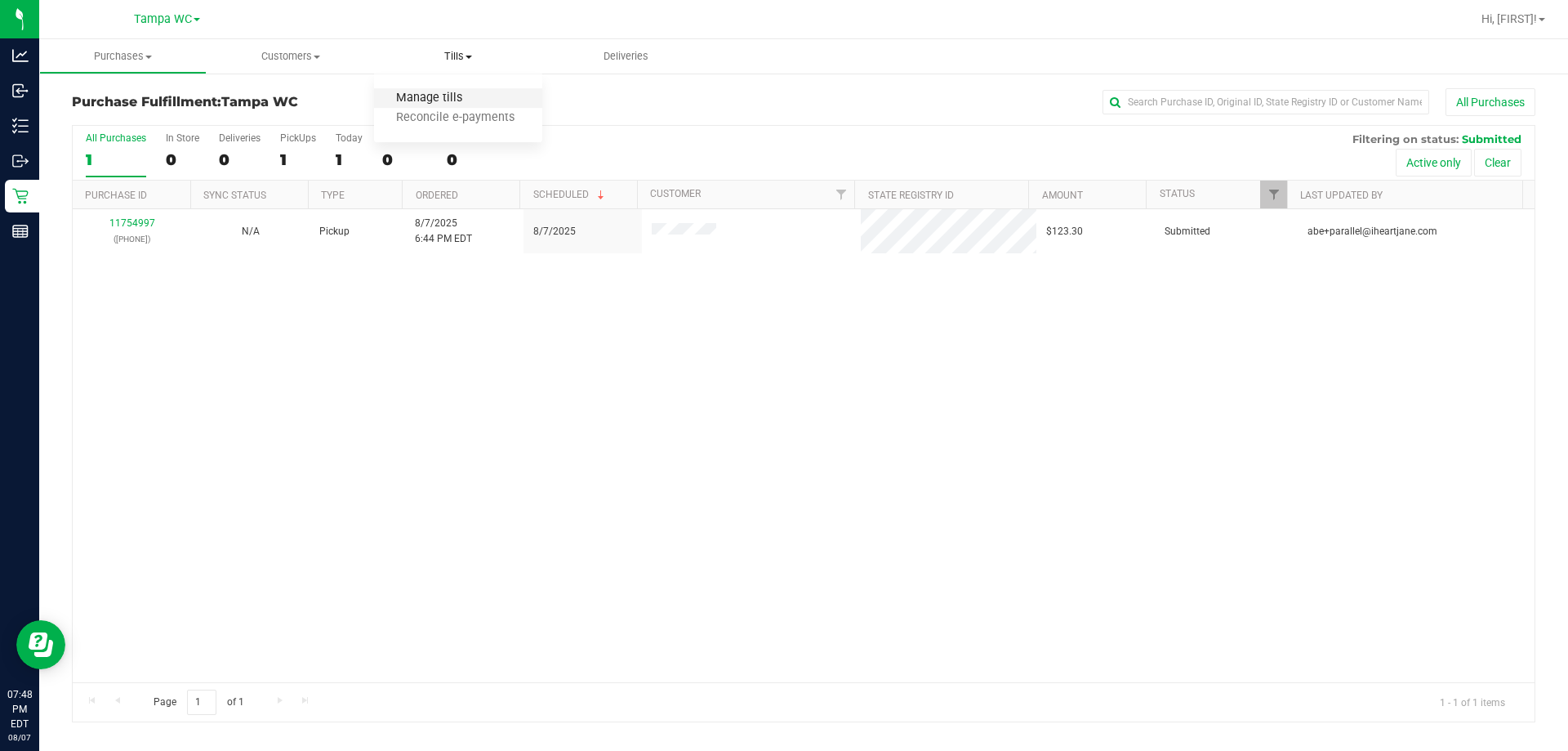 click on "Manage tills" at bounding box center (429, 98) 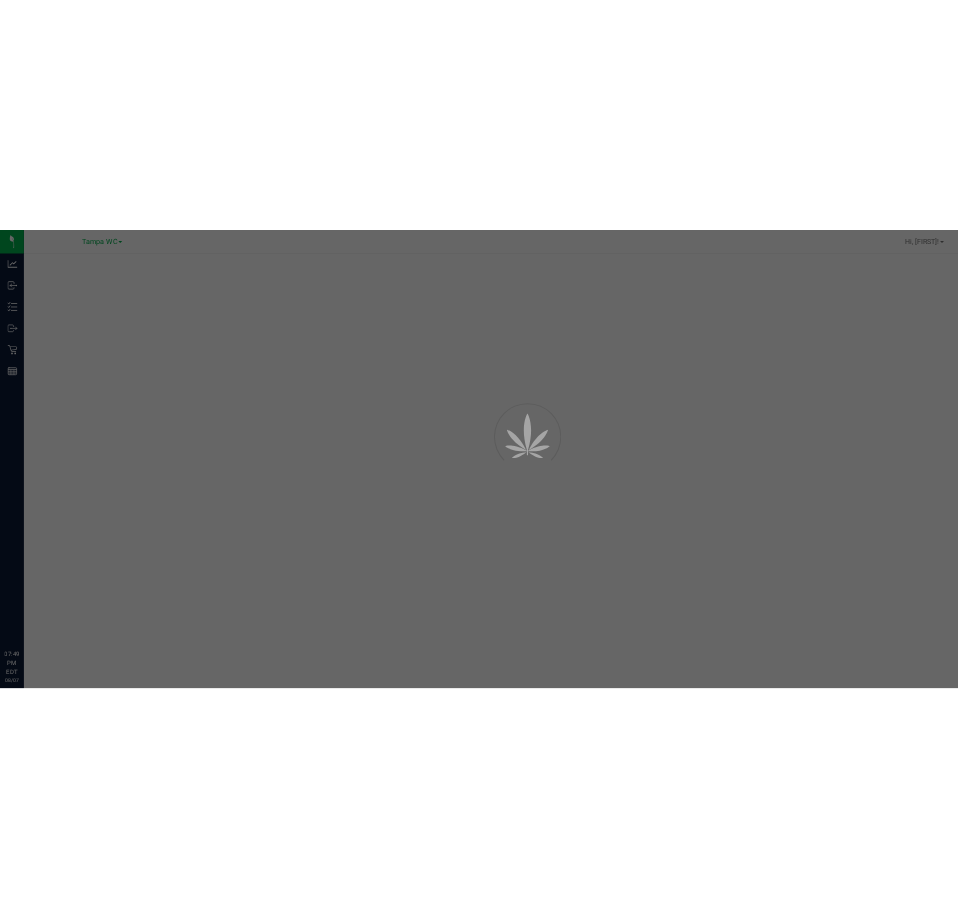 scroll, scrollTop: 0, scrollLeft: 0, axis: both 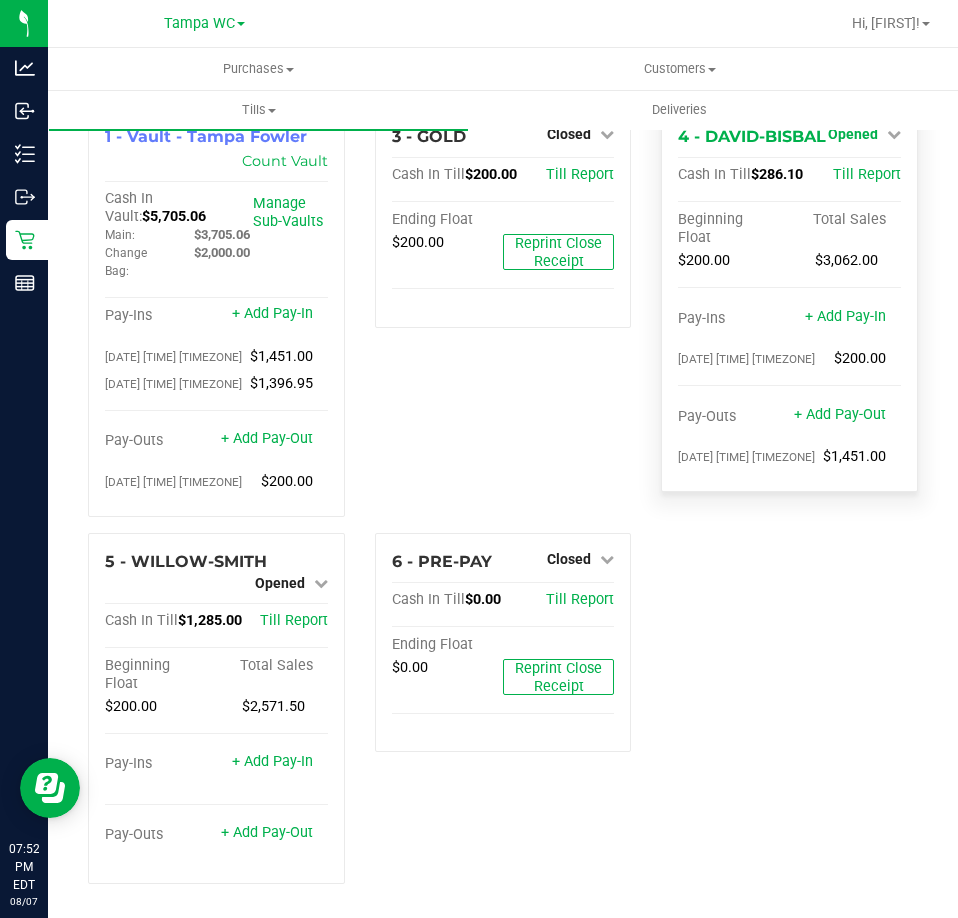 click on "Opened" at bounding box center [853, 134] 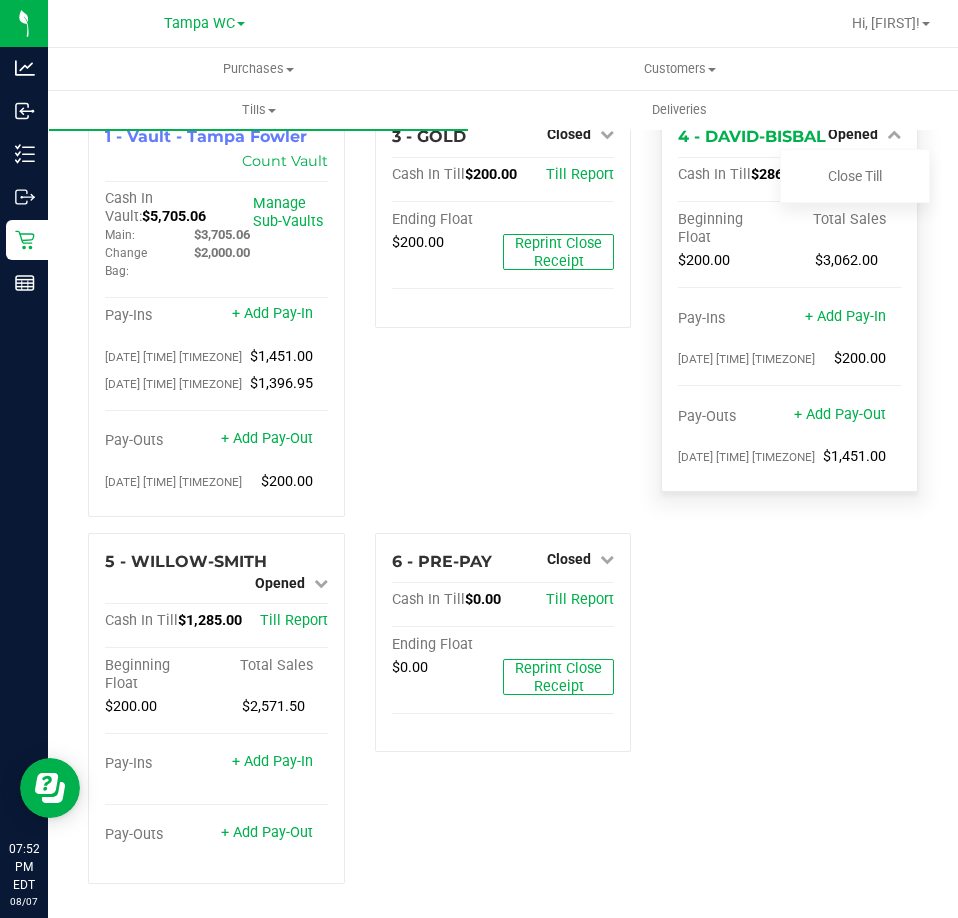 click on "Cash In Till   $286.10   Till Report   Beginning Float   Total Sales   $200.00       $3,062.00       Pay-Ins   + Add Pay-In   08/07/2025 7:21 PM EDT   $200.00   Pay-Outs   + Add Pay-Out   08/07/2025 7:21 PM EDT   $1,451.00" at bounding box center (789, 320) 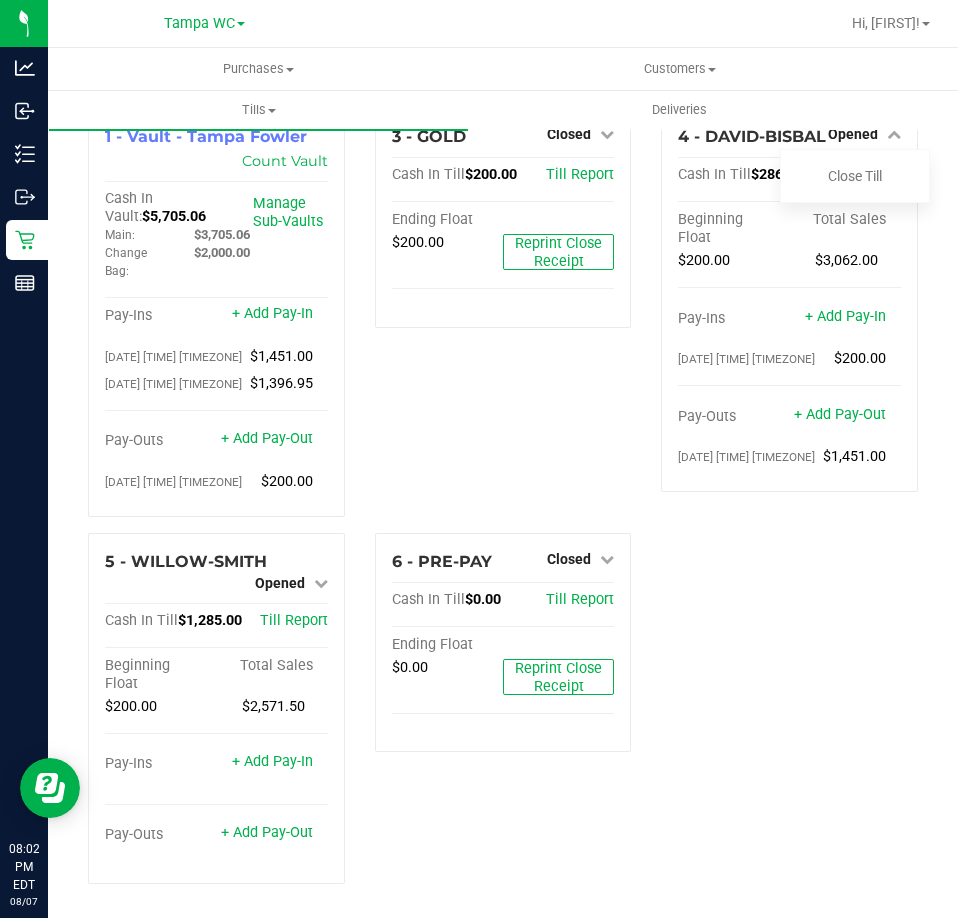 click on "3 - GOLD  Closed  Open Till   Cash In Till   $200.00   Till Report   Ending Float   $200.00       Reprint Close Receipt" at bounding box center [503, 320] 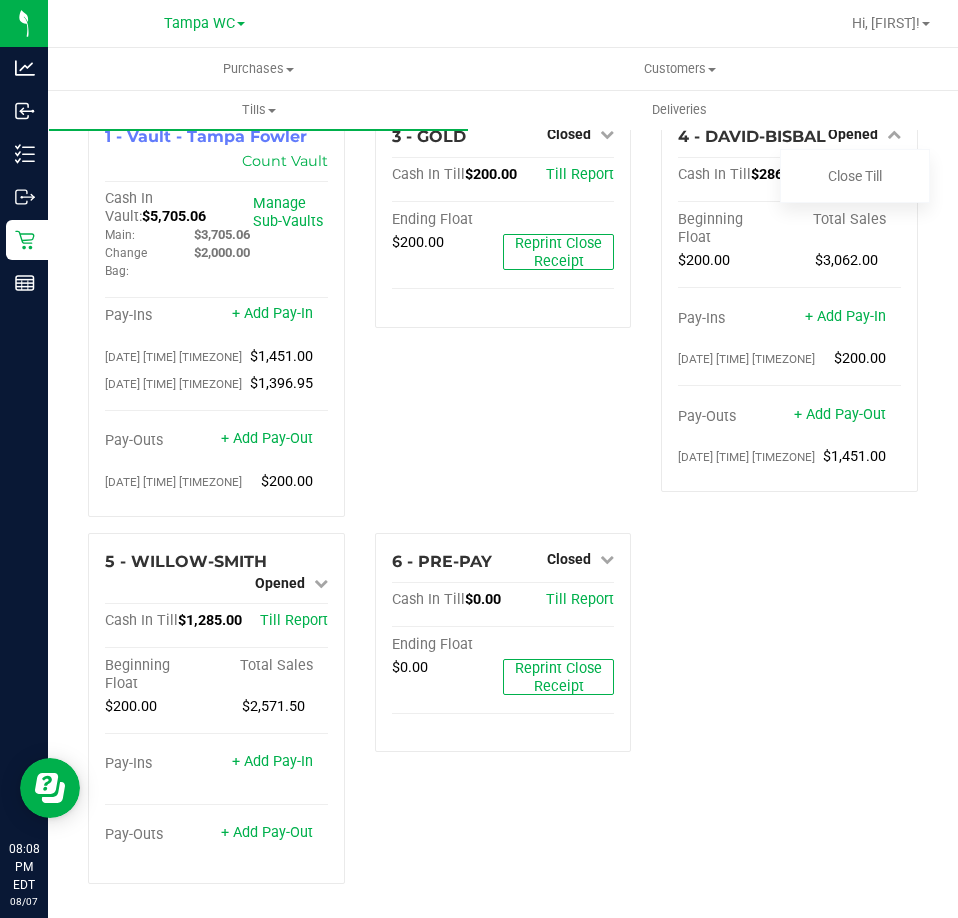 click on "3 - GOLD  Closed  Open Till   Cash In Till   $200.00   Till Report   Ending Float   $200.00       Reprint Close Receipt" at bounding box center (503, 320) 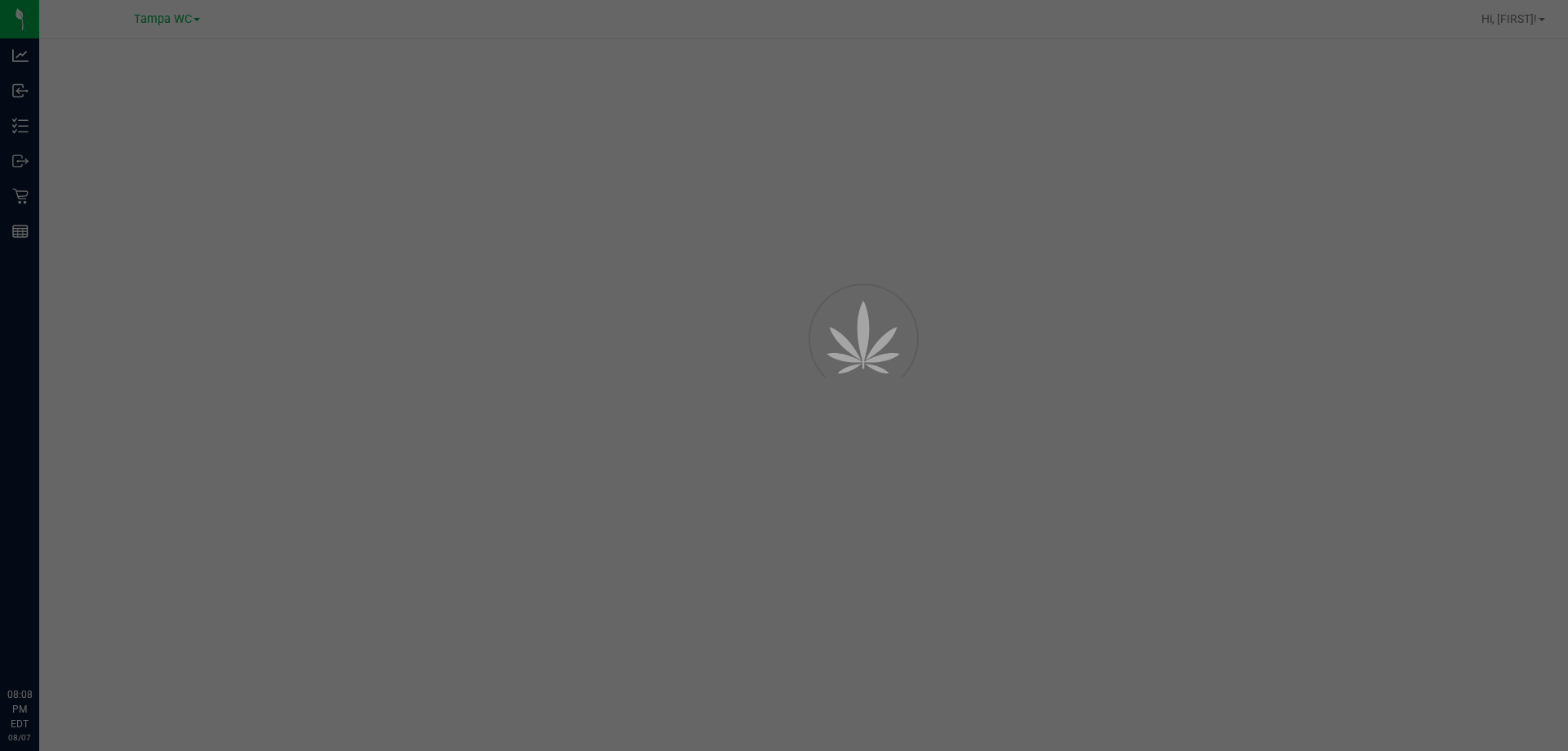 scroll, scrollTop: 0, scrollLeft: 0, axis: both 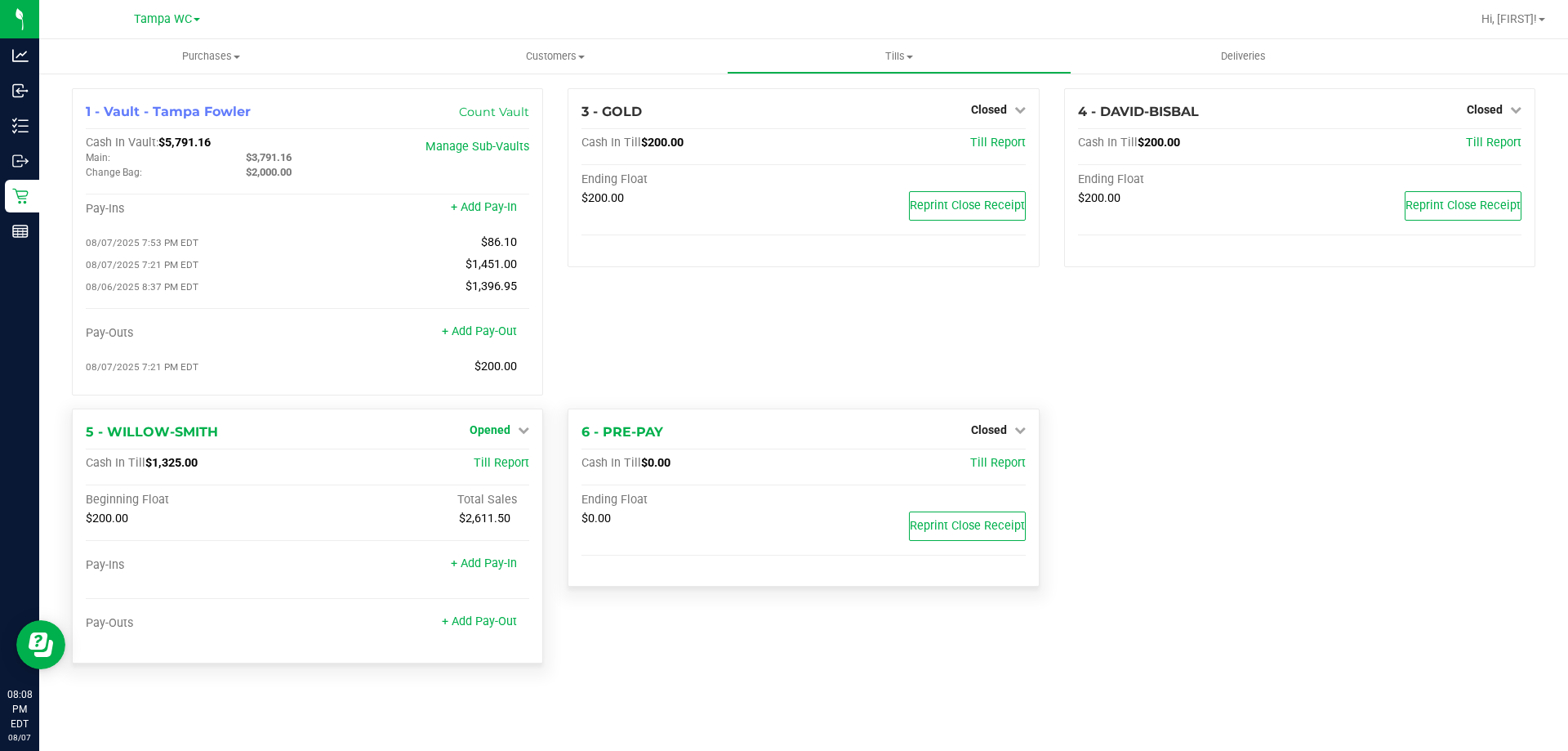 click on "Opened" at bounding box center [499, 430] 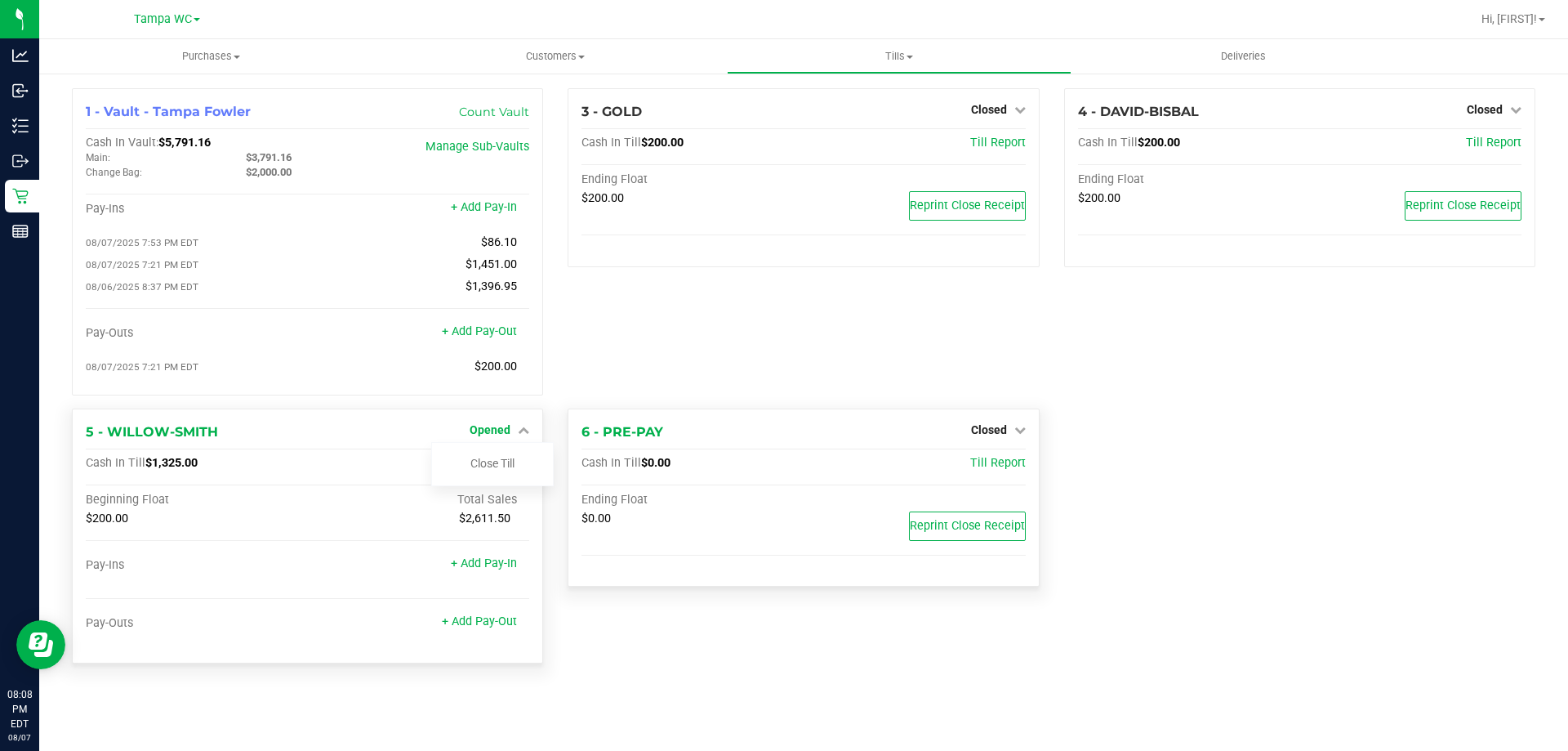 click on "Opened" at bounding box center [499, 430] 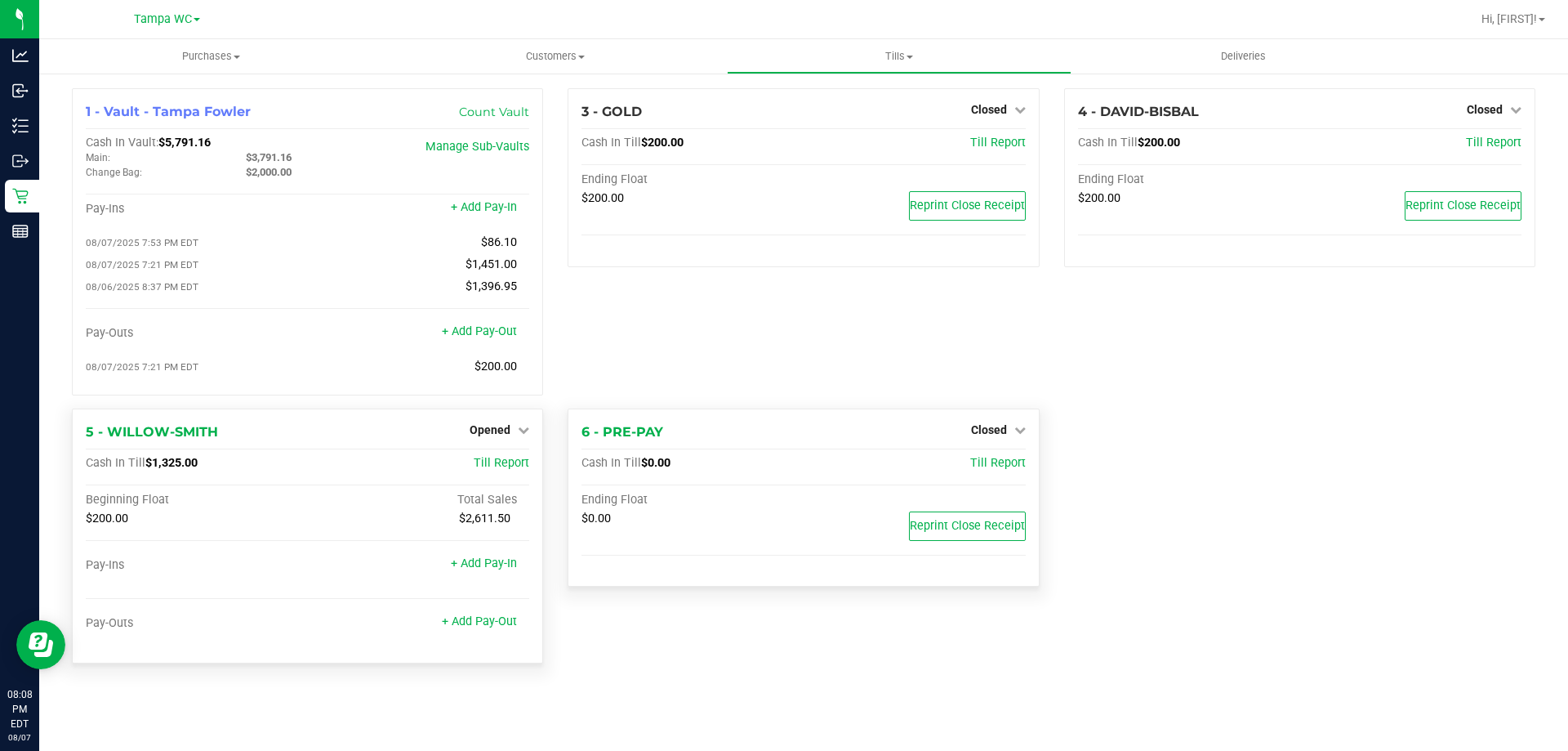 drag, startPoint x: 212, startPoint y: 467, endPoint x: 156, endPoint y: 472, distance: 56.22277 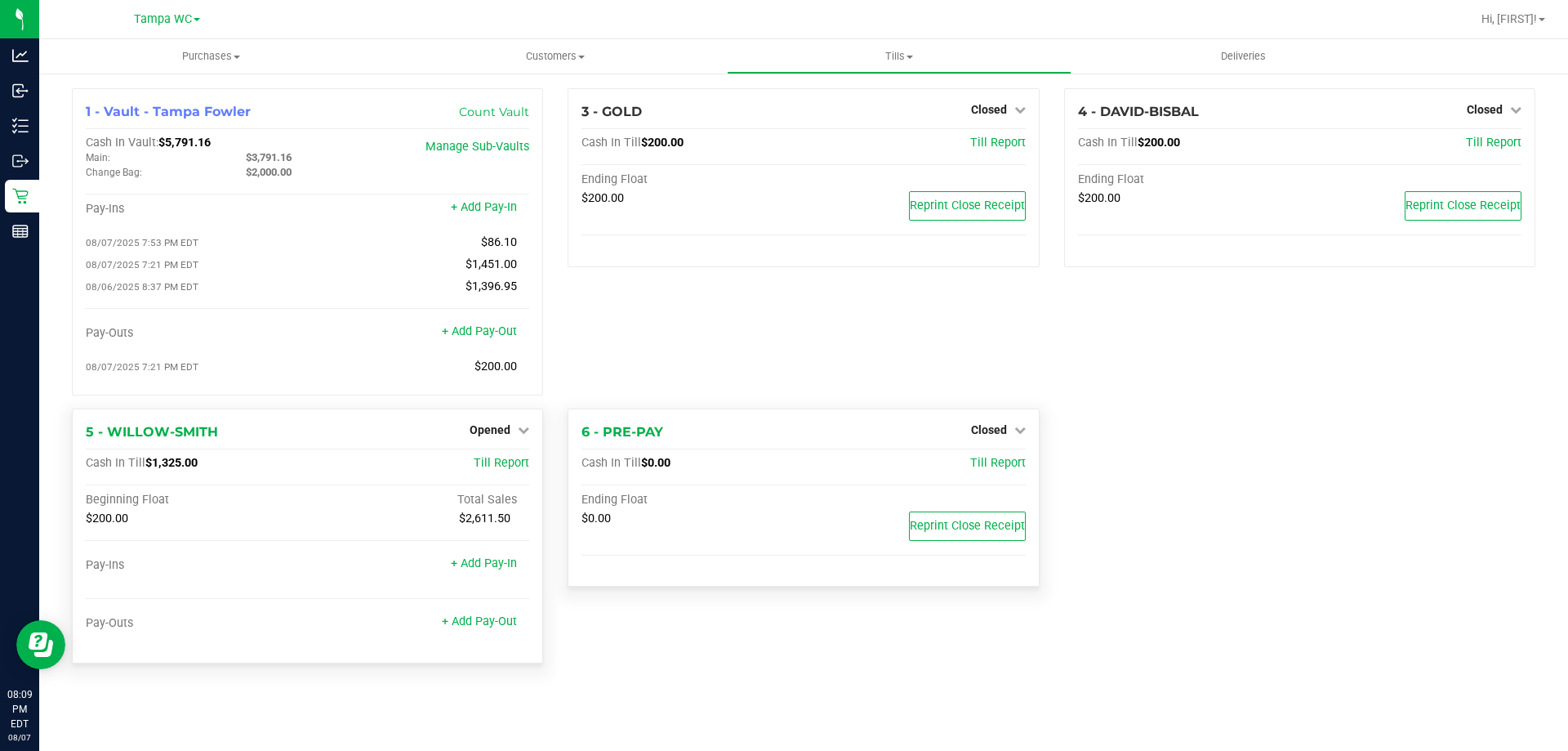 click on "$1,325.00" at bounding box center (172, 463) 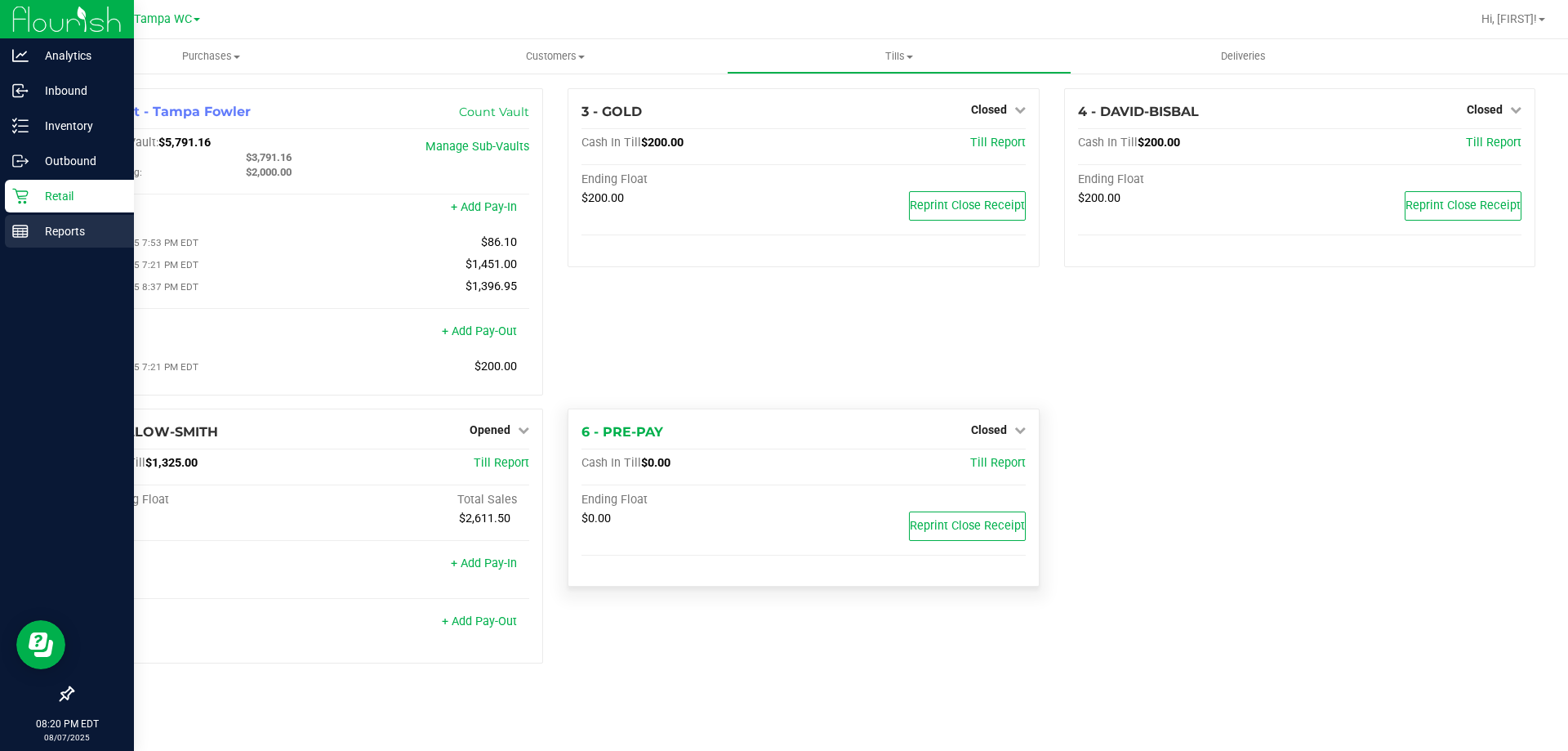 click on "Reports" at bounding box center [69, 231] 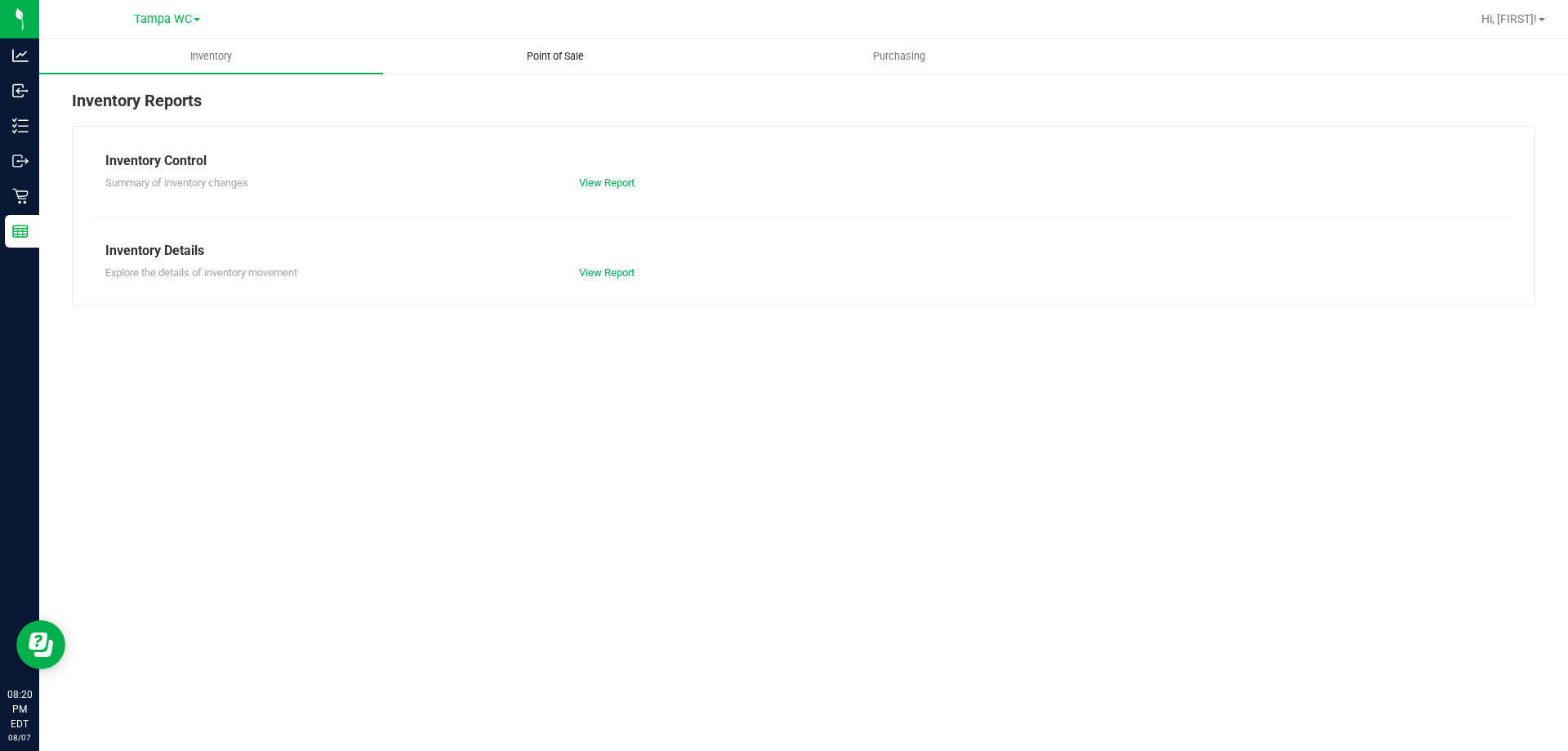 click on "Point of Sale" at bounding box center (555, 56) 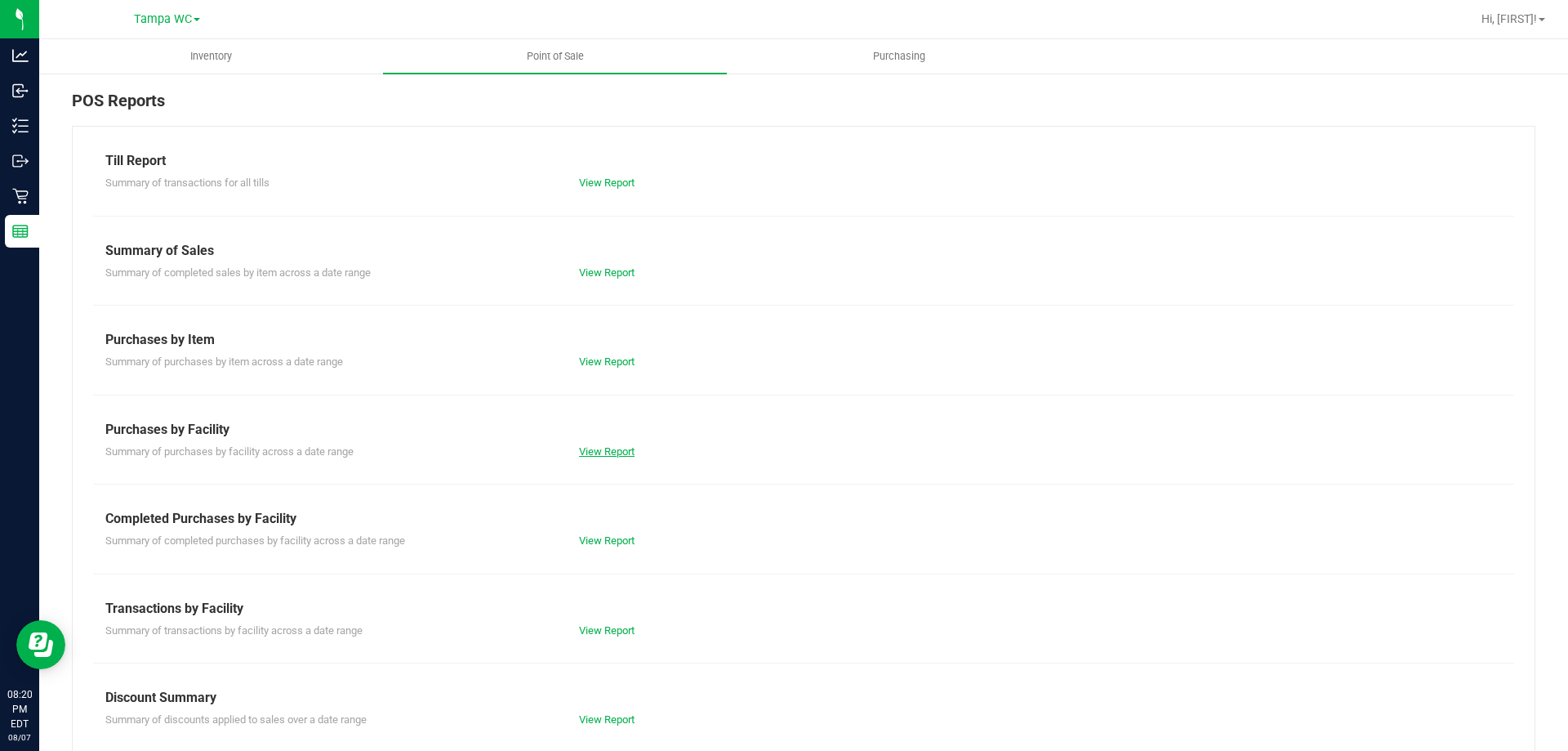 click on "View Report" at bounding box center [607, 451] 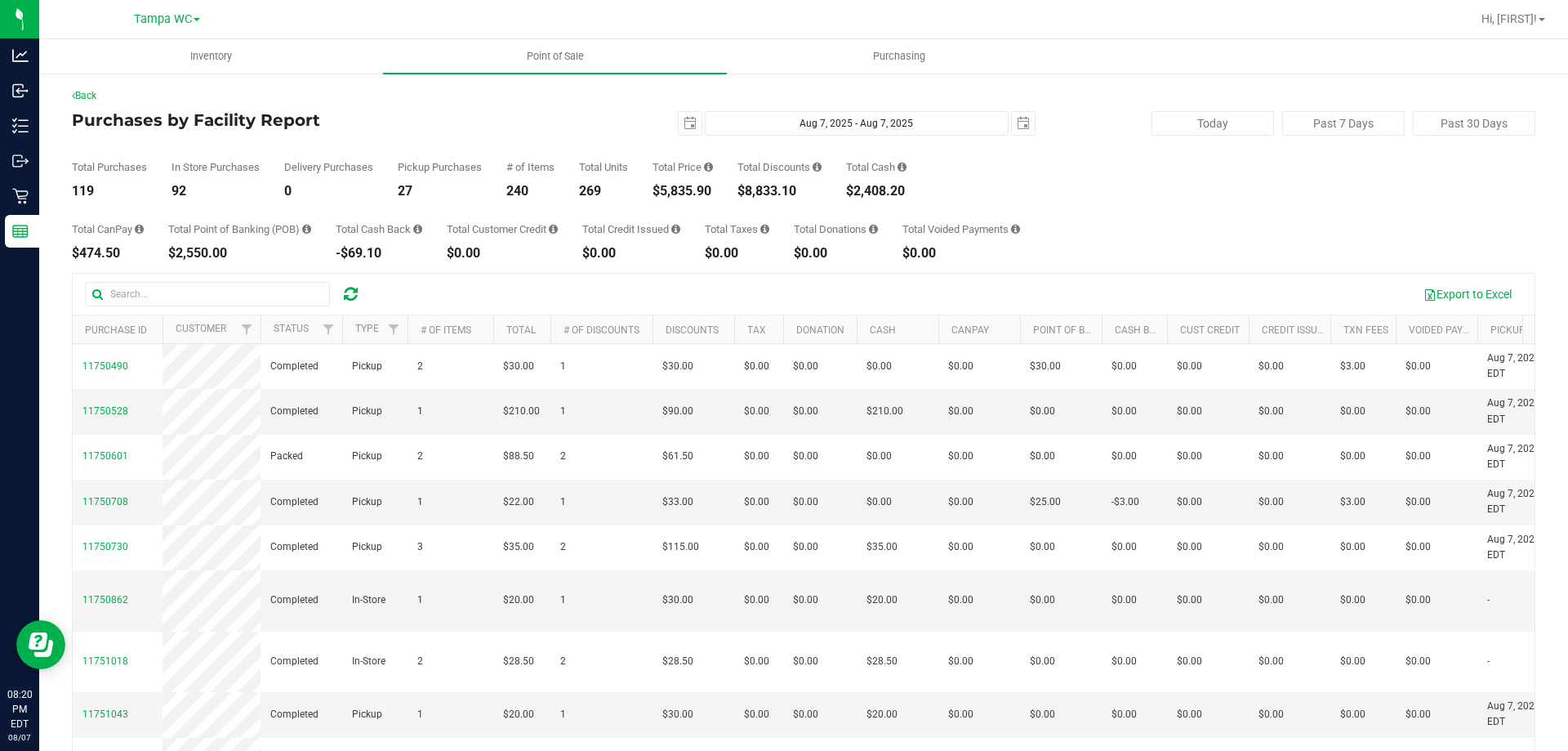drag, startPoint x: 718, startPoint y: 190, endPoint x: 661, endPoint y: 189, distance: 57.008771 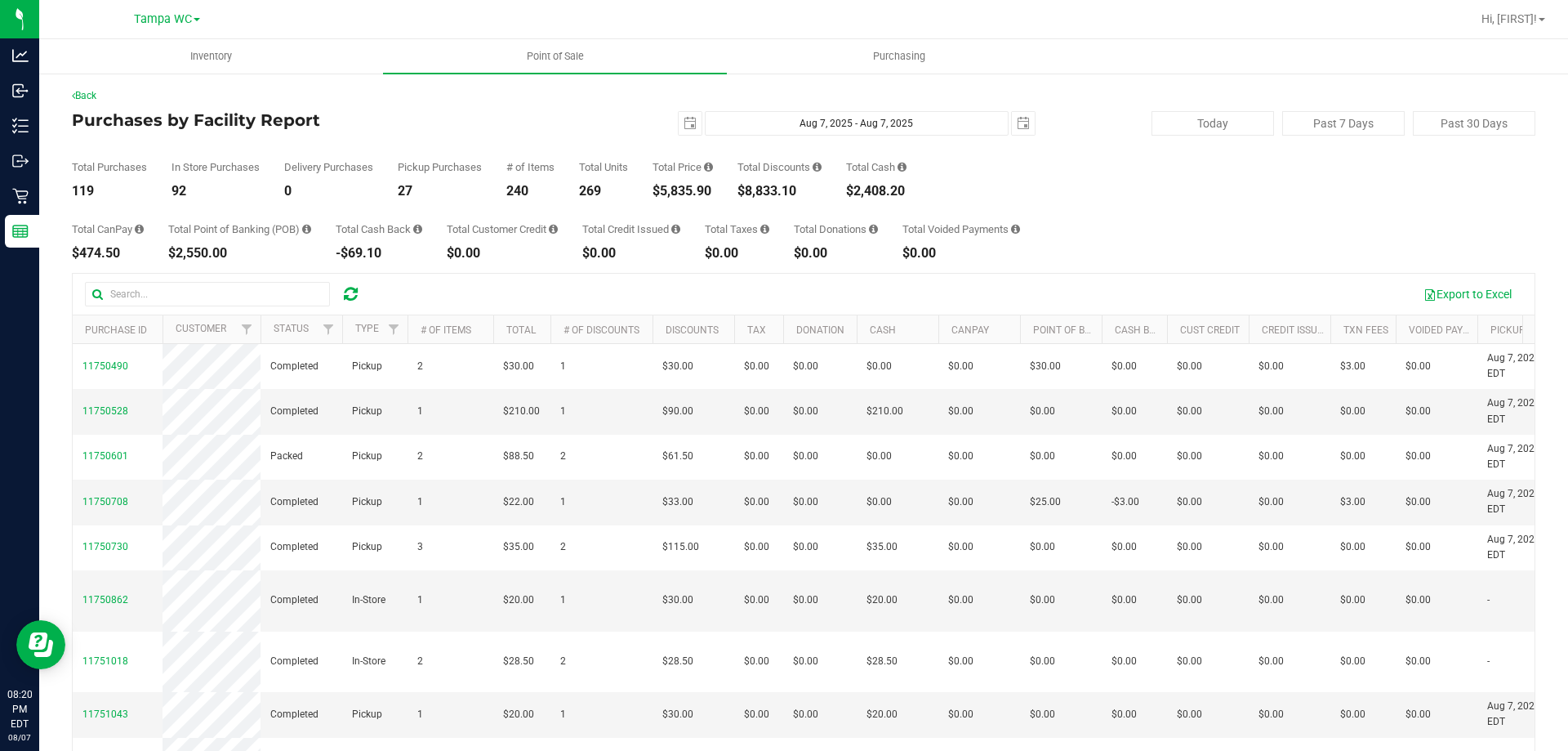 click on "$5,835.90" at bounding box center (683, 191) 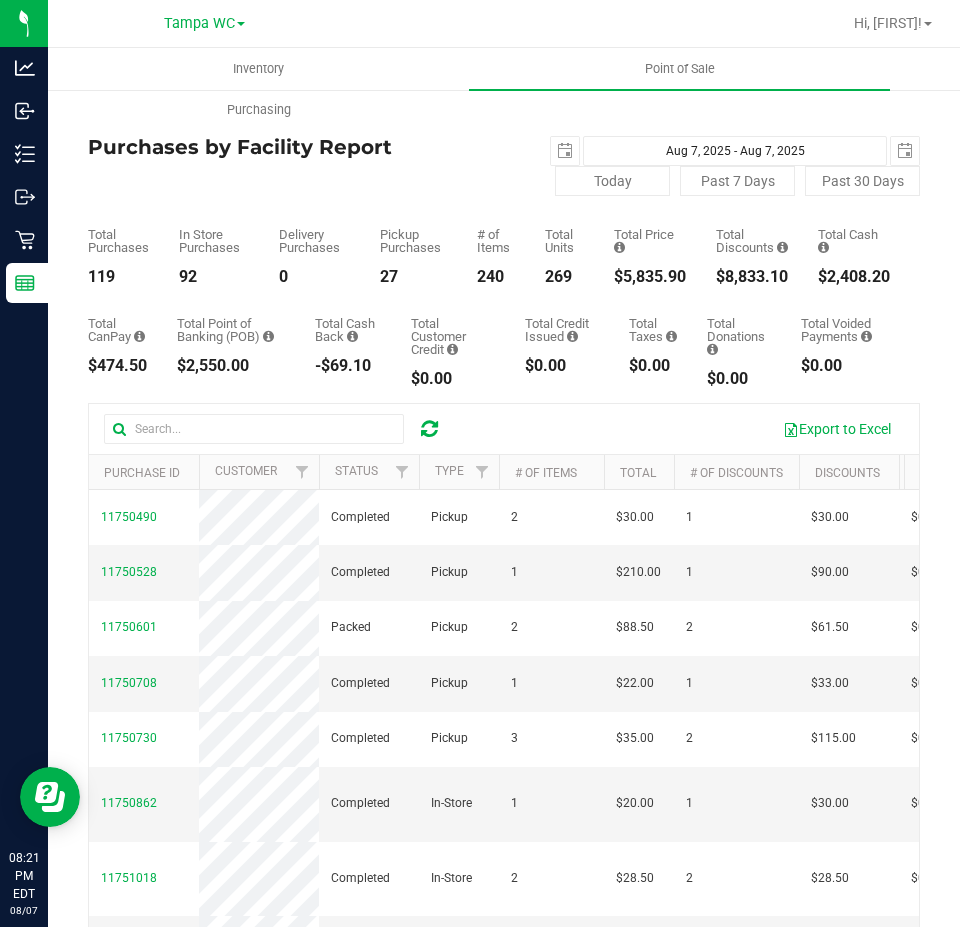 drag, startPoint x: 128, startPoint y: 271, endPoint x: 80, endPoint y: 276, distance: 48.259712 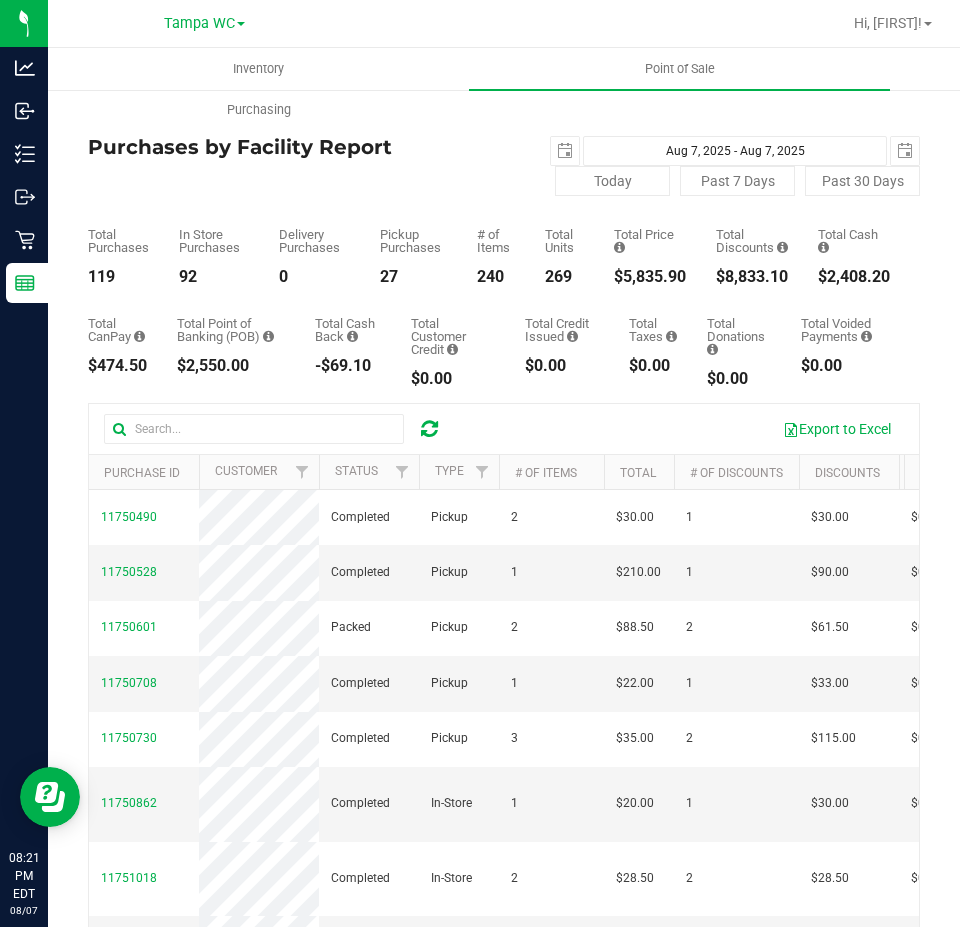 drag, startPoint x: 740, startPoint y: 279, endPoint x: 711, endPoint y: 271, distance: 30.083218 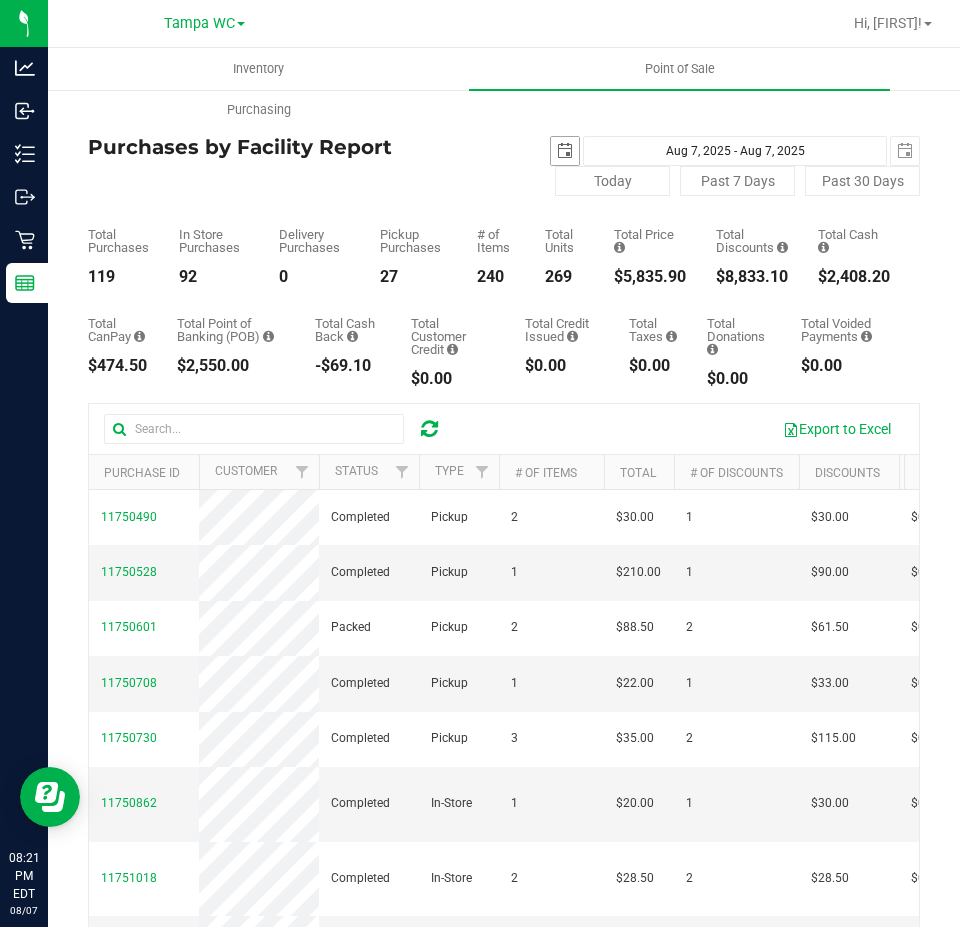 click at bounding box center [565, 151] 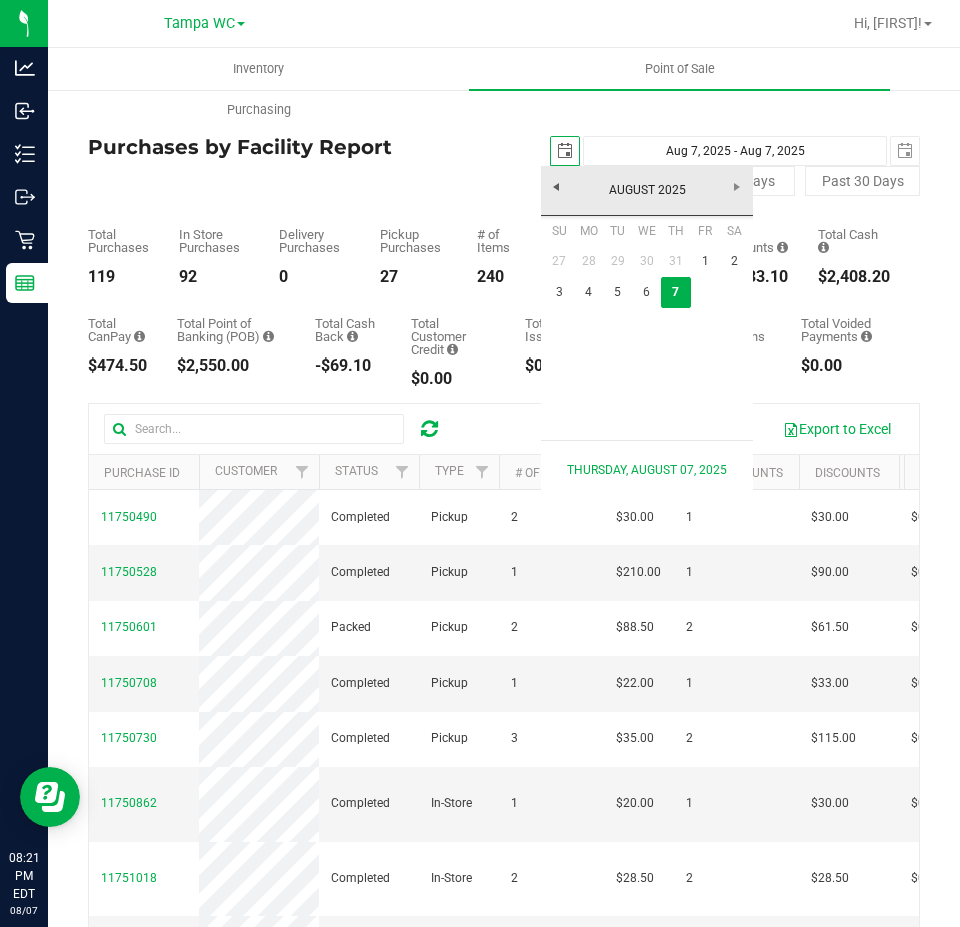 scroll, scrollTop: 0, scrollLeft: 50, axis: horizontal 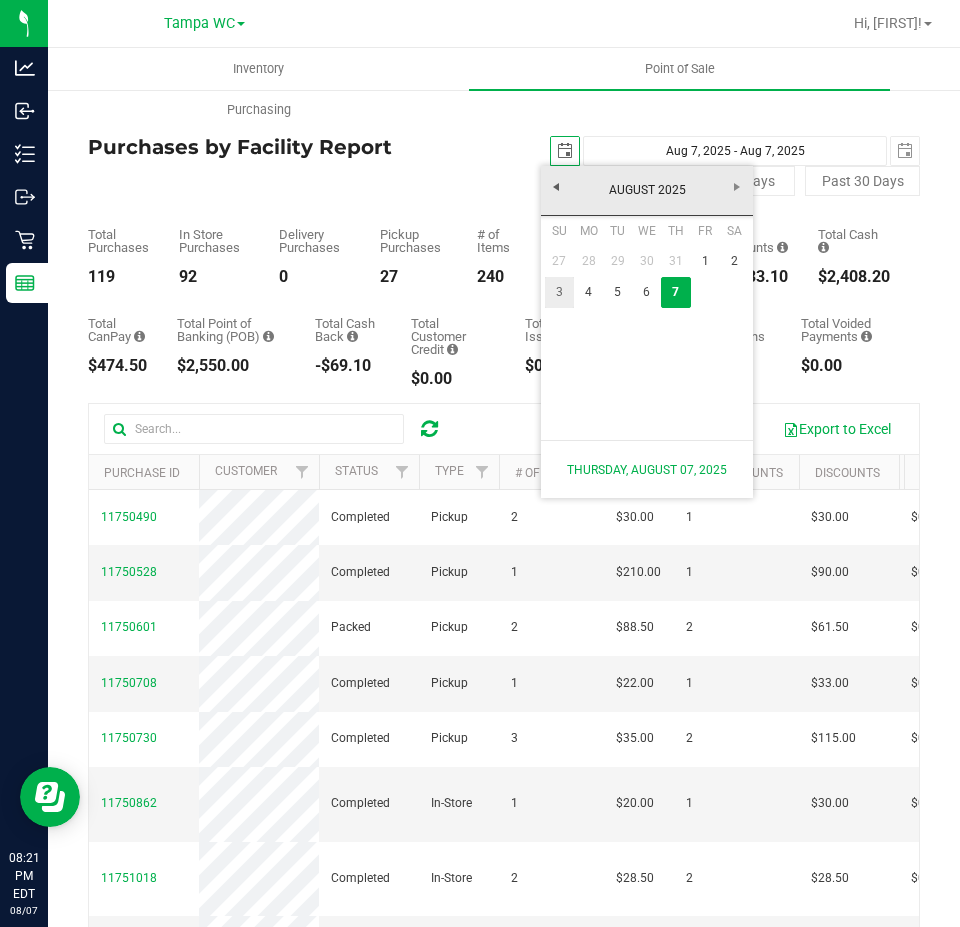 click on "3" at bounding box center (559, 292) 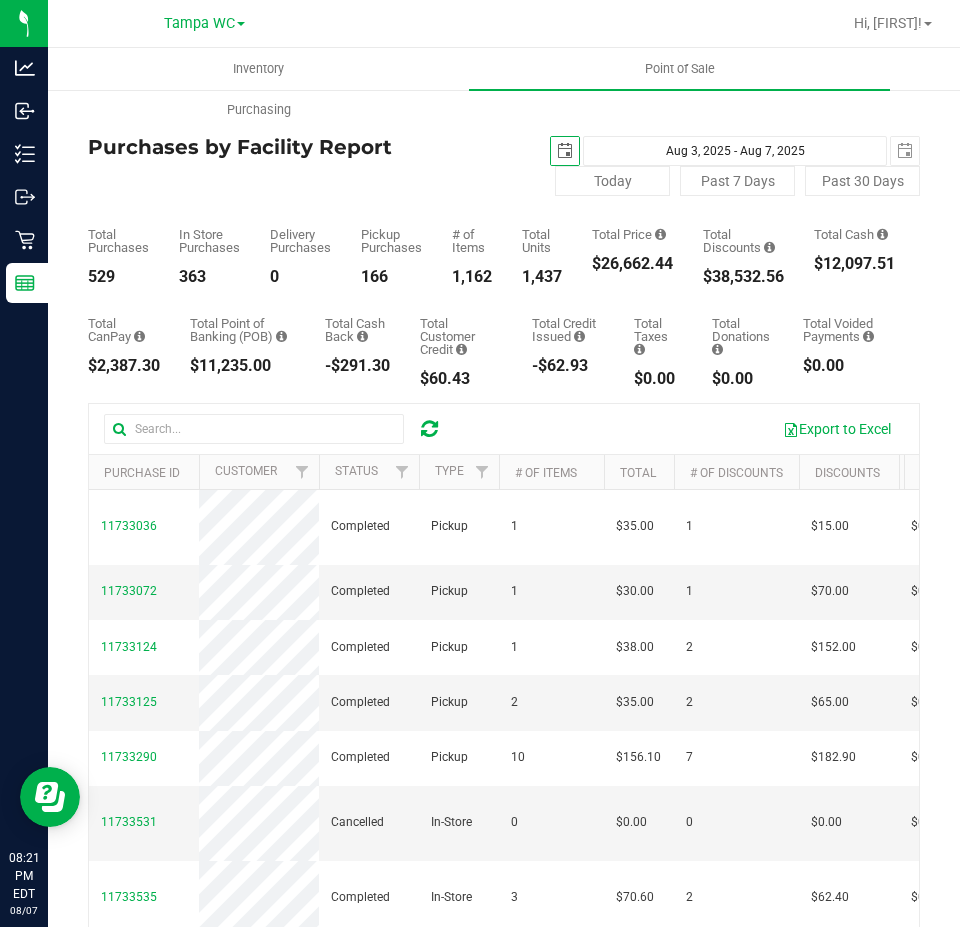 scroll, scrollTop: 0, scrollLeft: 0, axis: both 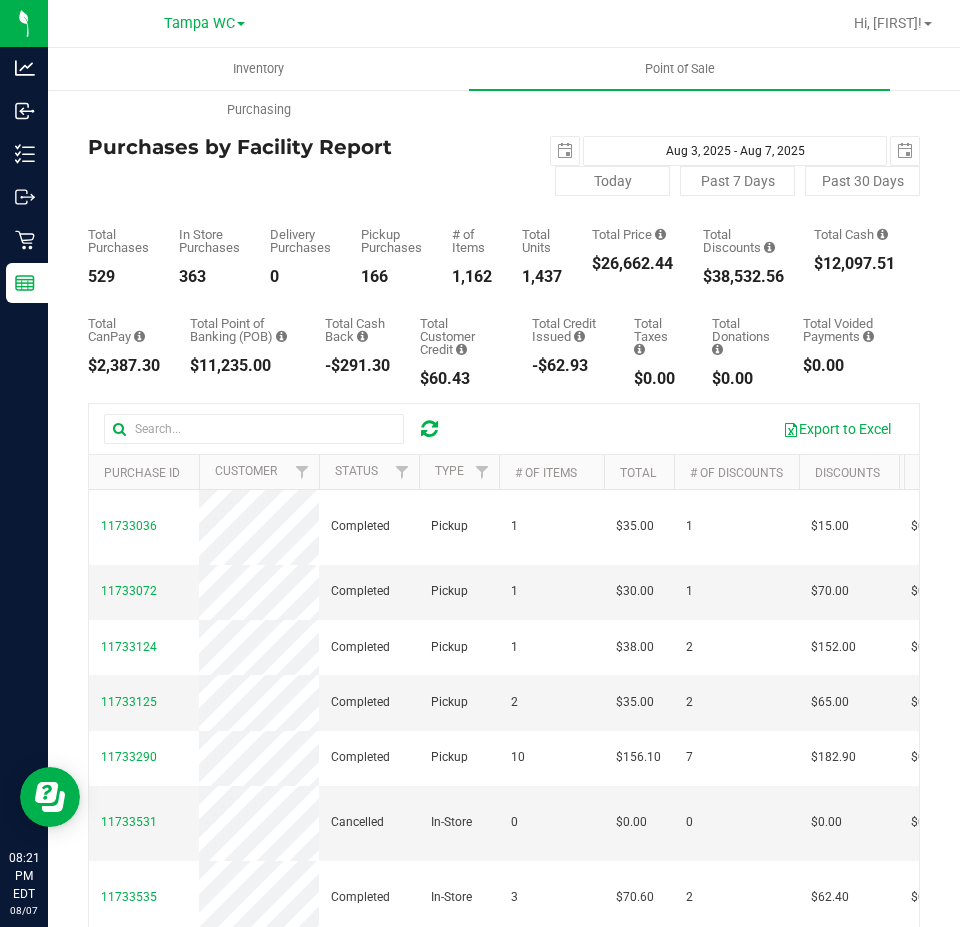 drag, startPoint x: 683, startPoint y: 261, endPoint x: 606, endPoint y: 265, distance: 77.10383 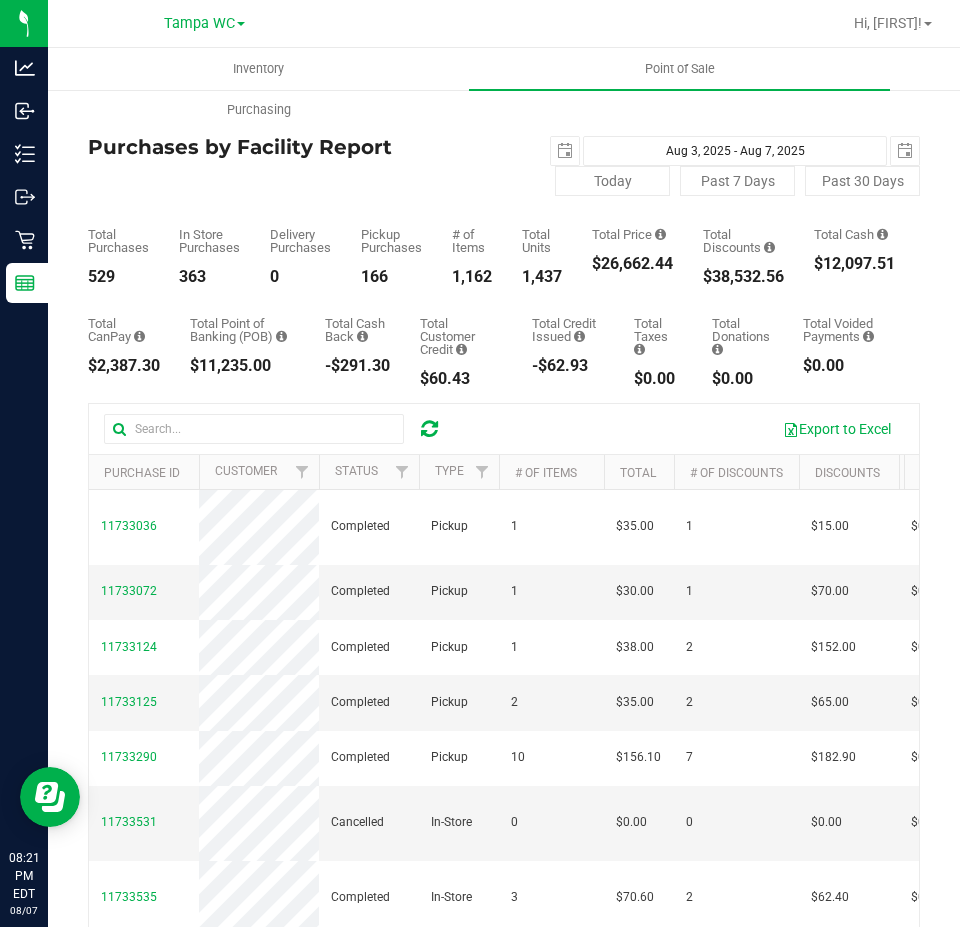 click on "Total Purchases
529
In Store Purchases
363
Delivery Purchases
0
Pickup Purchases
166
# of Items
1,162
Total Units
1,437
Total Price
$26,662.44
Total Discounts" at bounding box center (504, 240) 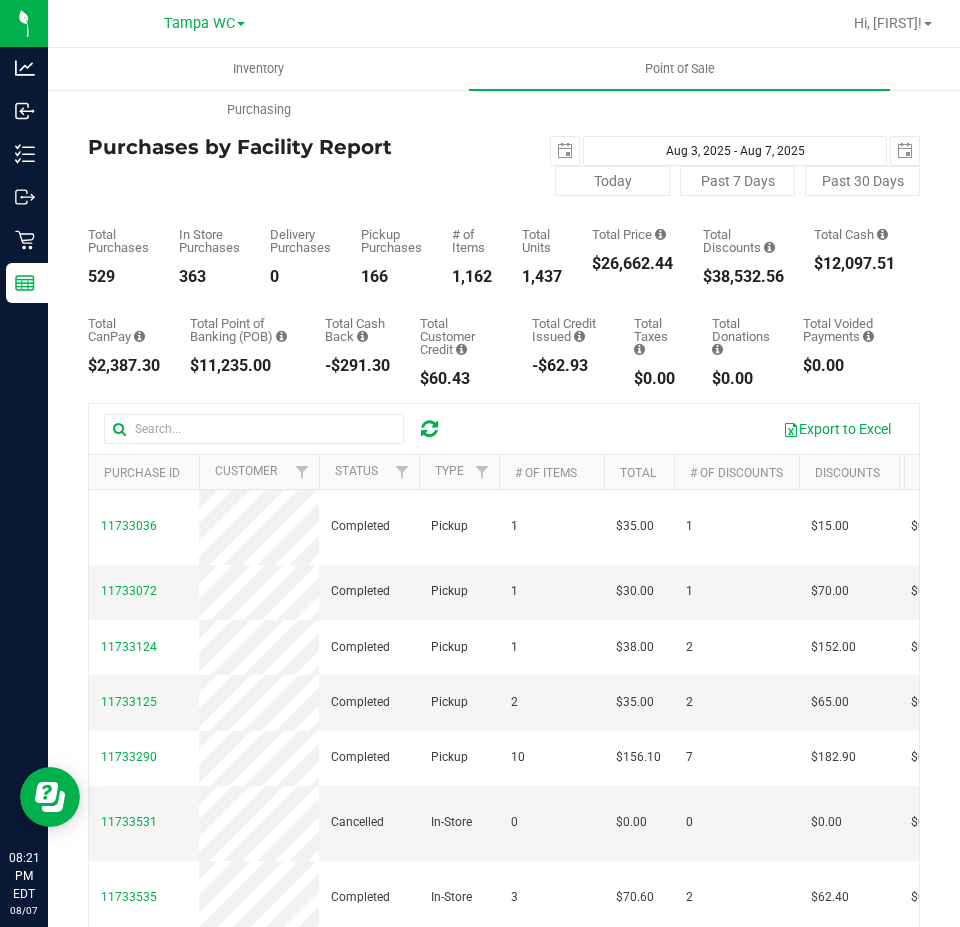 drag, startPoint x: 685, startPoint y: 284, endPoint x: 633, endPoint y: 238, distance: 69.426216 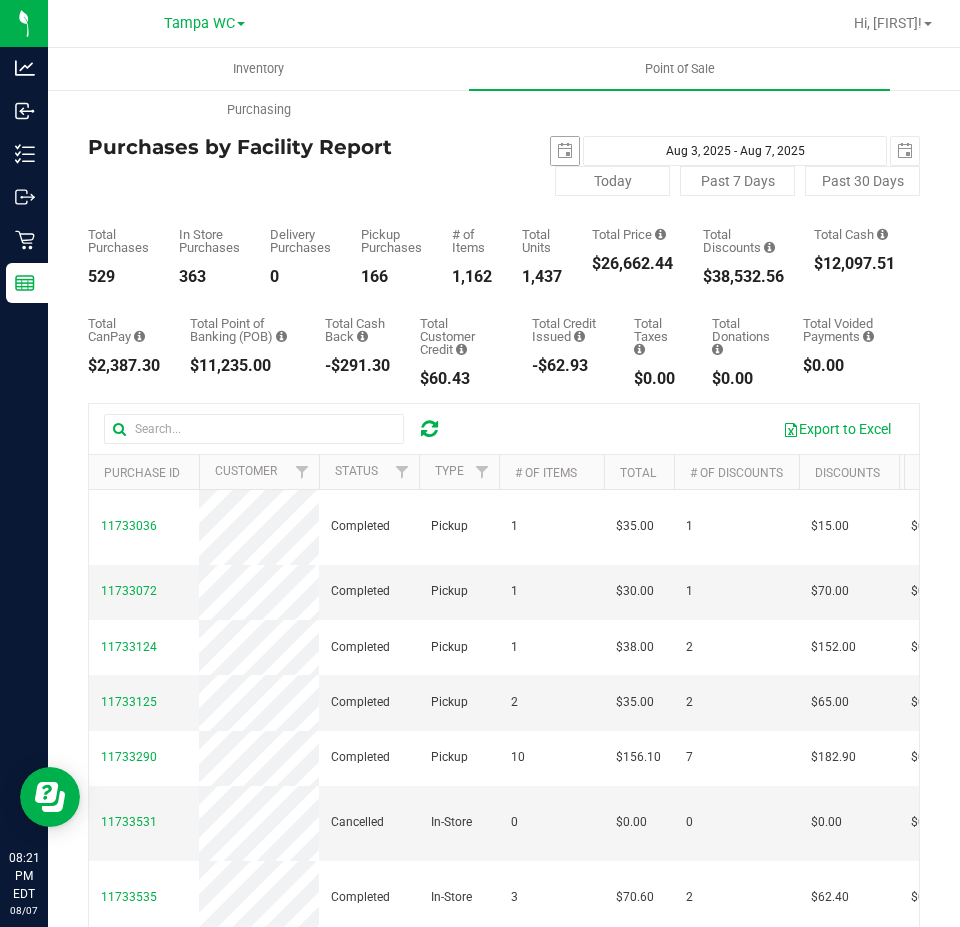 click at bounding box center [565, 151] 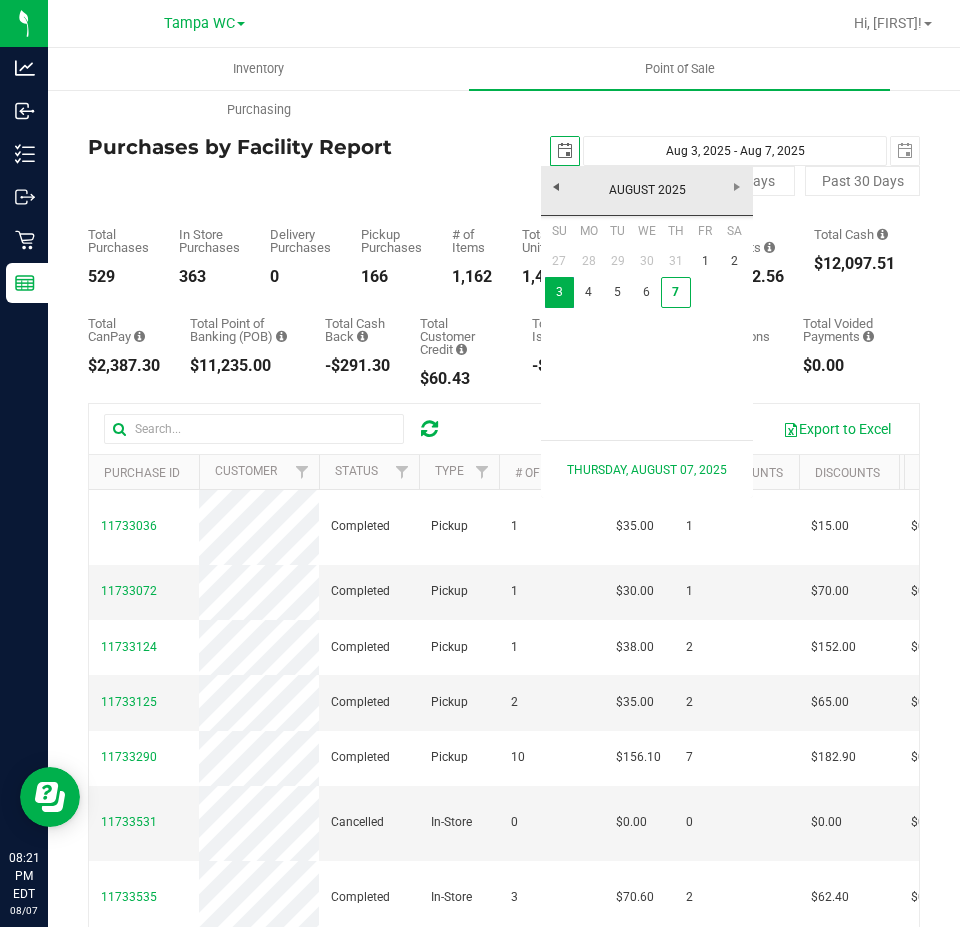 scroll, scrollTop: 0, scrollLeft: 50, axis: horizontal 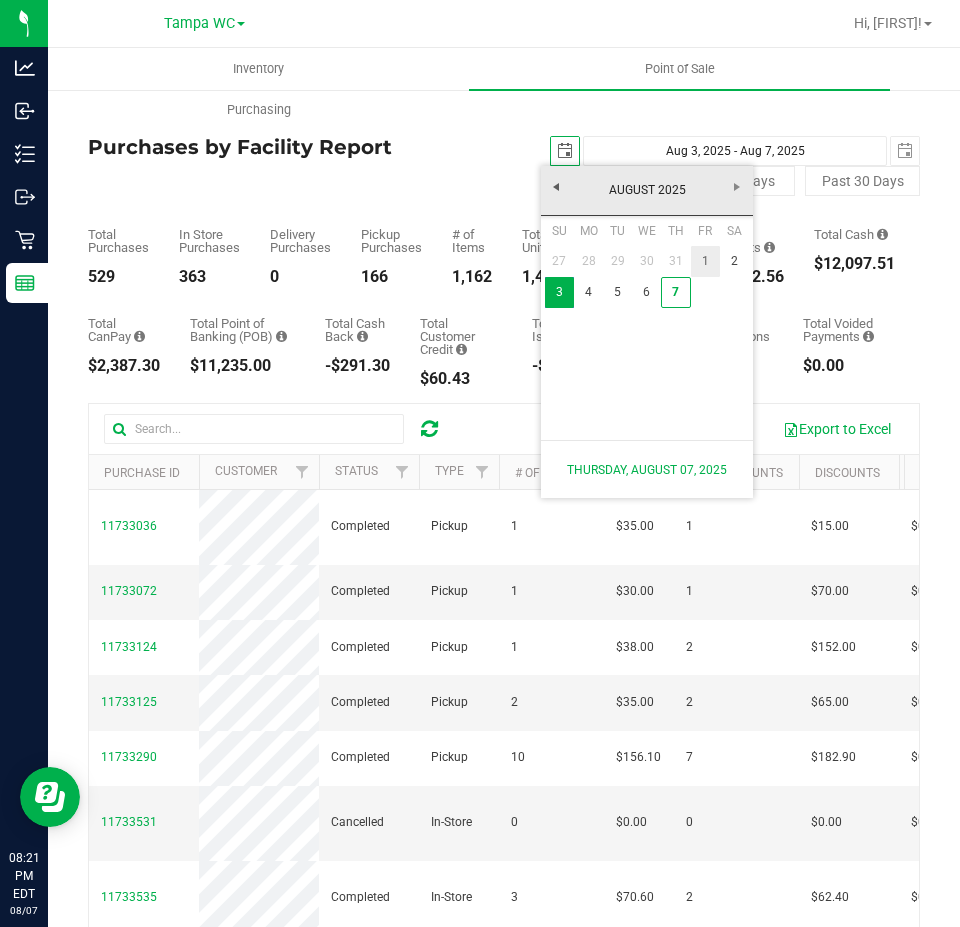 click on "1" at bounding box center (705, 261) 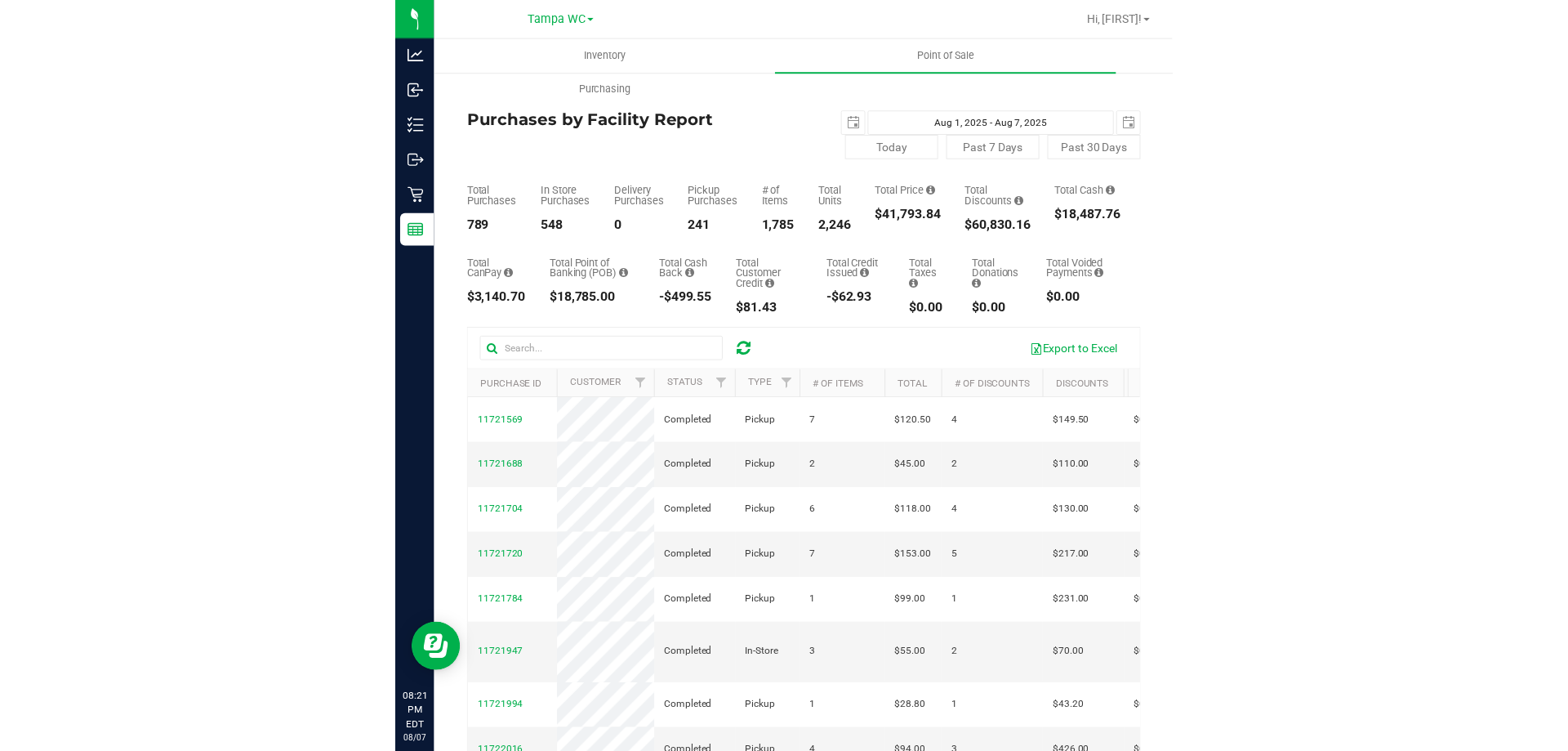 scroll, scrollTop: 0, scrollLeft: 0, axis: both 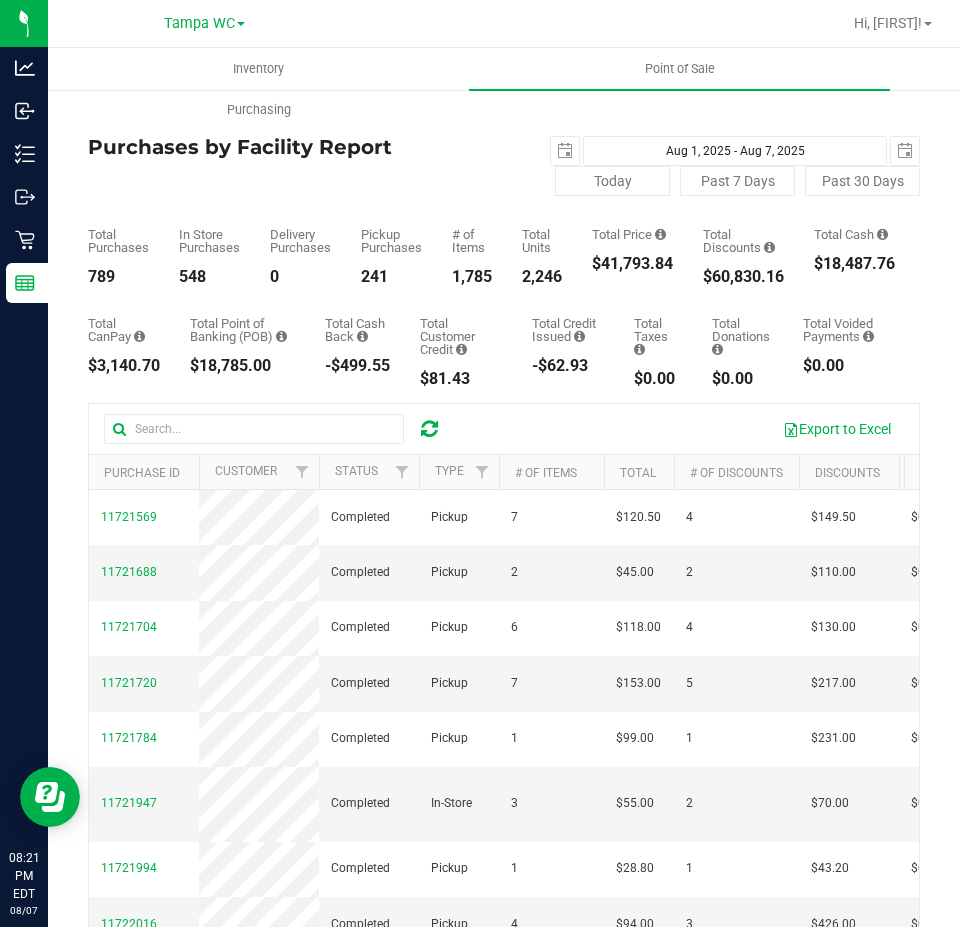 drag, startPoint x: 675, startPoint y: 269, endPoint x: 602, endPoint y: 266, distance: 73.061615 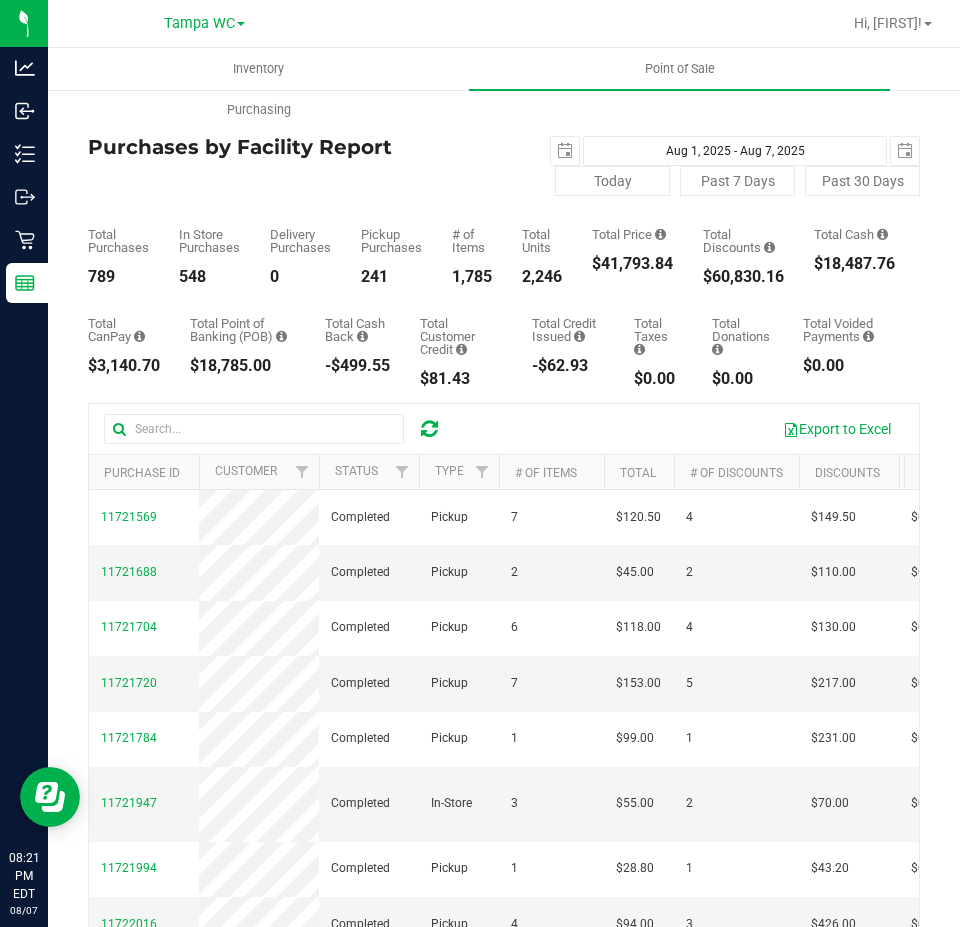 click on "$41,793.84" at bounding box center (632, 264) 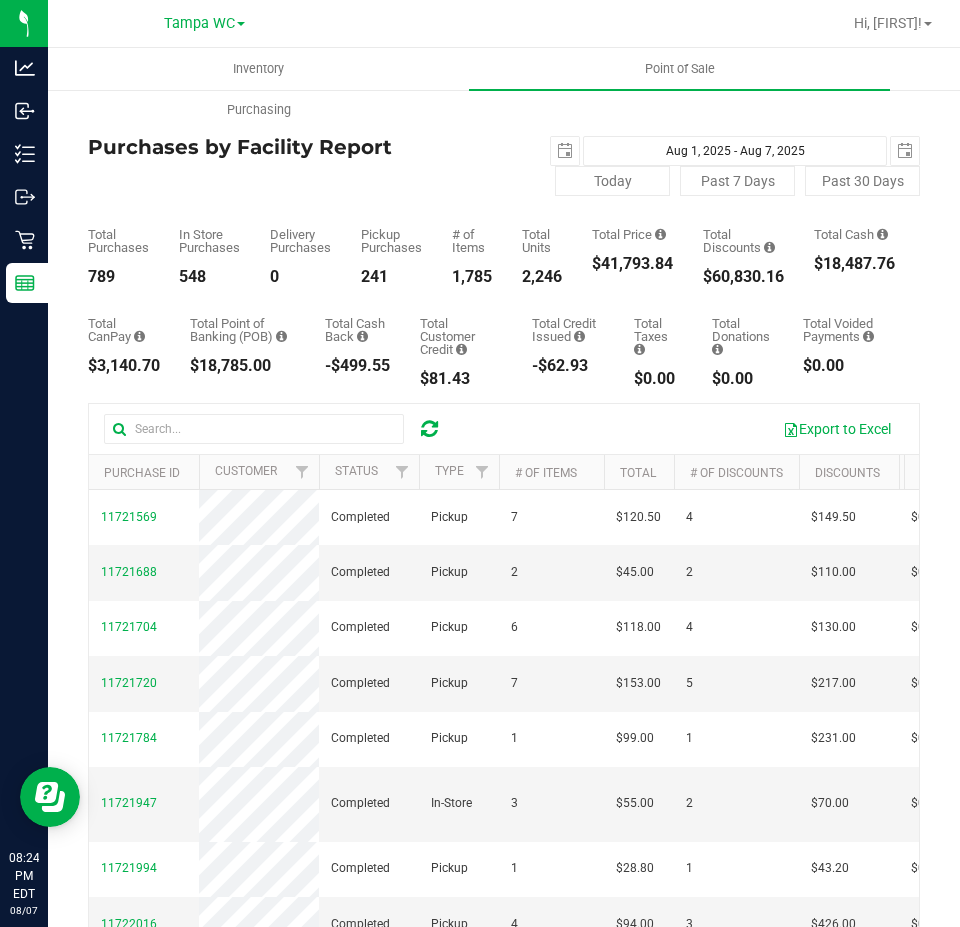 drag, startPoint x: 711, startPoint y: 274, endPoint x: 788, endPoint y: 282, distance: 77.41447 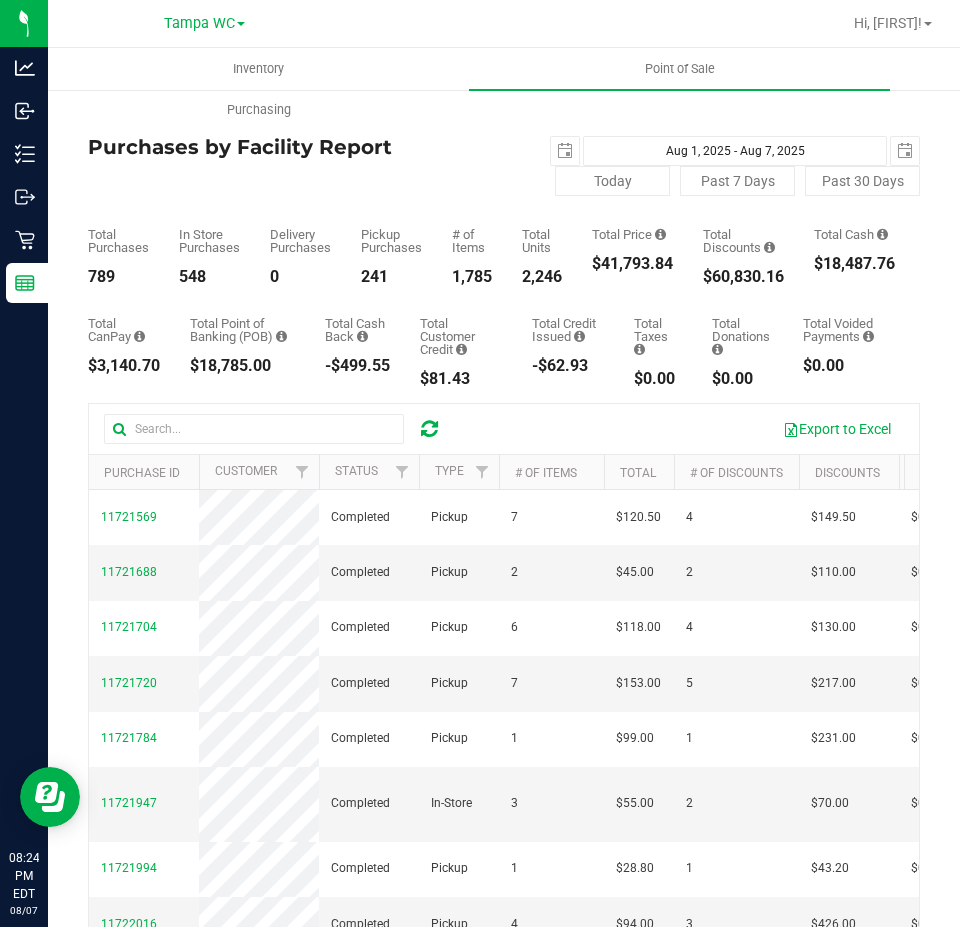 click on "Total Purchases
789
In Store Purchases
548
Delivery Purchases
0
Pickup Purchases
241
# of Items
1,785
Total Units
2,246
Total Price
$41,793.84
Total Discounts" at bounding box center (504, 240) 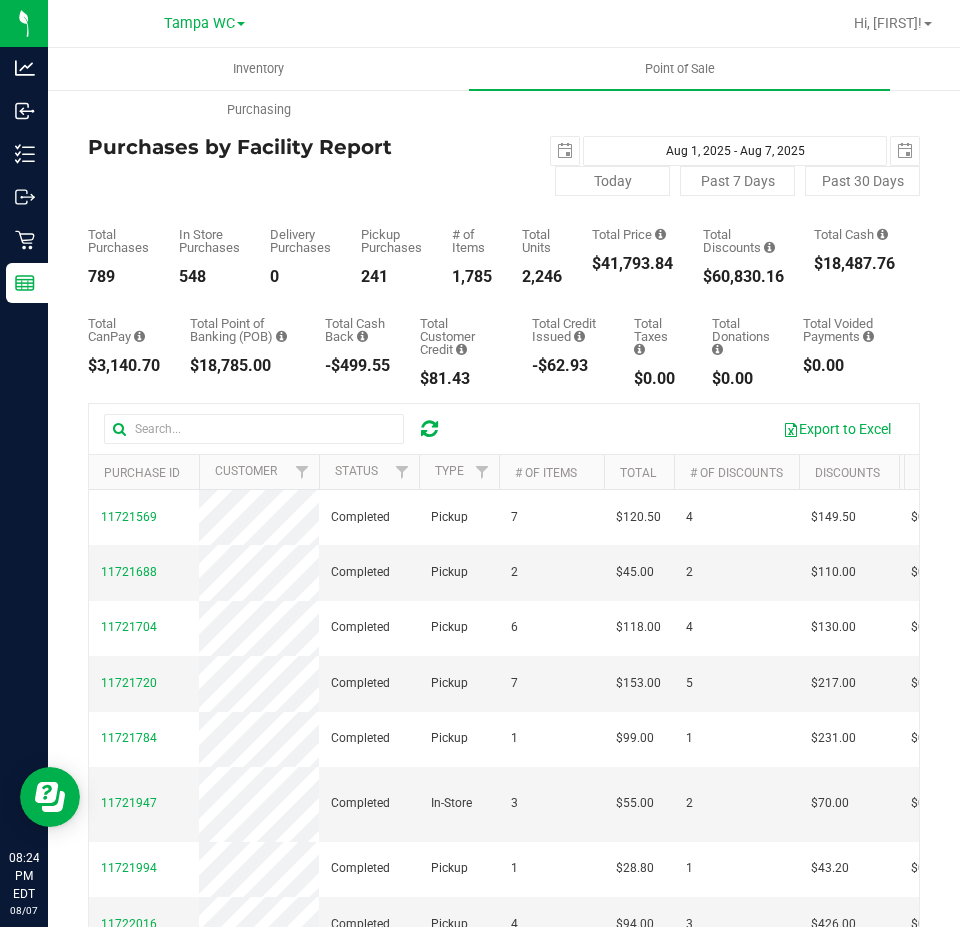 drag, startPoint x: 786, startPoint y: 277, endPoint x: 714, endPoint y: 281, distance: 72.11102 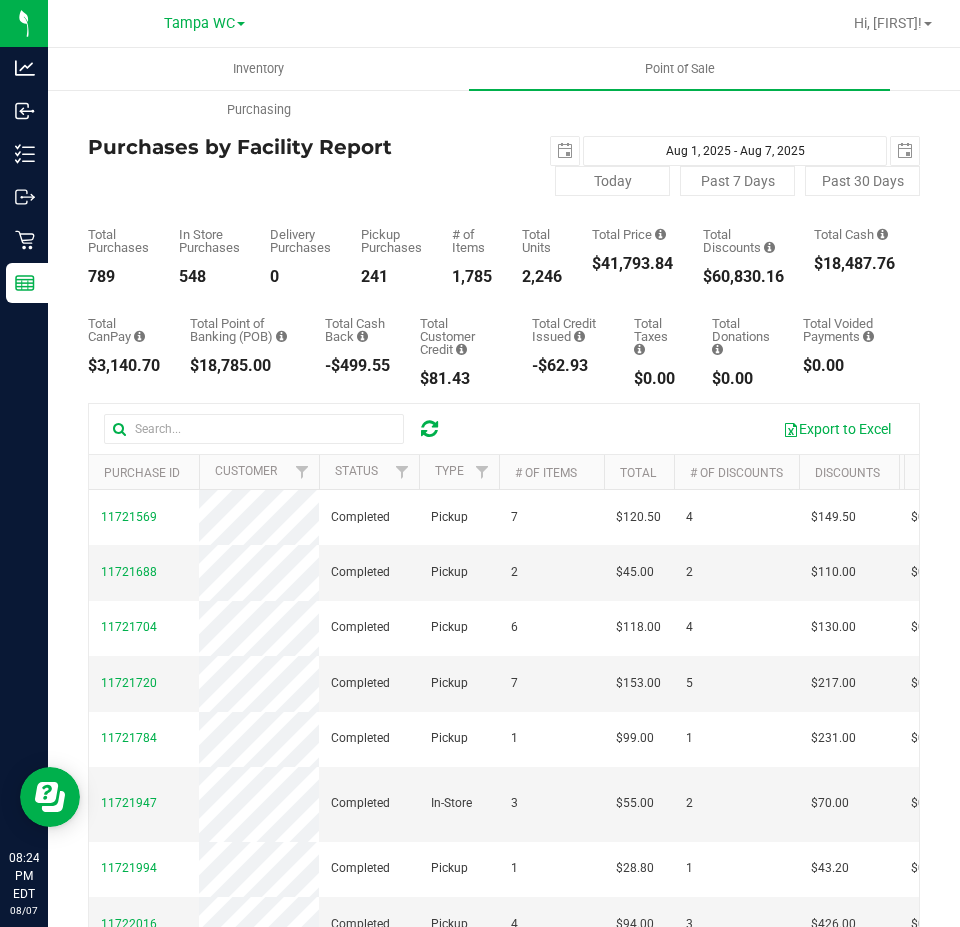 click on "$60,830.16" at bounding box center (743, 277) 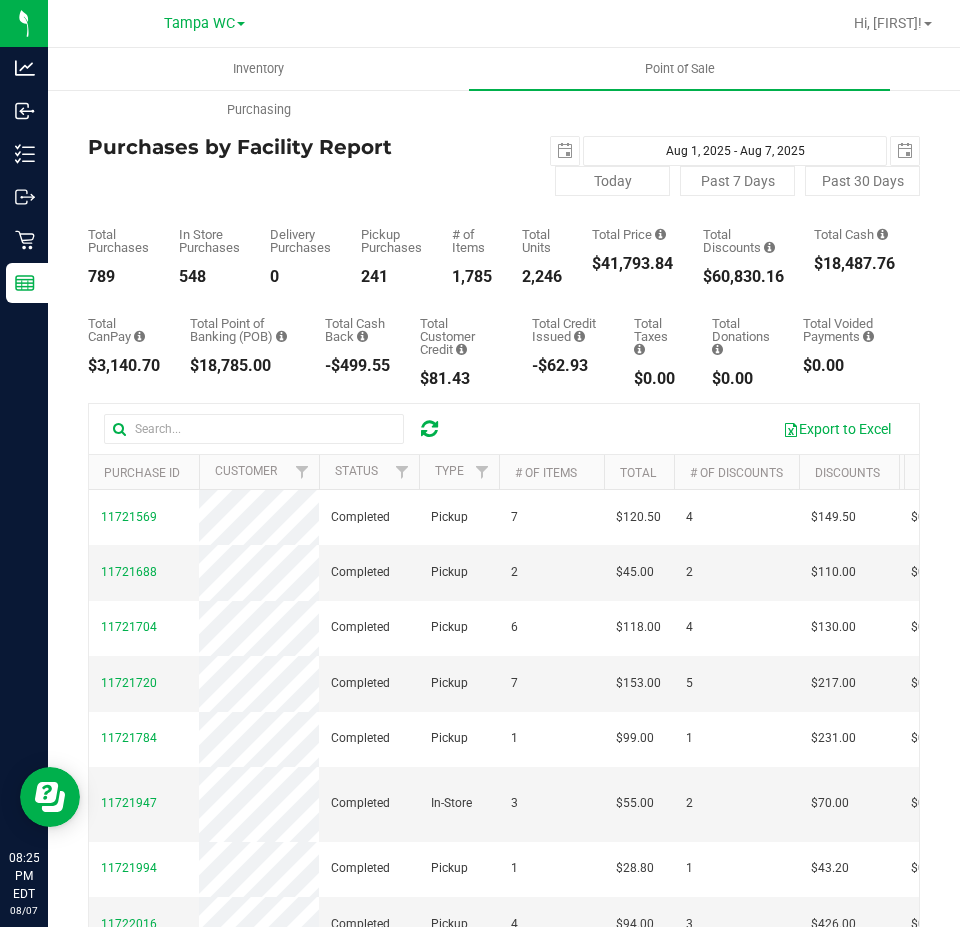 drag, startPoint x: 716, startPoint y: 281, endPoint x: 789, endPoint y: 280, distance: 73.00685 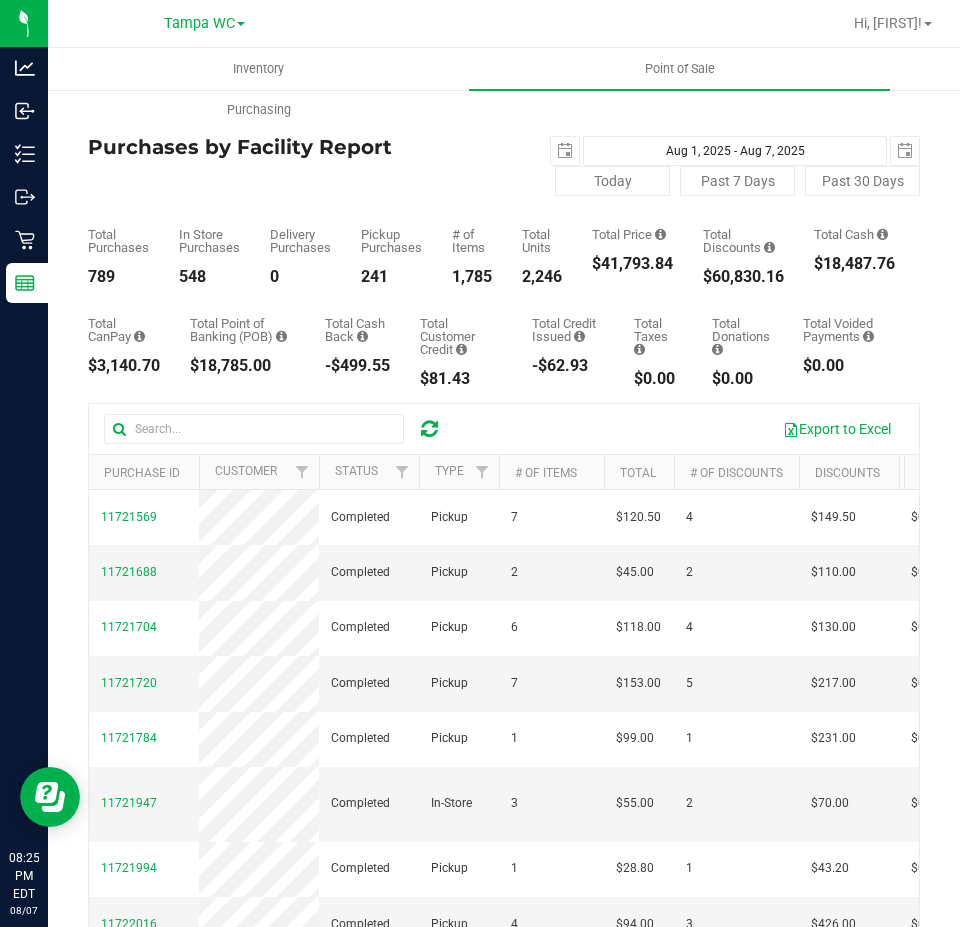 drag, startPoint x: 718, startPoint y: 272, endPoint x: 814, endPoint y: 282, distance: 96.519424 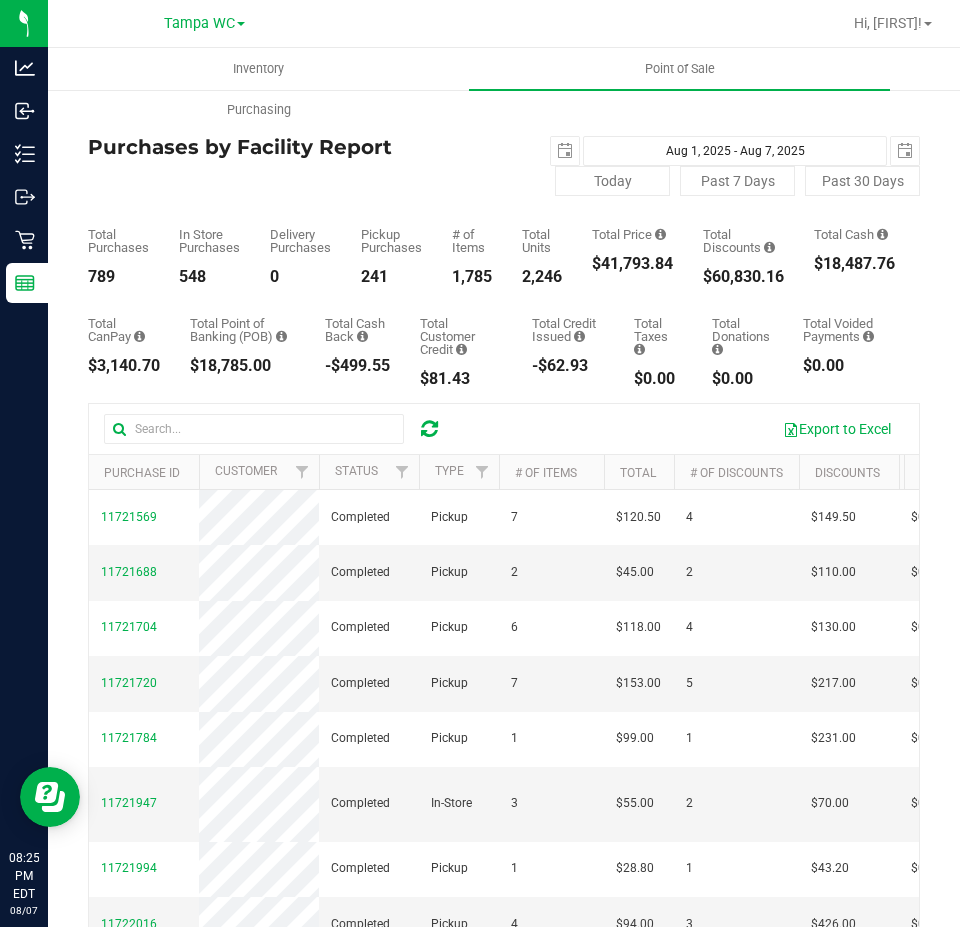 click on "Back
Purchases by Facility Report
2025-08-01
Aug 1, 2025 - Aug 7, 2025
2025-08-07
Today
Past 7 Days
Past 30 Days
Total Purchases
789
In Store Purchases
548
Delivery Purchases
0
Pickup Purchases
241
# of Items" at bounding box center [504, 617] 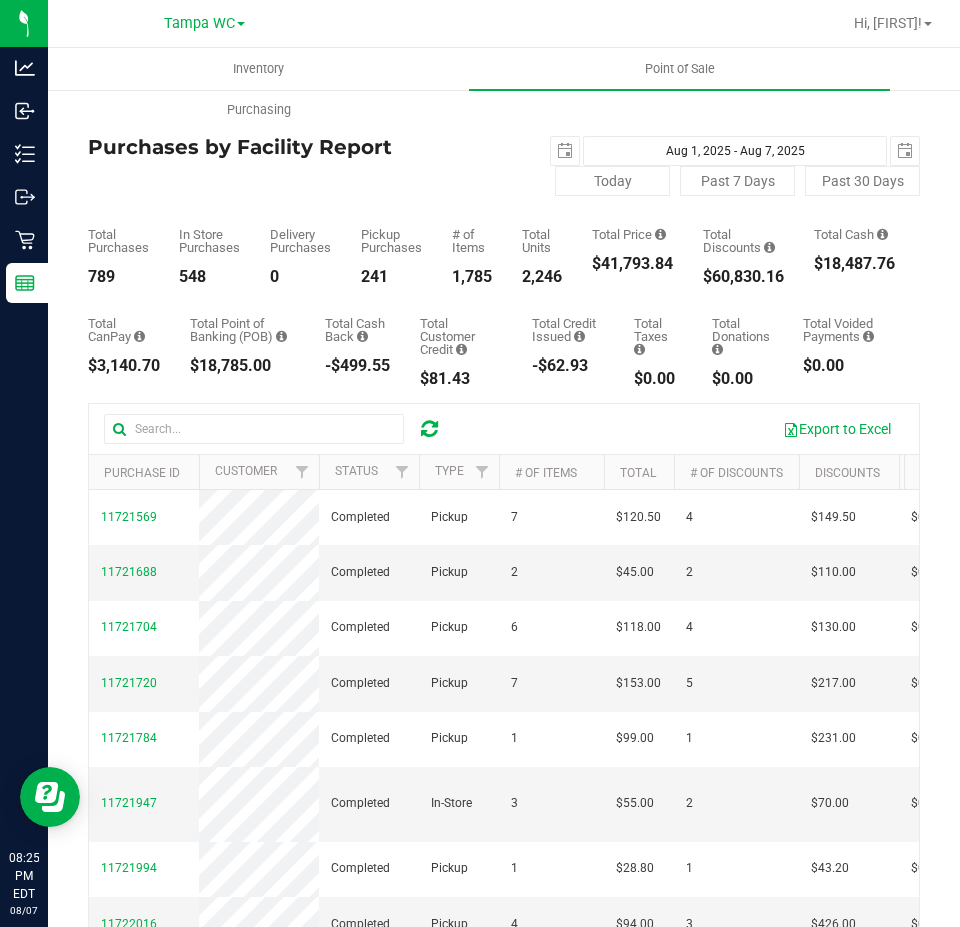 click on "$60,830.16" at bounding box center (743, 277) 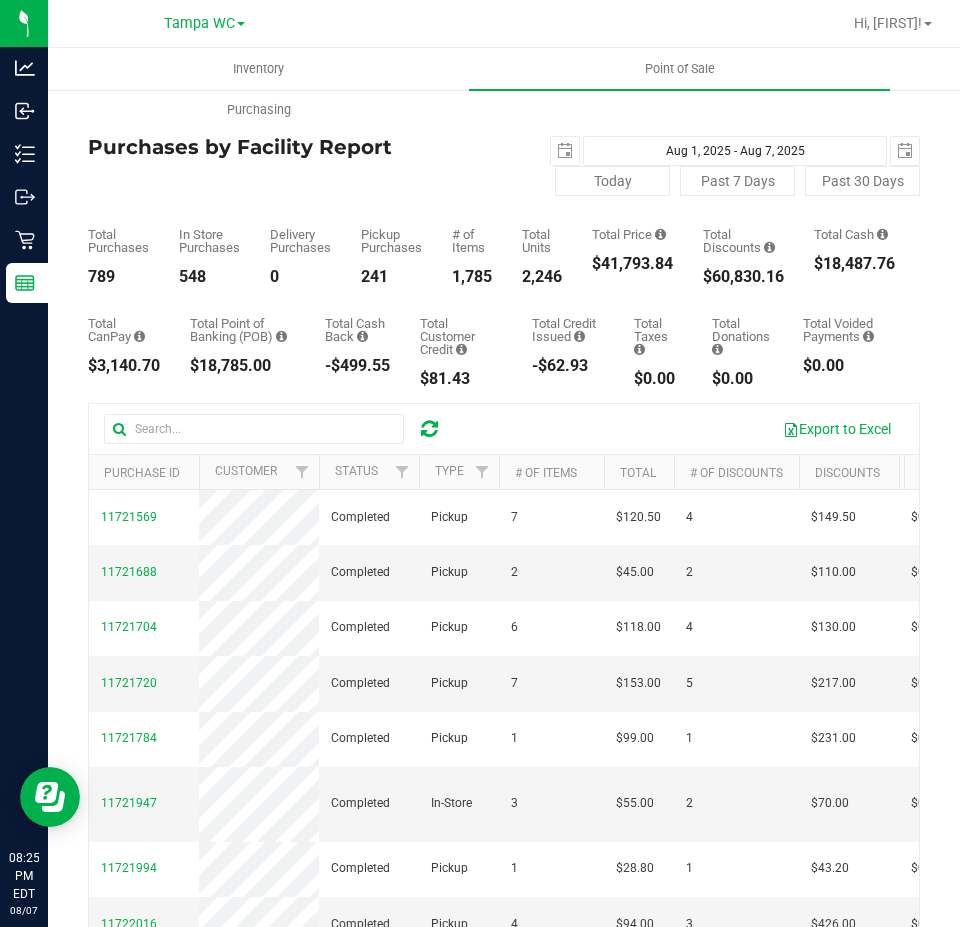 click on "$60,830.16" at bounding box center (743, 277) 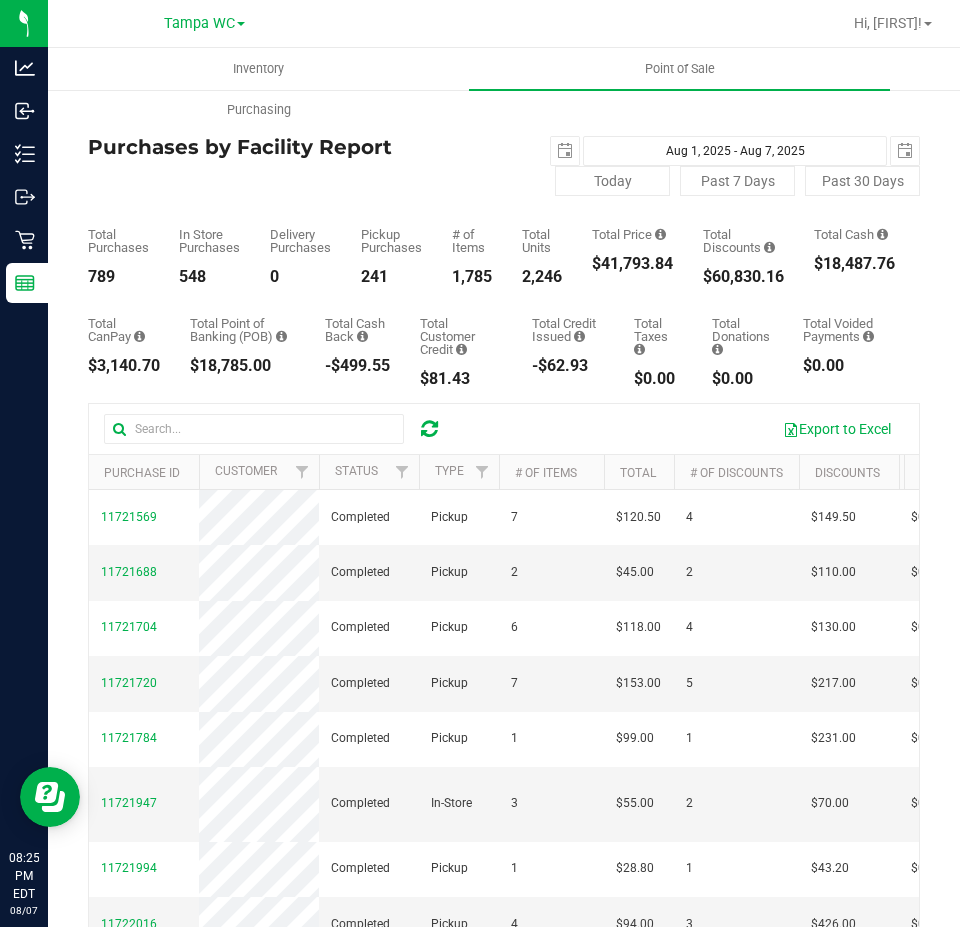 click on "Tampa WC   Hi, Jalen!" at bounding box center [504, 24] 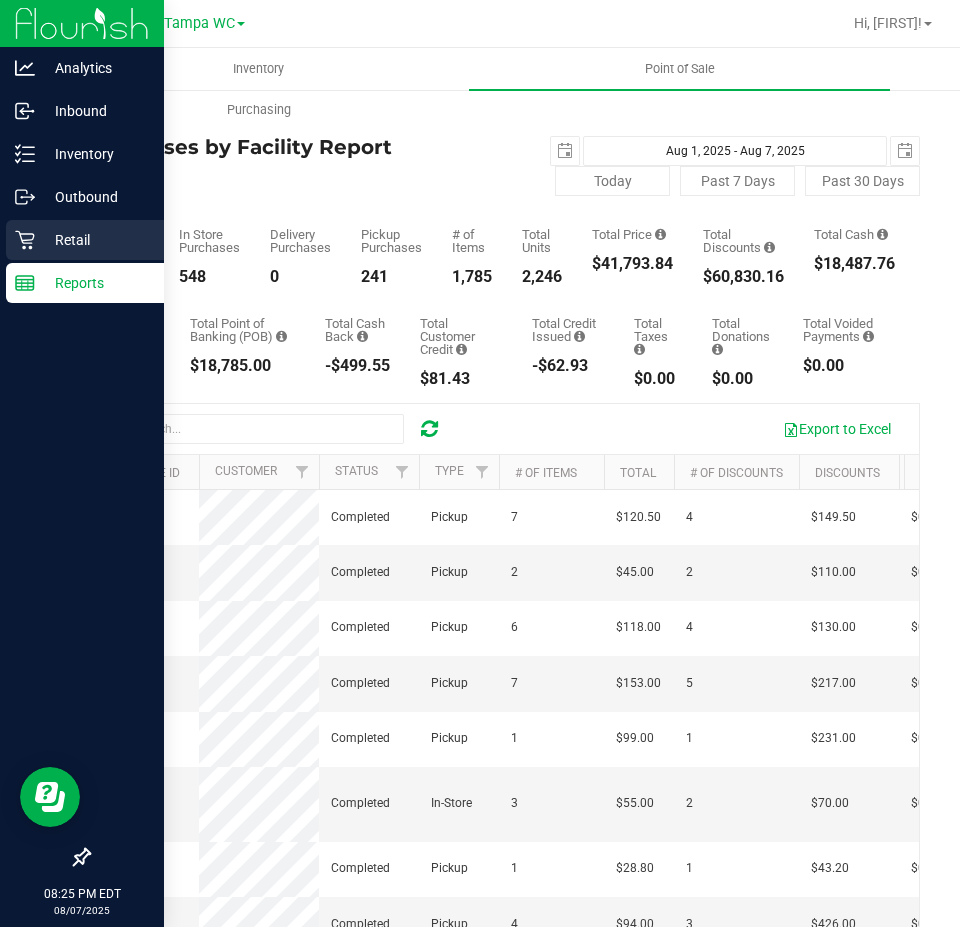 click 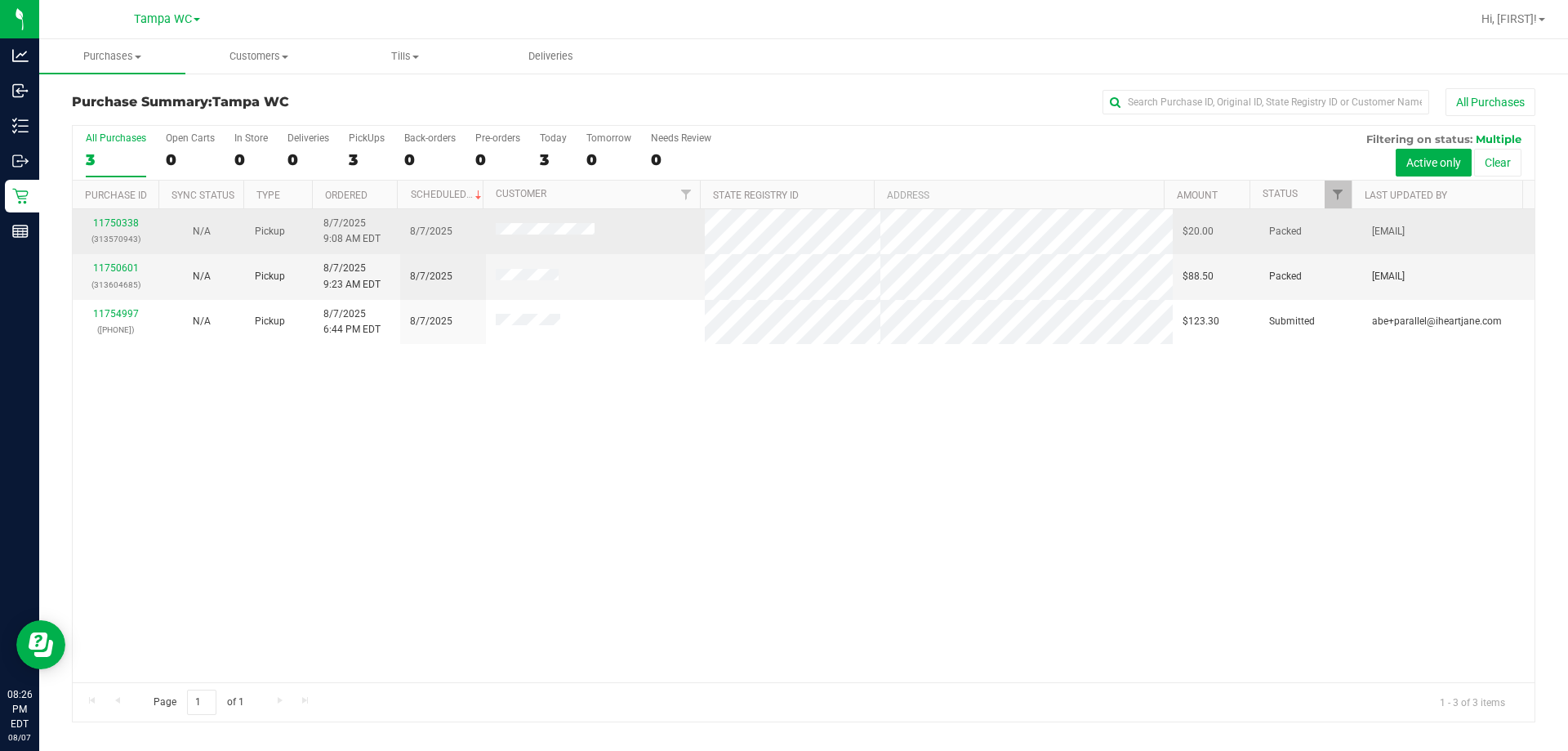 click on "11750338
(313570943)" at bounding box center [115, 231] 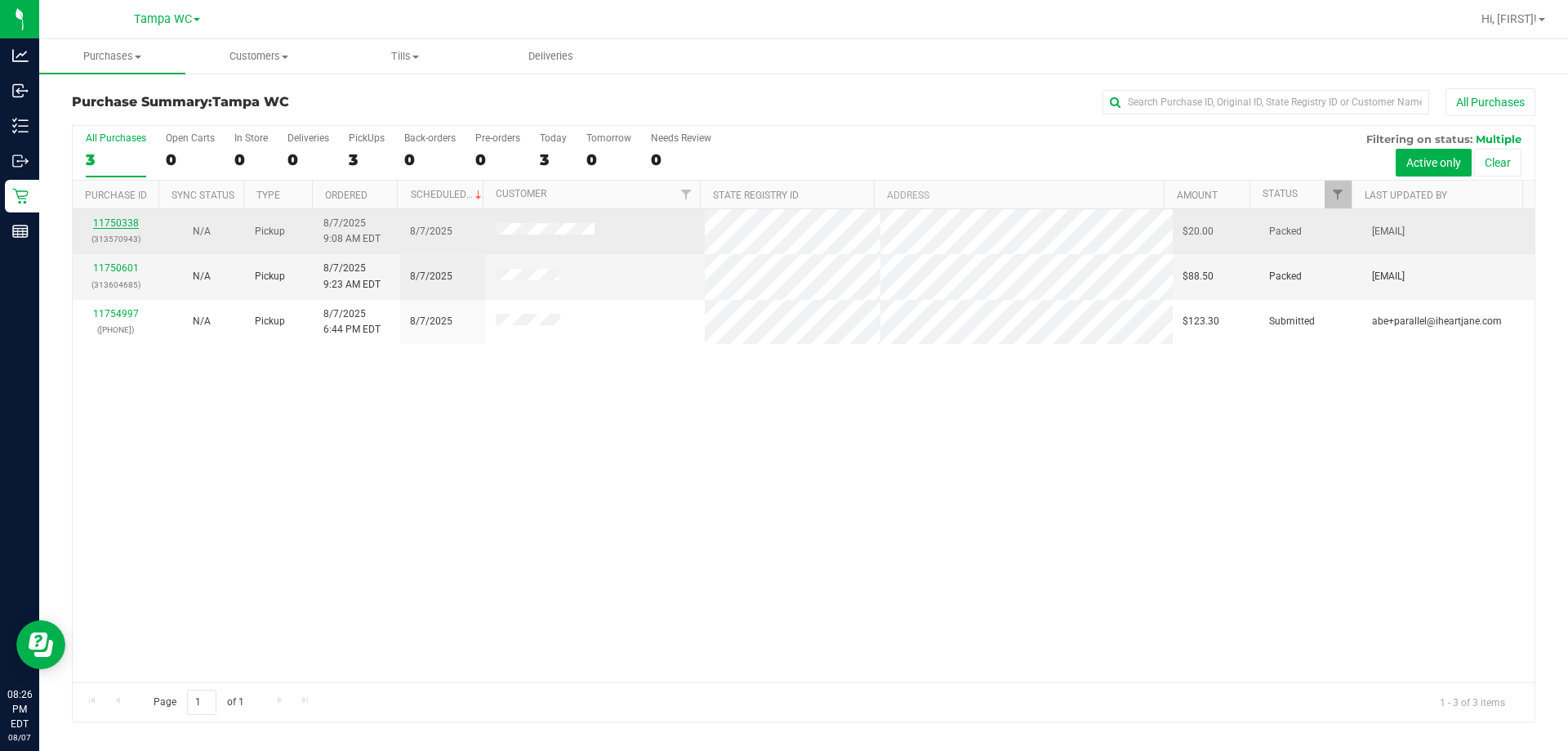 click on "11750338" at bounding box center (116, 223) 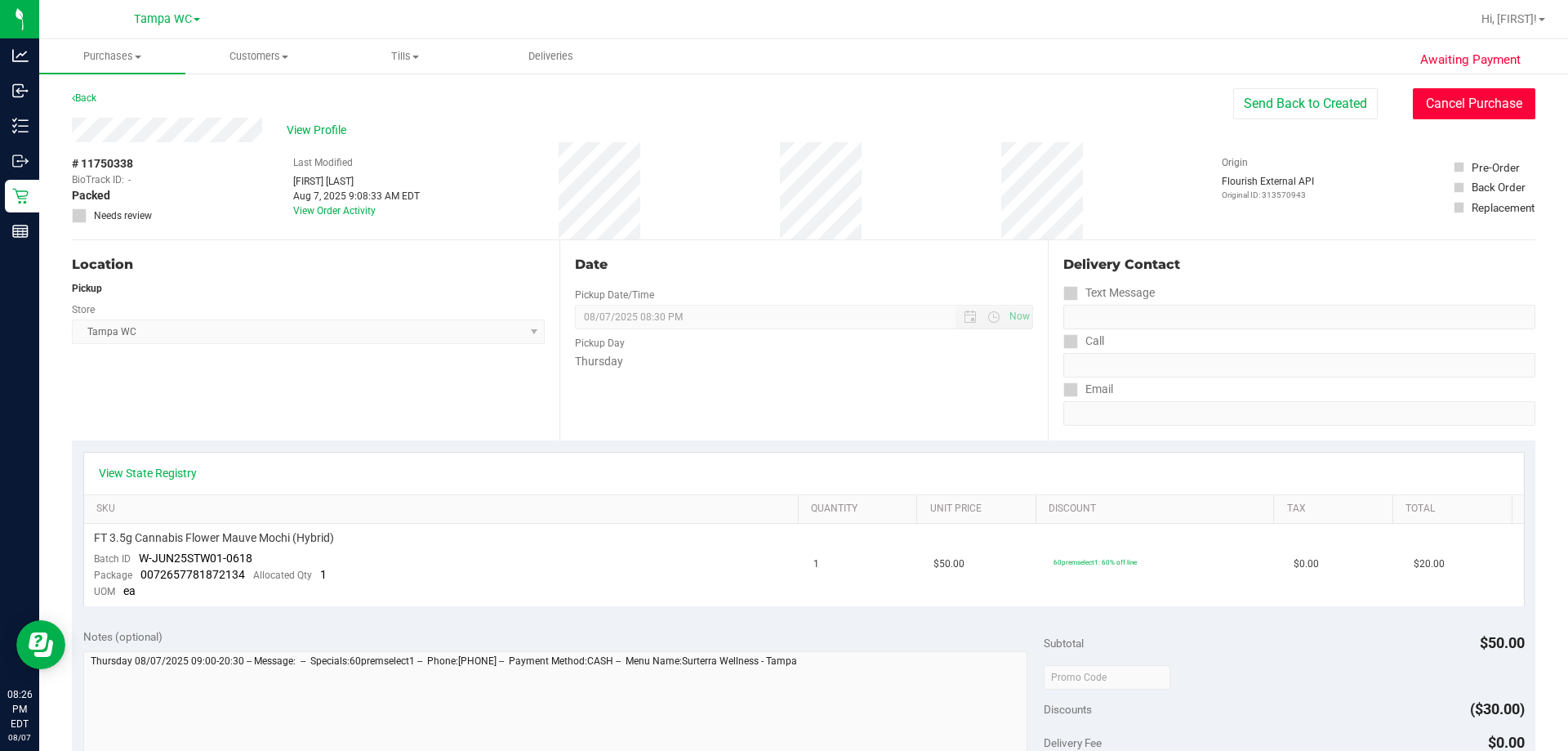 click on "Cancel Purchase" at bounding box center [1474, 104] 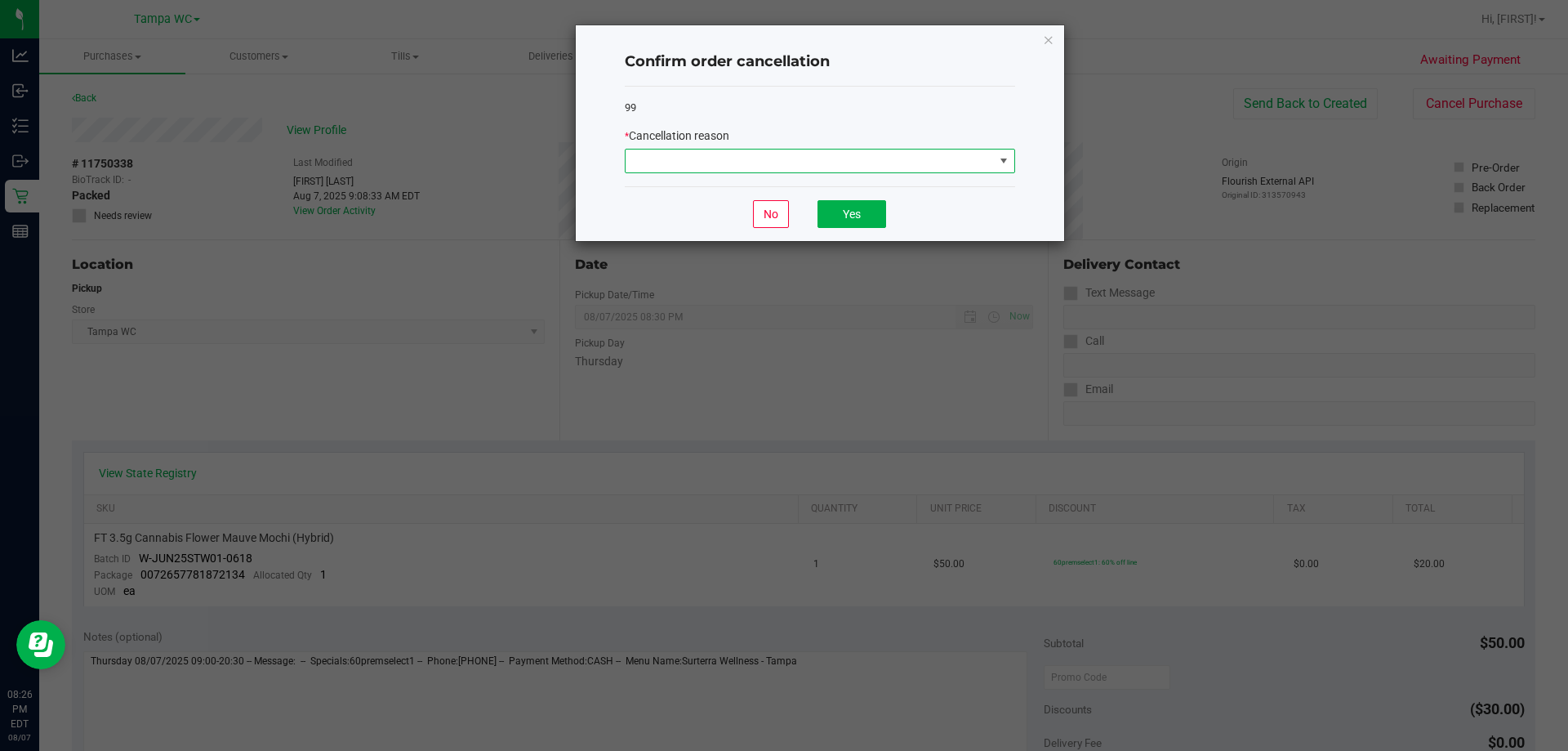 click at bounding box center [809, 161] 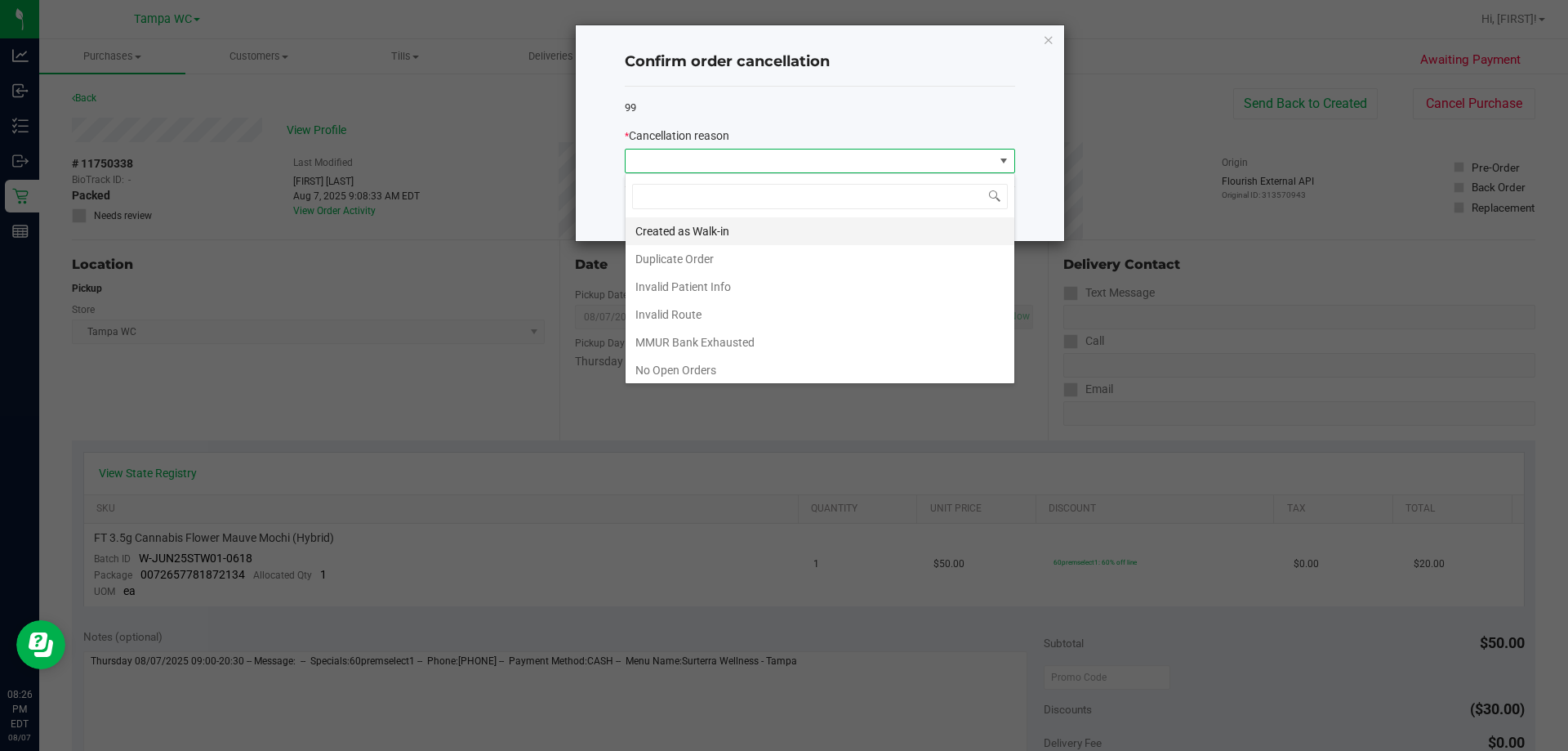 scroll, scrollTop: 81695, scrollLeft: 81276, axis: both 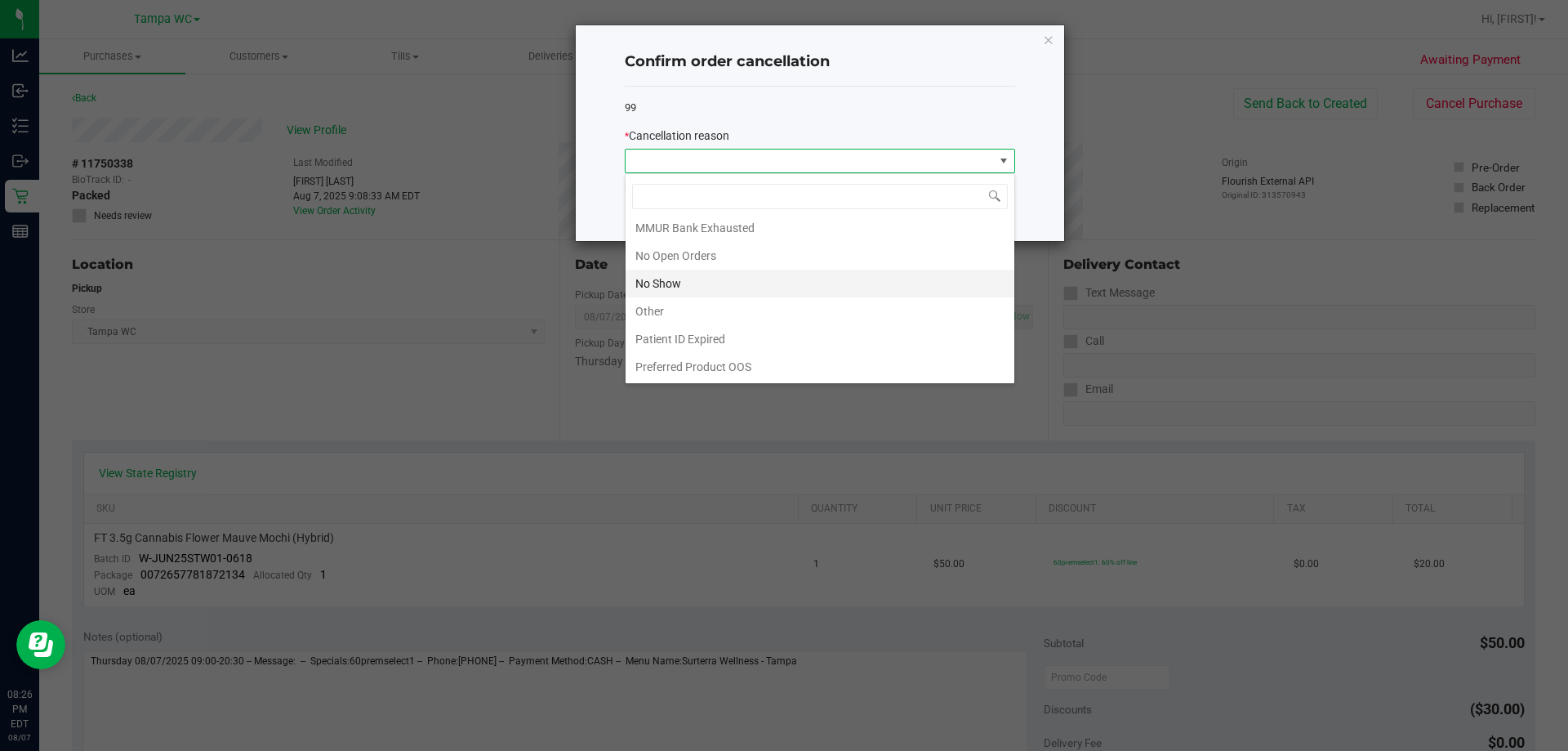 click on "No Show" at bounding box center [820, 284] 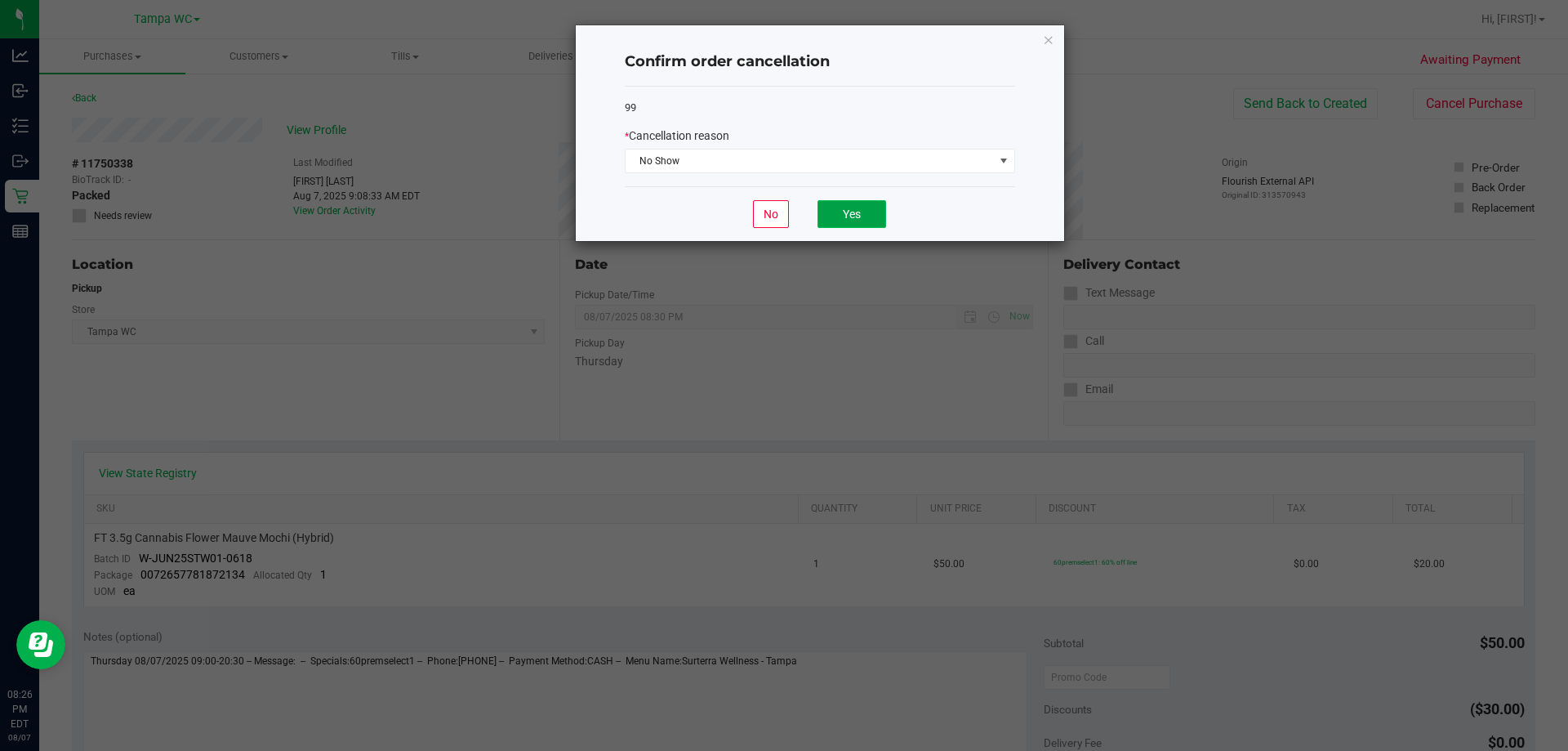 click on "Yes" 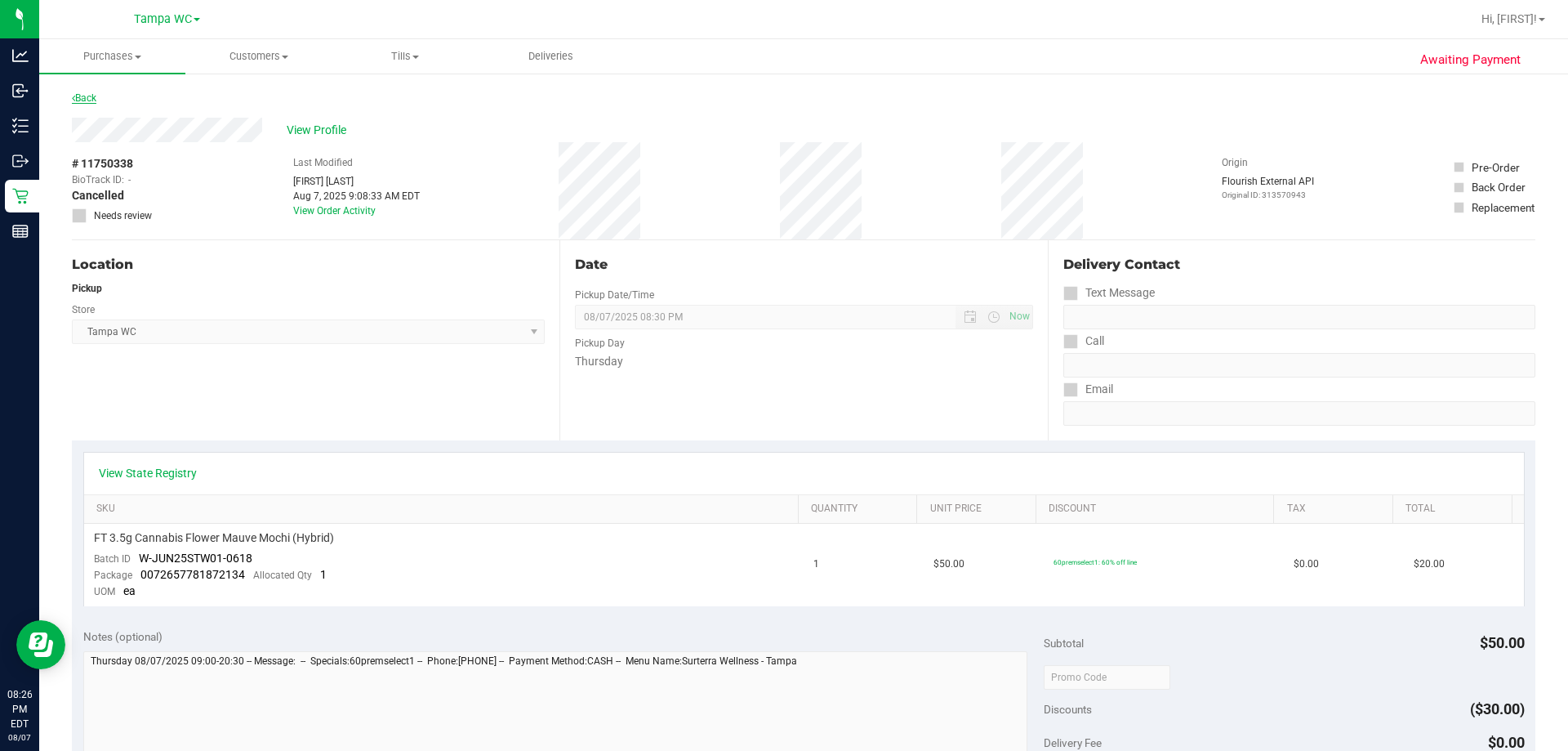 click at bounding box center [74, 98] 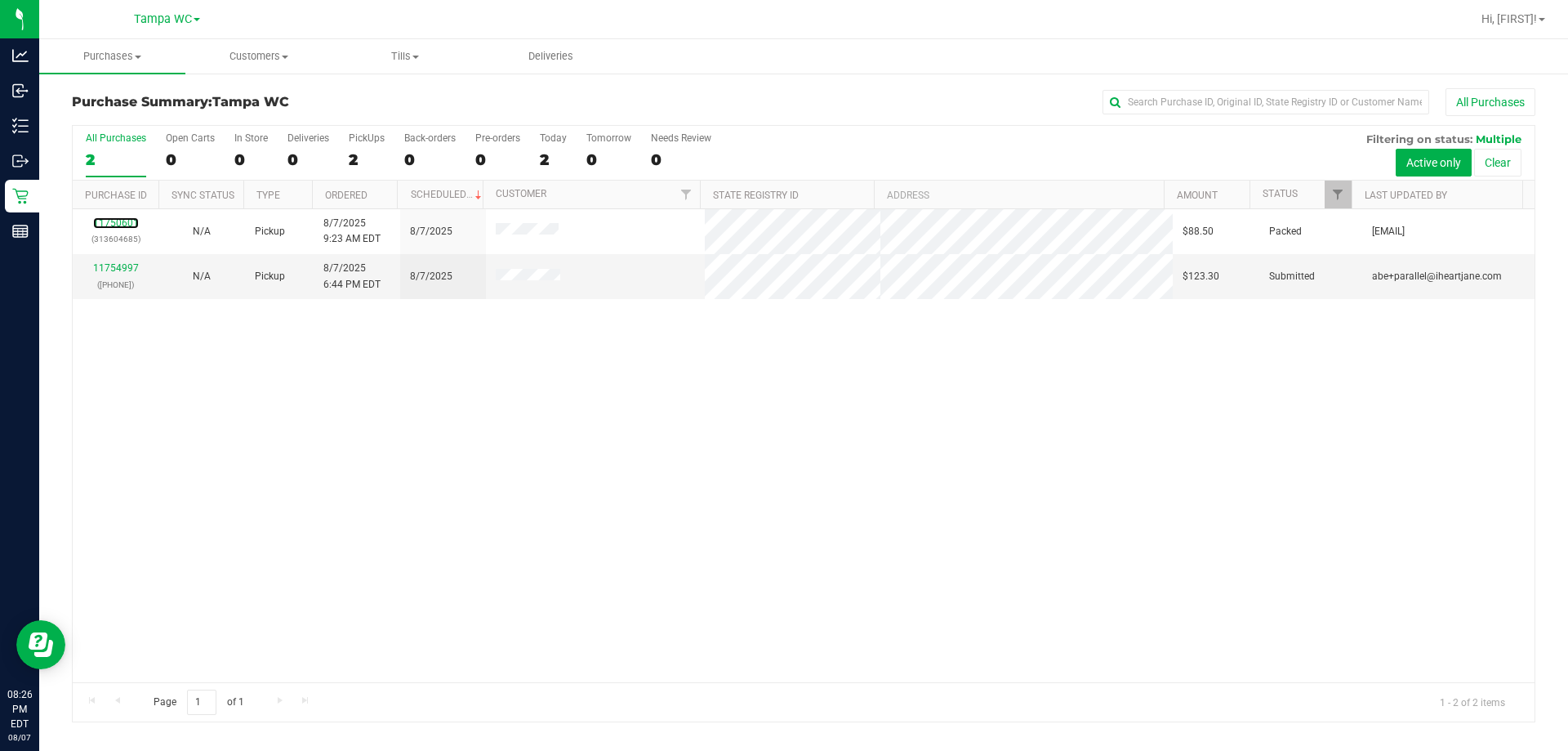 click on "11750601" at bounding box center [116, 223] 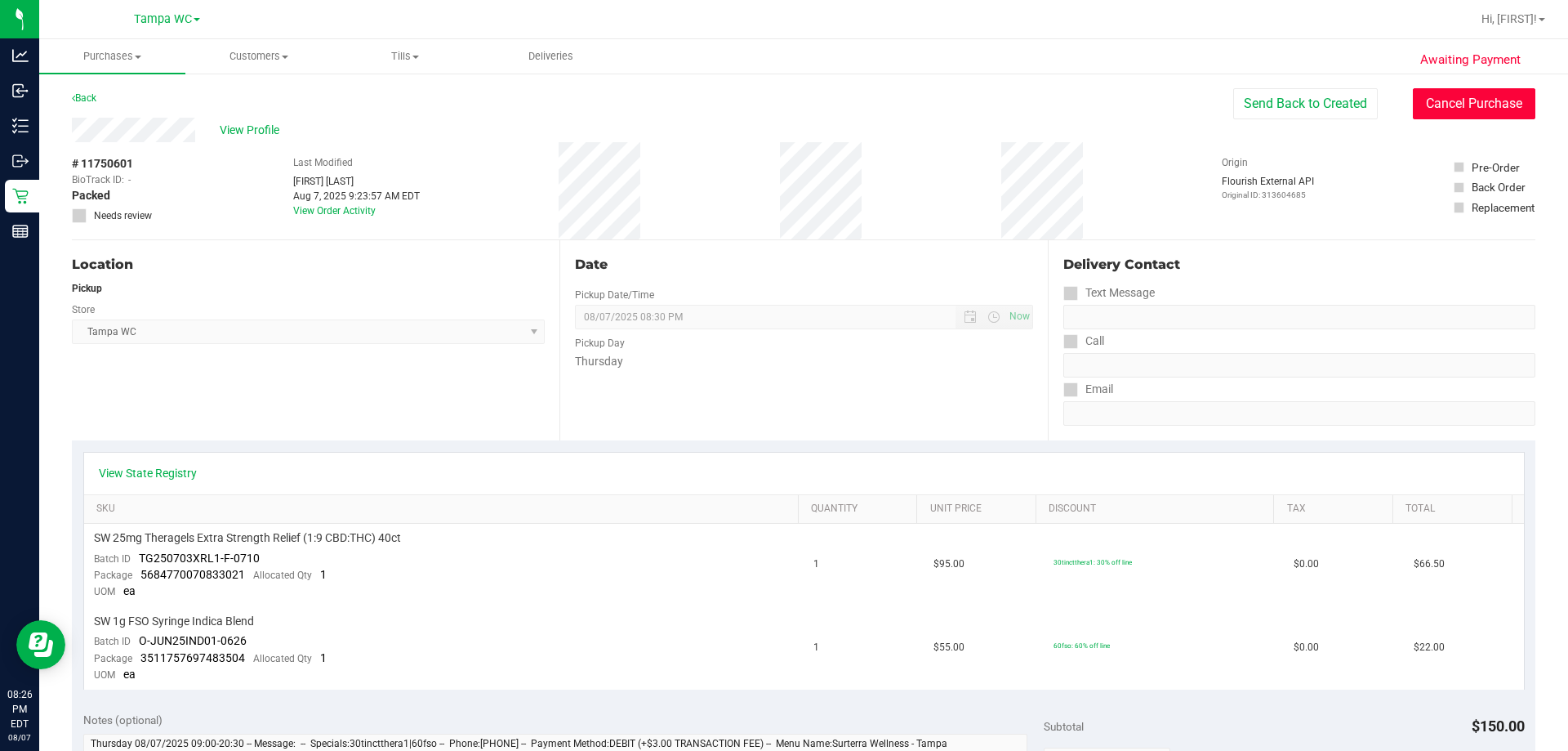 click on "Cancel Purchase" at bounding box center (1474, 104) 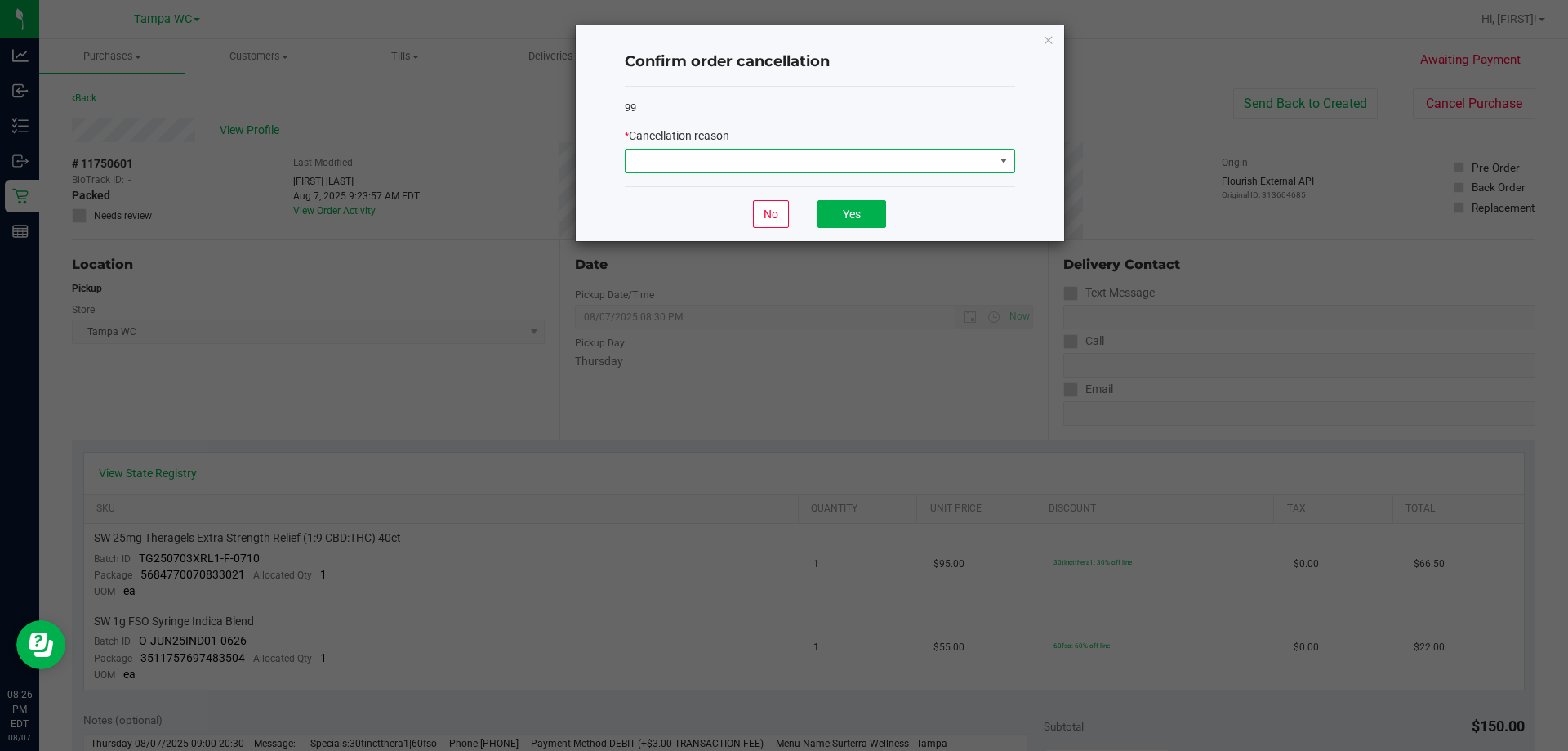 click at bounding box center [809, 161] 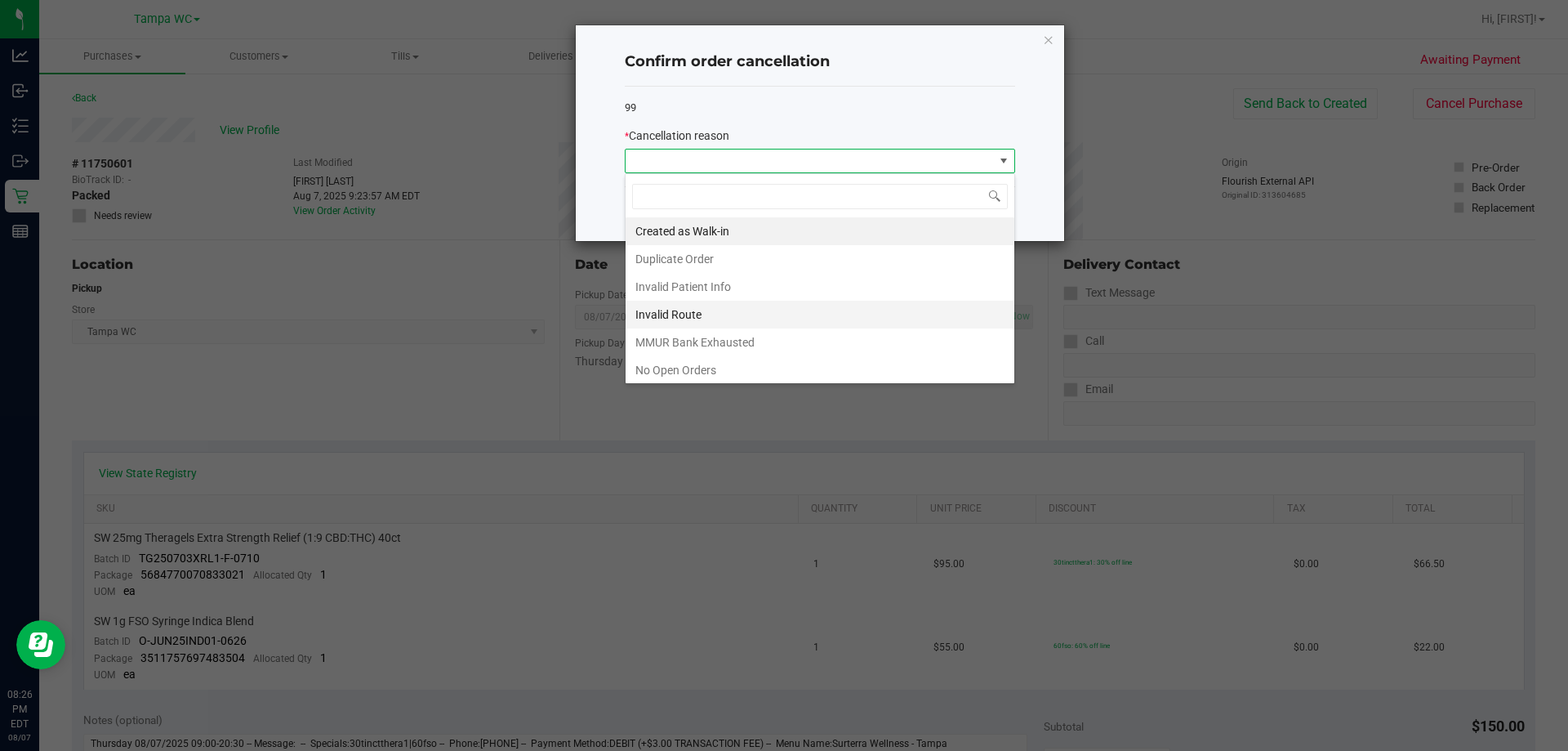 scroll, scrollTop: 81695, scrollLeft: 81276, axis: both 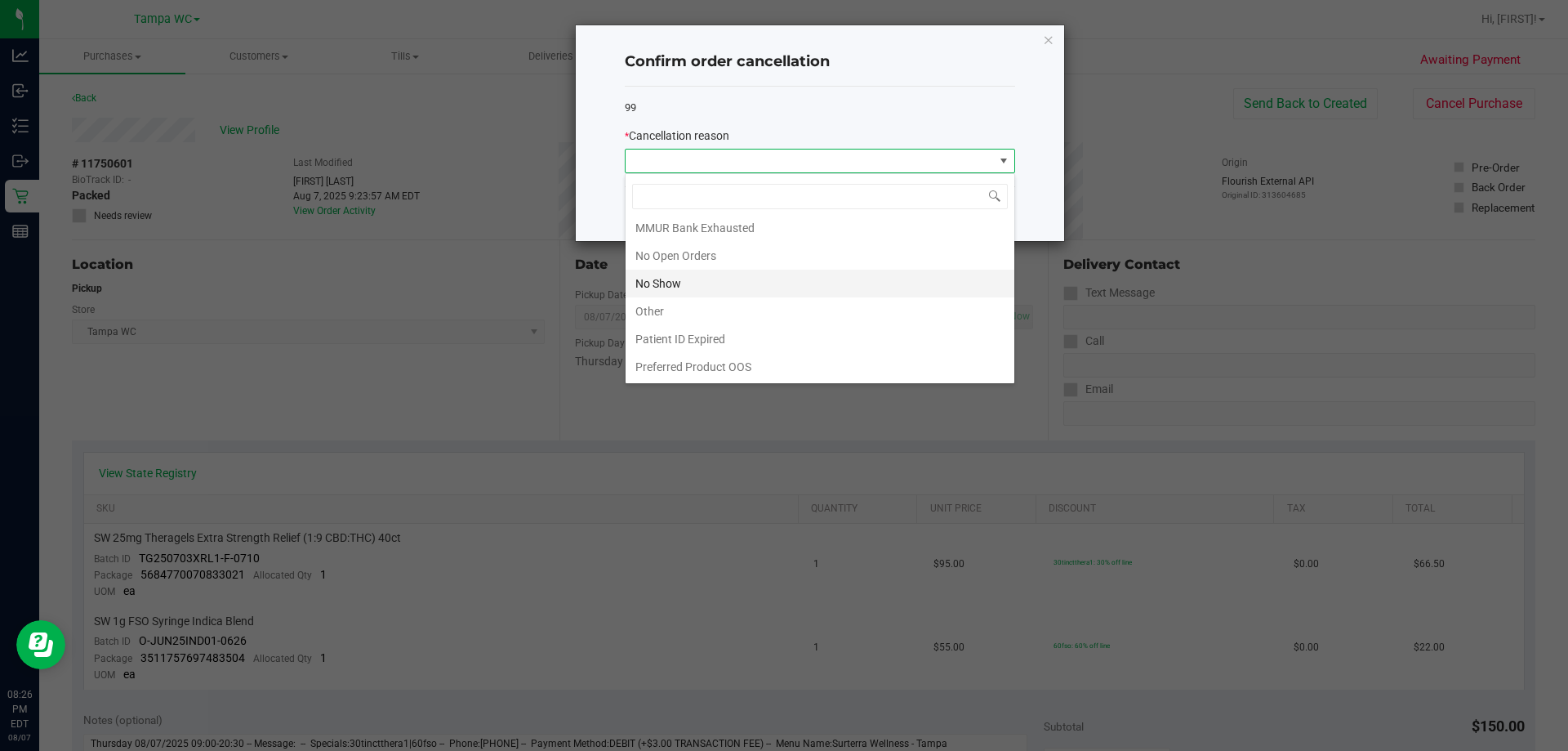 click on "No Show" at bounding box center (820, 284) 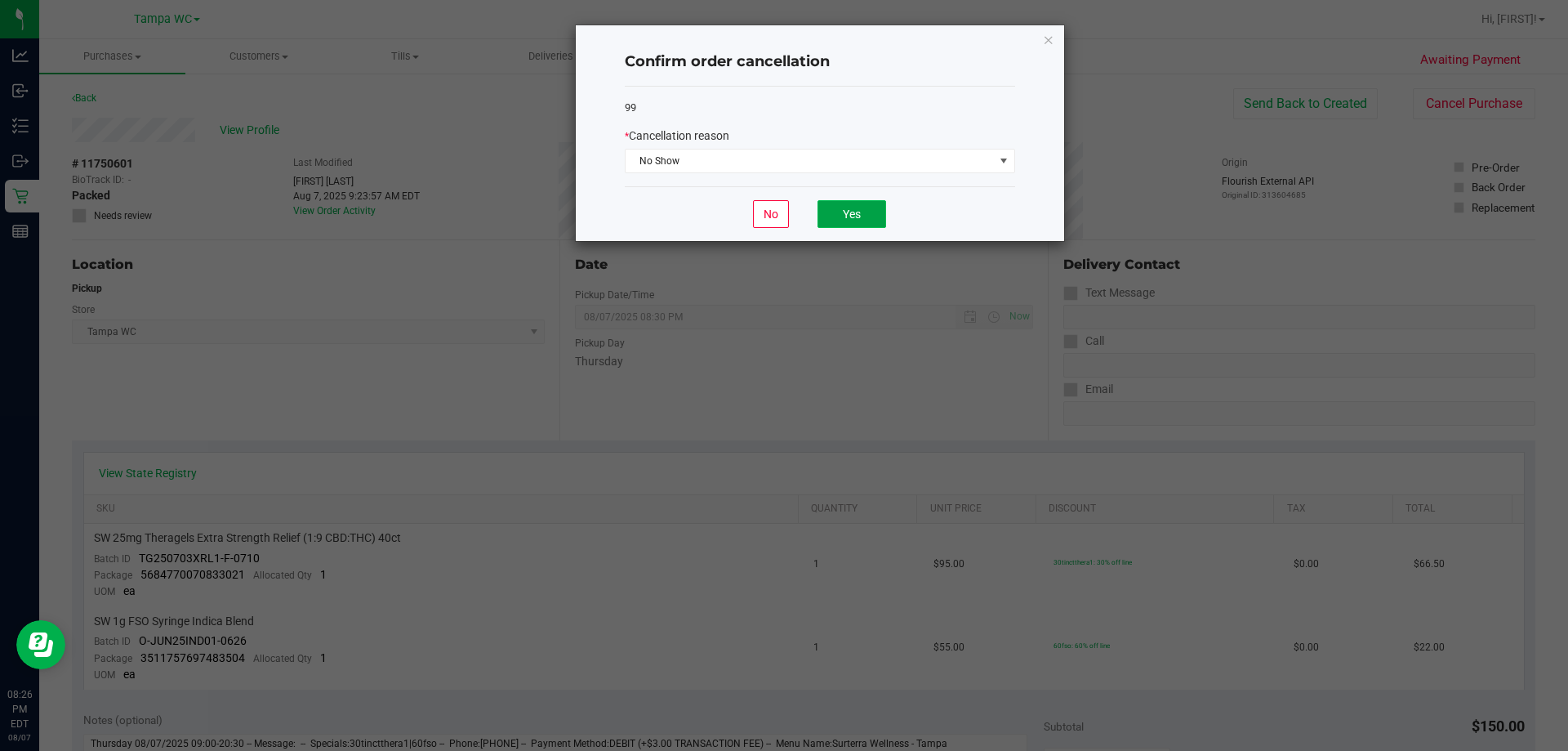 click on "Yes" 